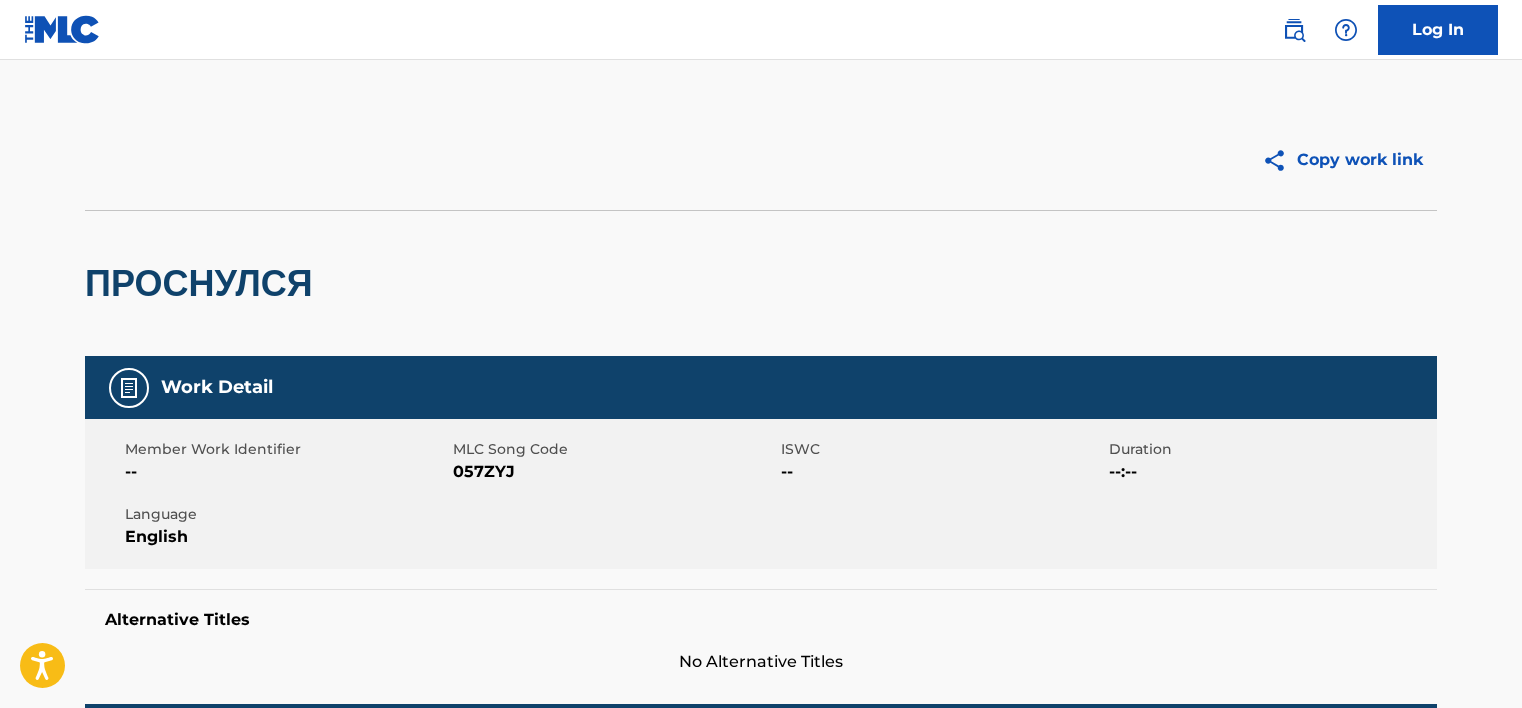 scroll, scrollTop: 0, scrollLeft: 0, axis: both 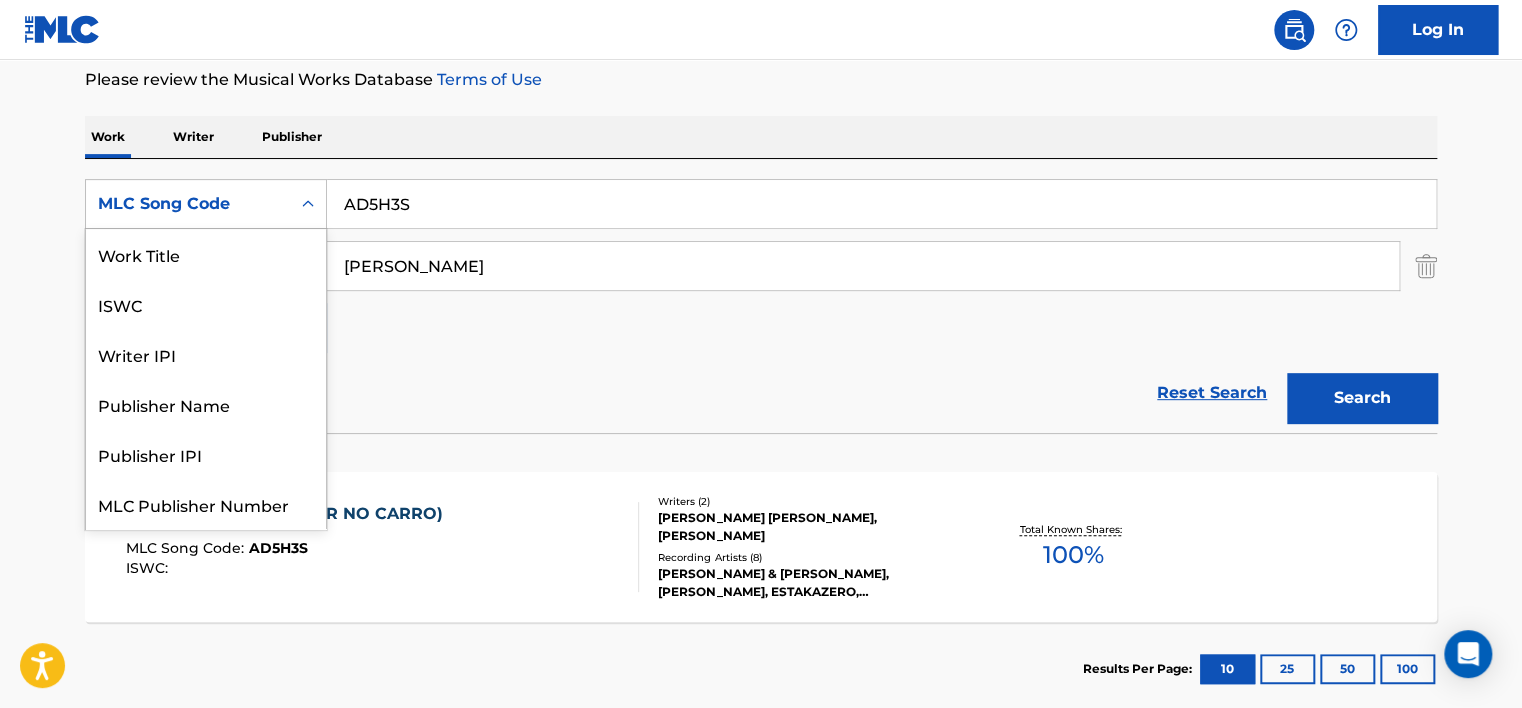 click on "MLC Song Code" at bounding box center (188, 204) 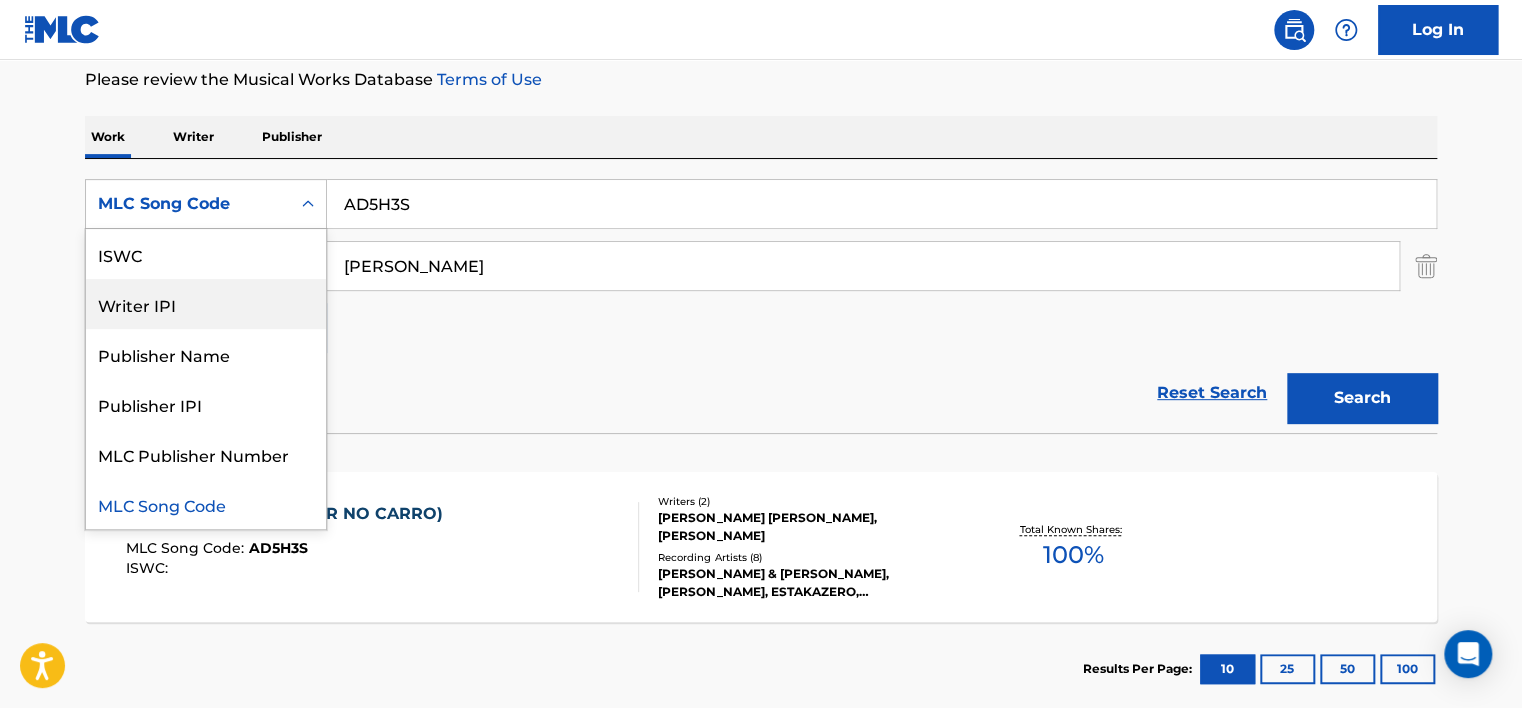 scroll, scrollTop: 0, scrollLeft: 0, axis: both 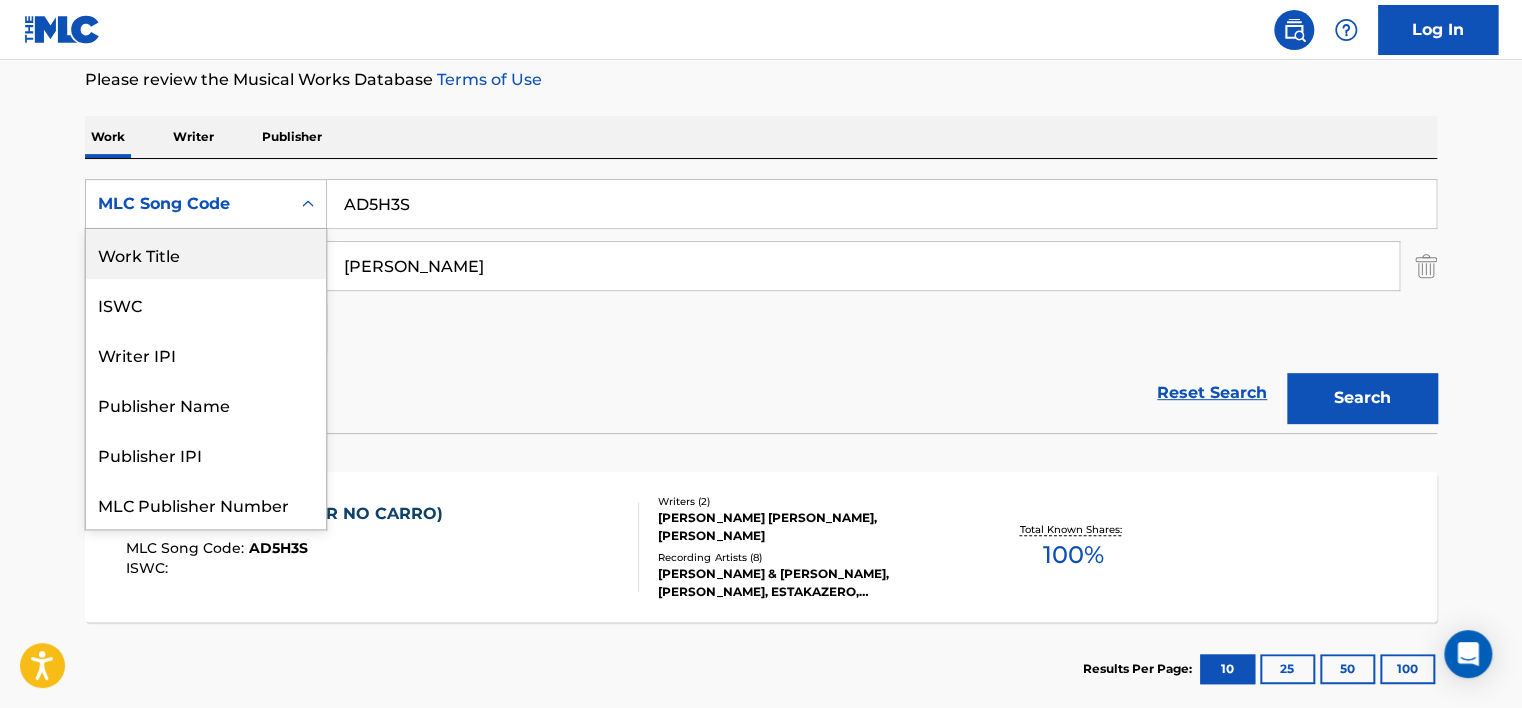 click on "Work Title" at bounding box center [206, 254] 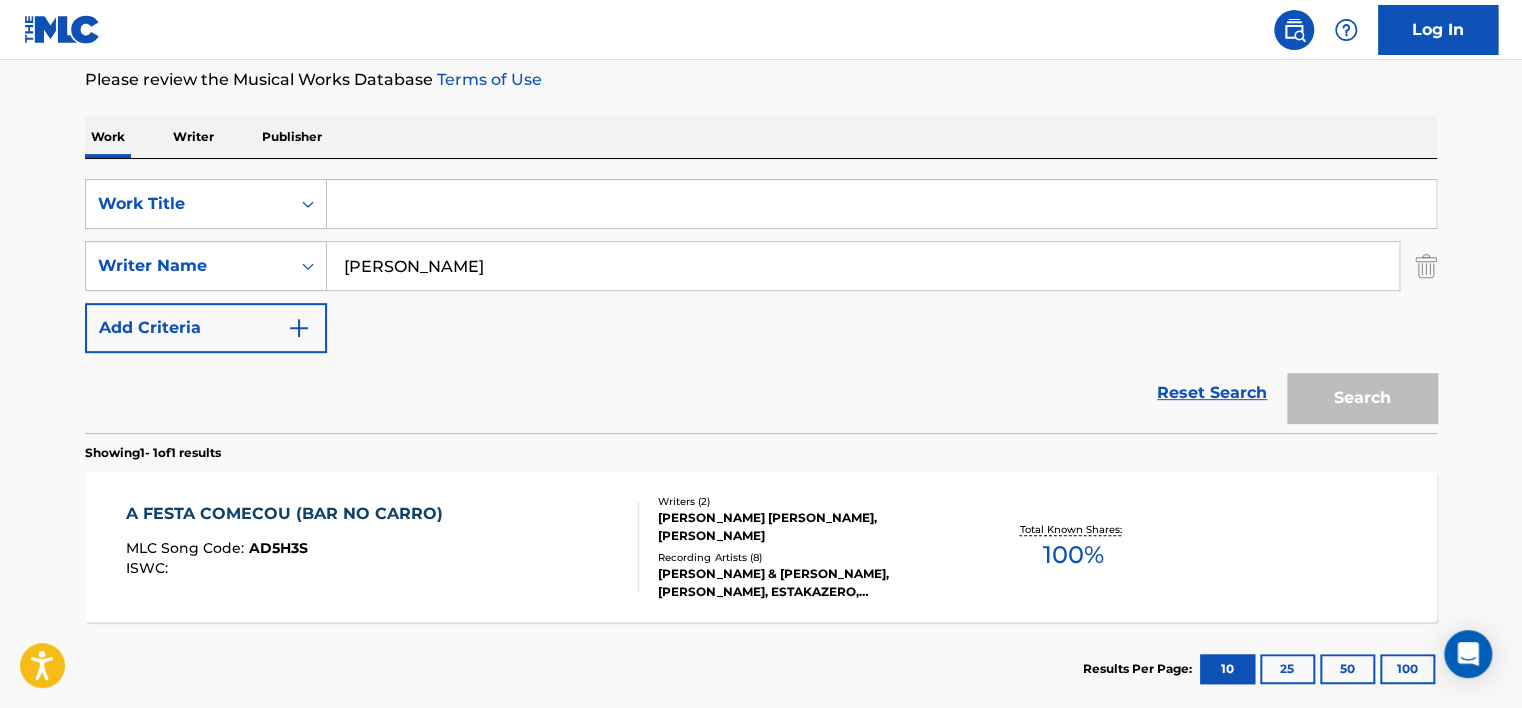 click at bounding box center [881, 204] 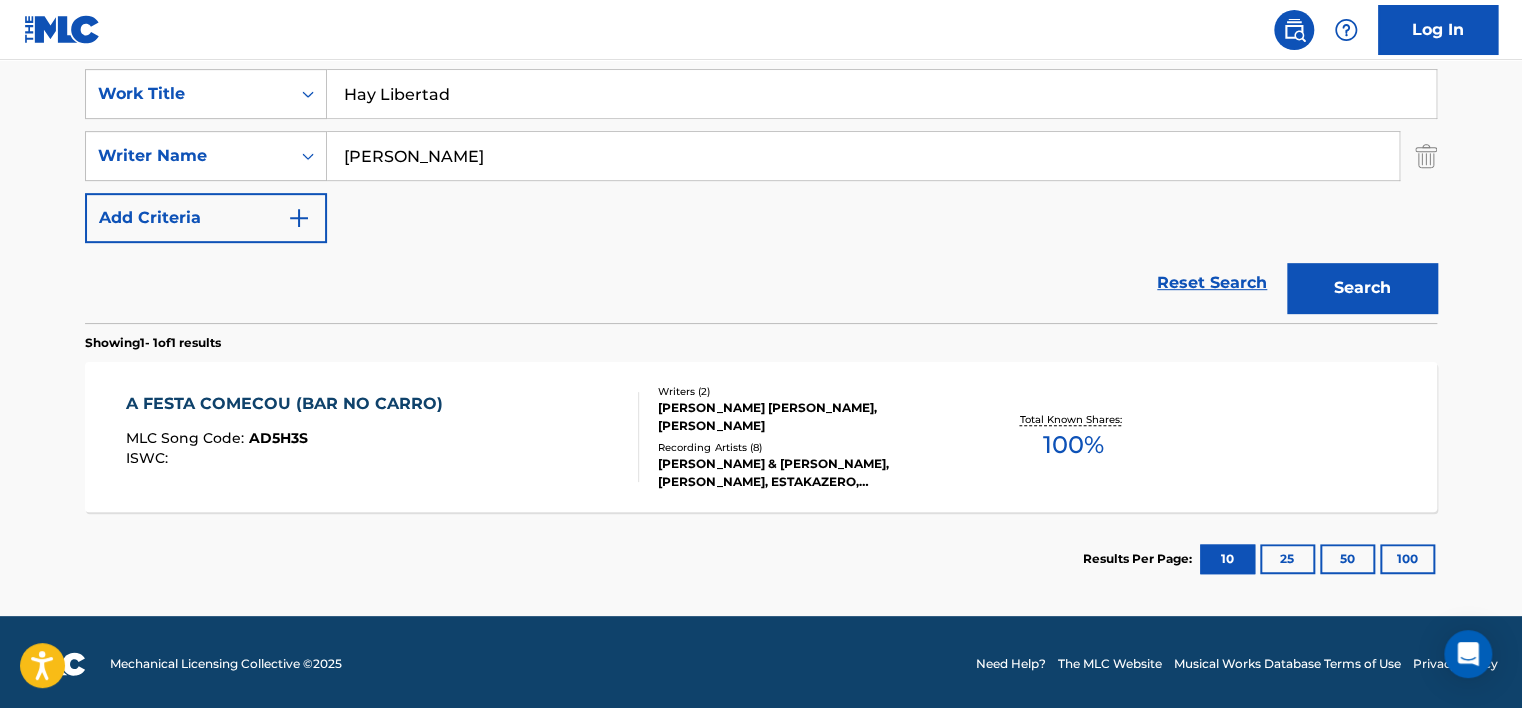 scroll, scrollTop: 380, scrollLeft: 0, axis: vertical 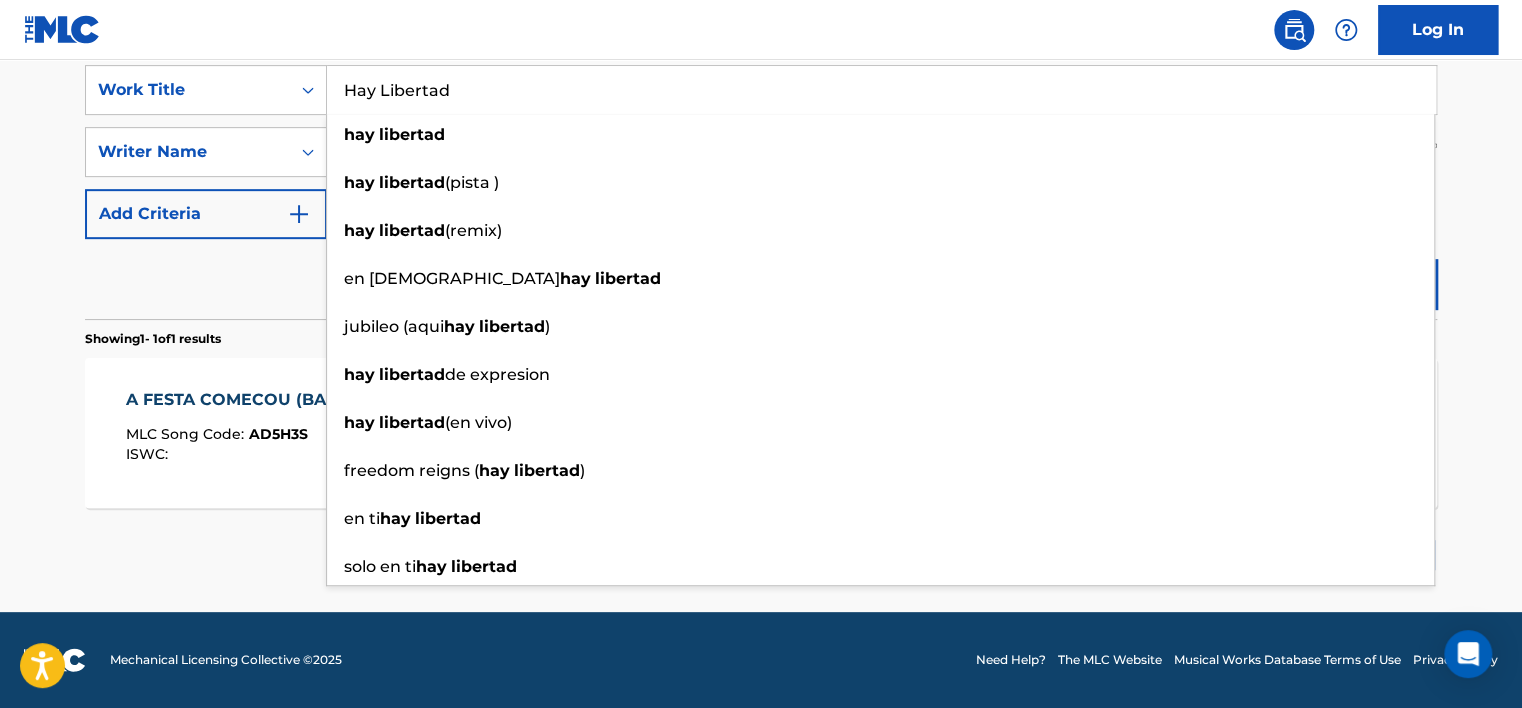 type on "Hay Libertad" 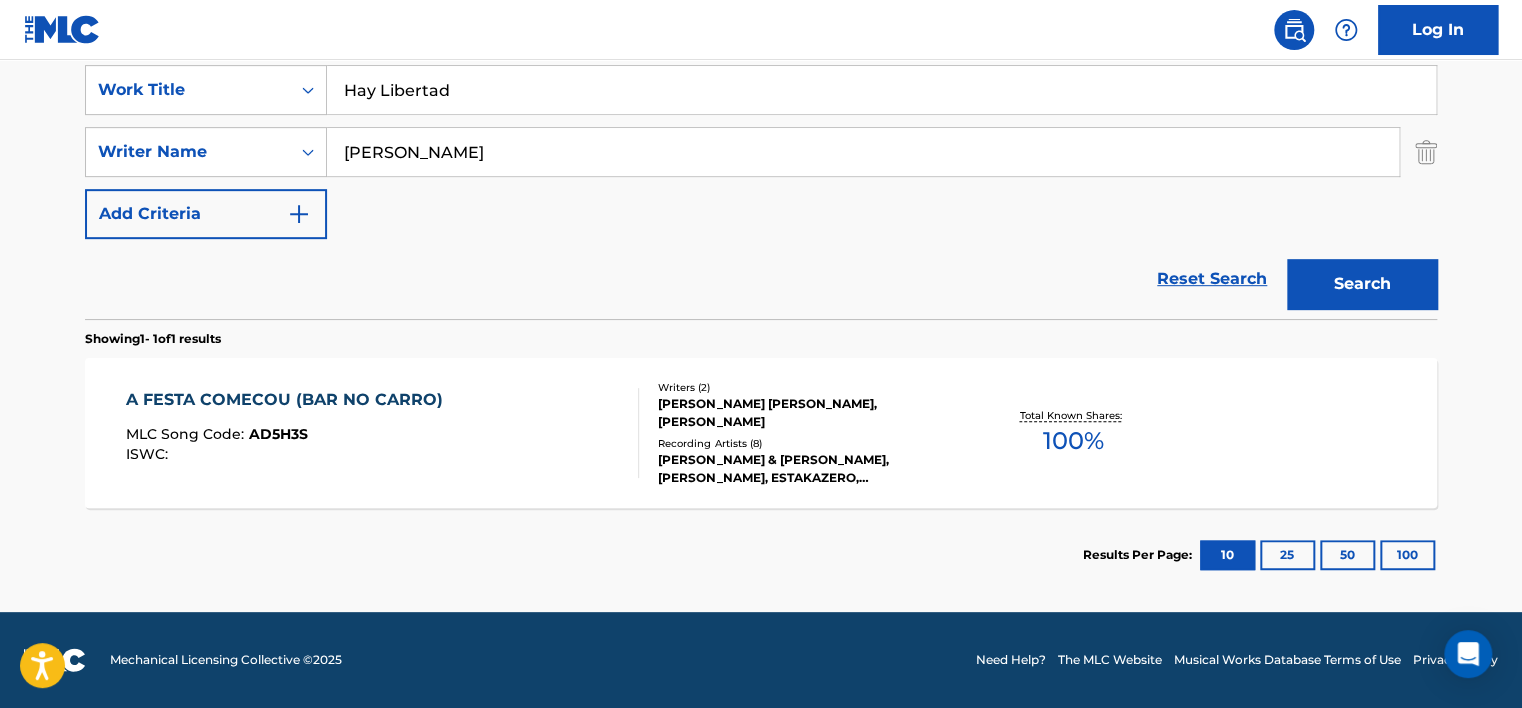 click on "The MLC Public Work Search The accuracy and completeness of The MLC's data is determined solely by our Members. It is not an authoritative source for recording information. Please   click here   for more information about the terms used in the database. Please review the Musical Works Database   Terms of Use Work Writer Publisher SearchWithCriteriad0597e8e-4b23-42a7-9135-b8911a6e1a01 Work Title Hay Libertad SearchWithCriteria698092e1-8d8f-482e-b826-a3ab82d8ab73 Writer Name [PERSON_NAME] Add Criteria Reset Search Search Showing  1  -   1  of  1   results   A FESTA COMECOU (BAR NO CARRO) MLC Song Code : AD5H3S ISWC : Writers ( 2 ) [PERSON_NAME] [PERSON_NAME], [PERSON_NAME] Recording Artists ( 8 ) [PERSON_NAME] & [PERSON_NAME], [PERSON_NAME], ESTAKAZERO, [PERSON_NAME] Total Known Shares: 100 % Results Per Page: 10 25 50 100" at bounding box center [761, 146] 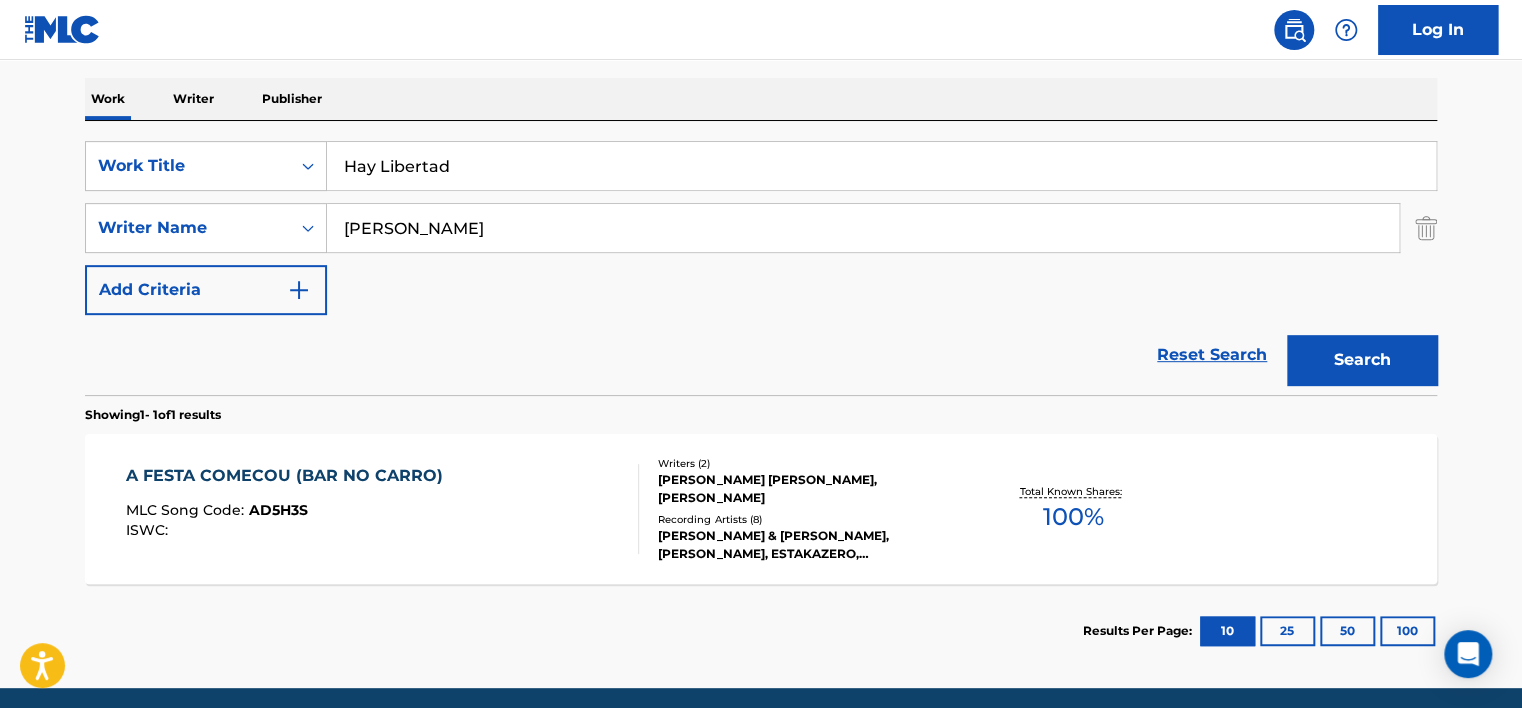 scroll, scrollTop: 280, scrollLeft: 0, axis: vertical 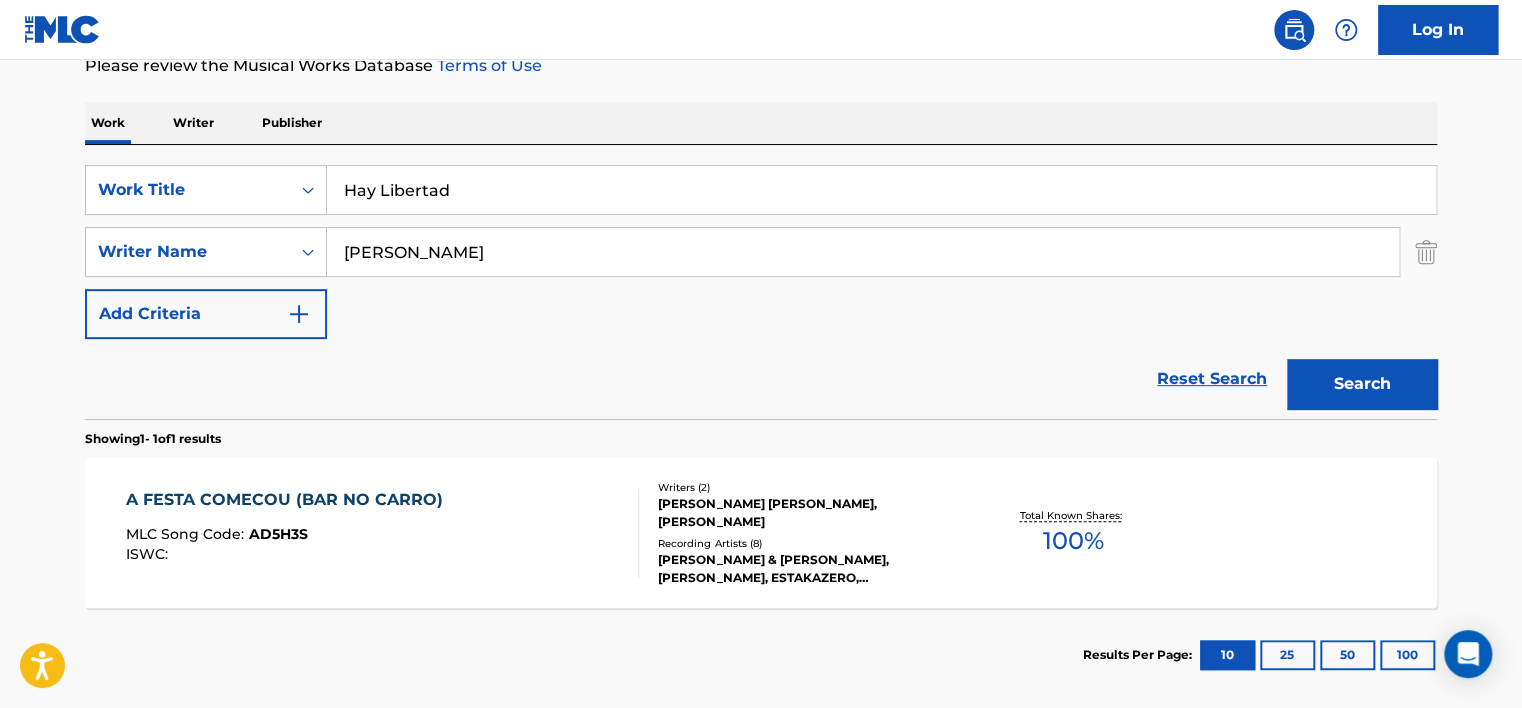 click on "Search" at bounding box center [1362, 384] 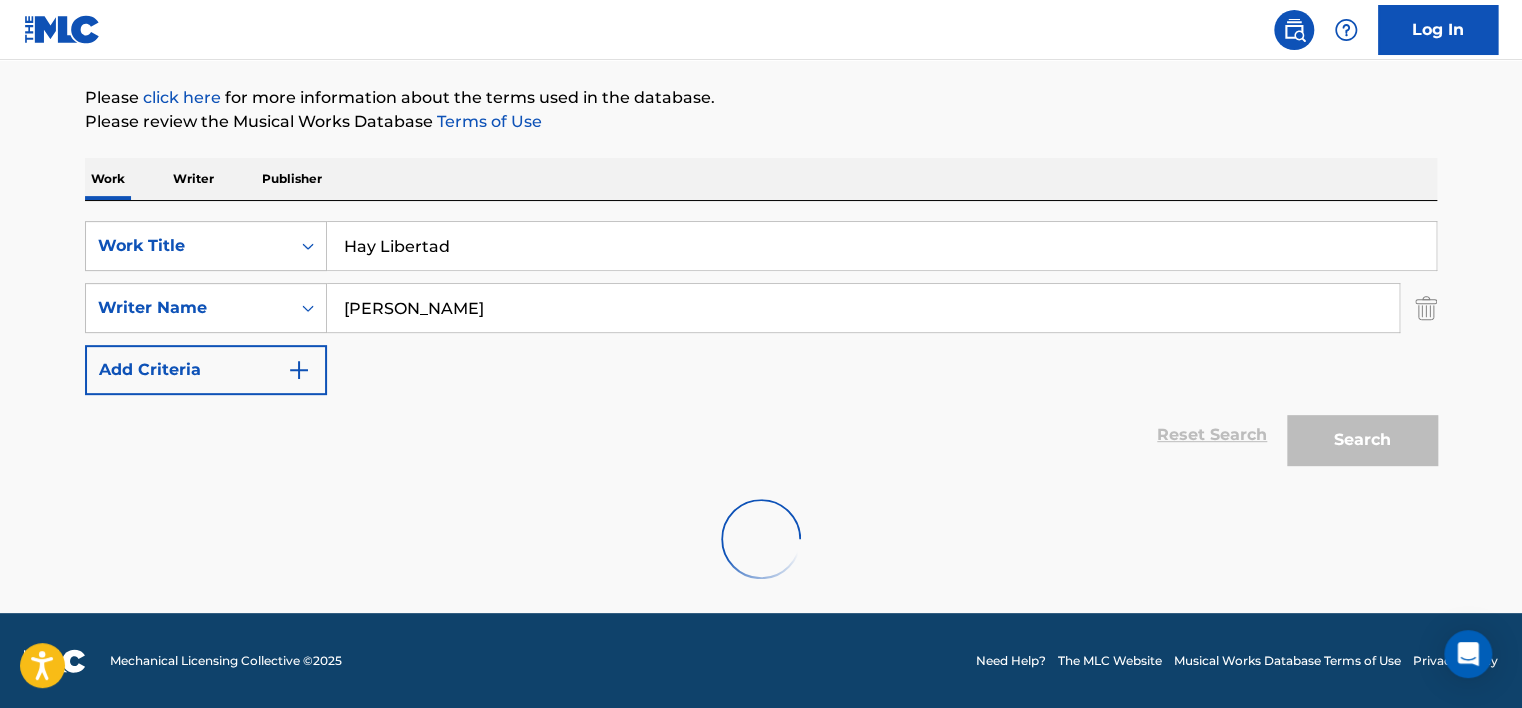 scroll, scrollTop: 280, scrollLeft: 0, axis: vertical 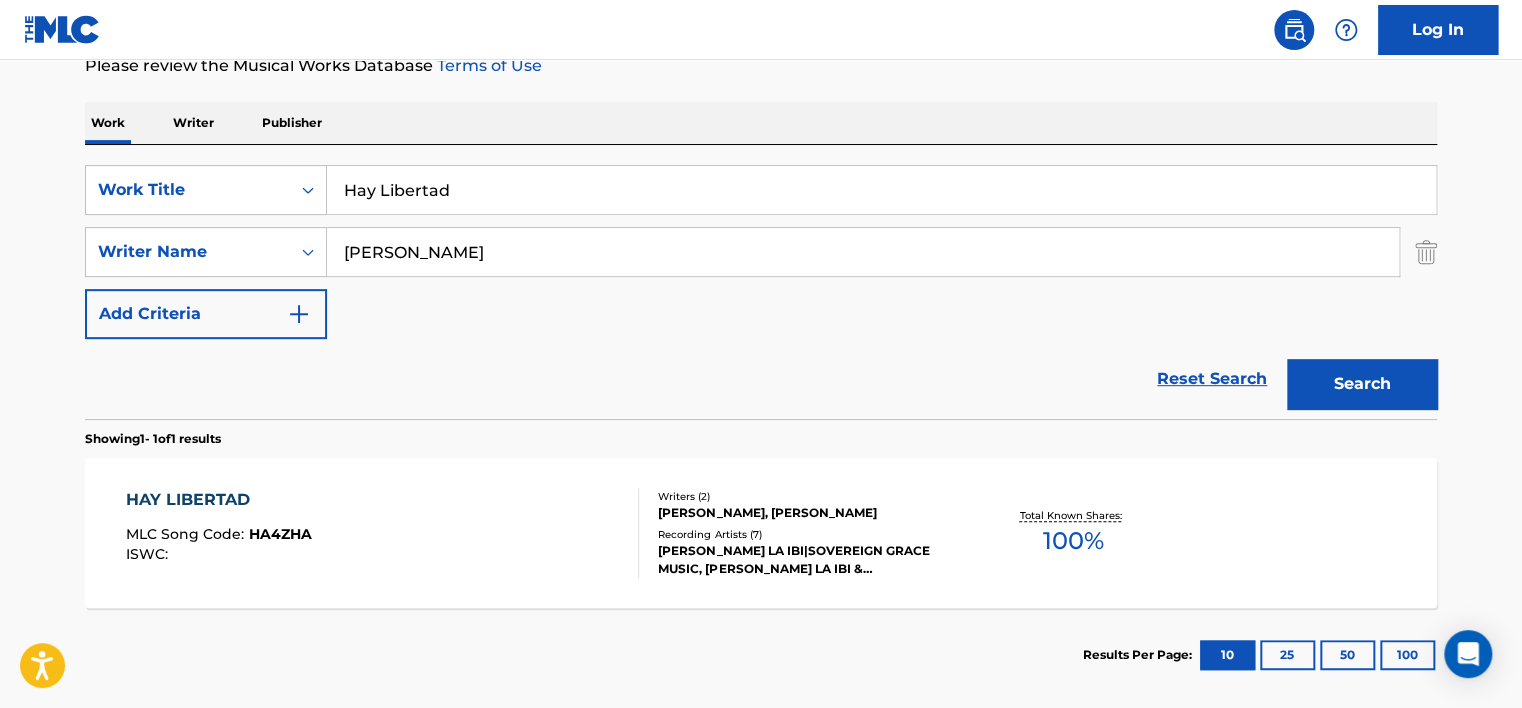 click on "HAY LIBERTAD MLC Song Code : HA4ZHA ISWC :" at bounding box center (383, 533) 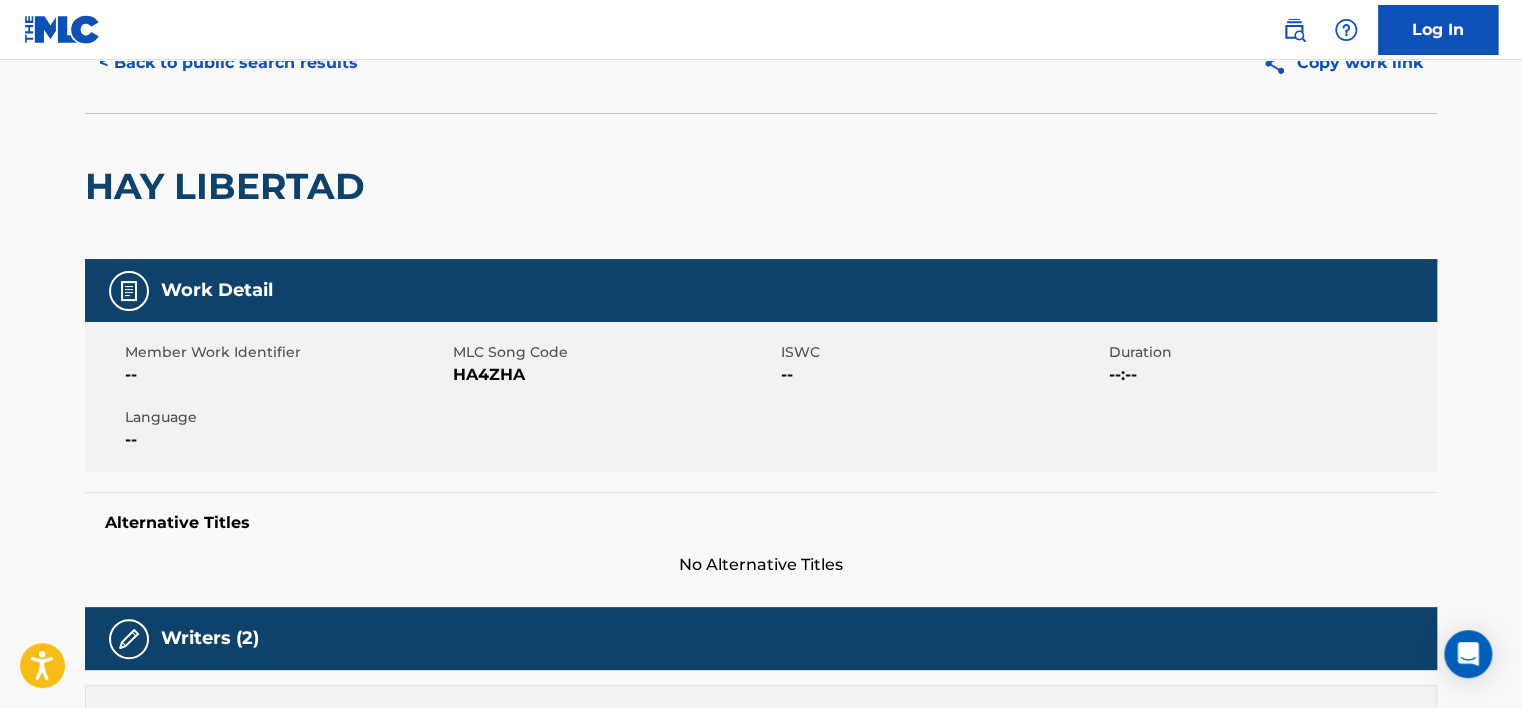 scroll, scrollTop: 100, scrollLeft: 0, axis: vertical 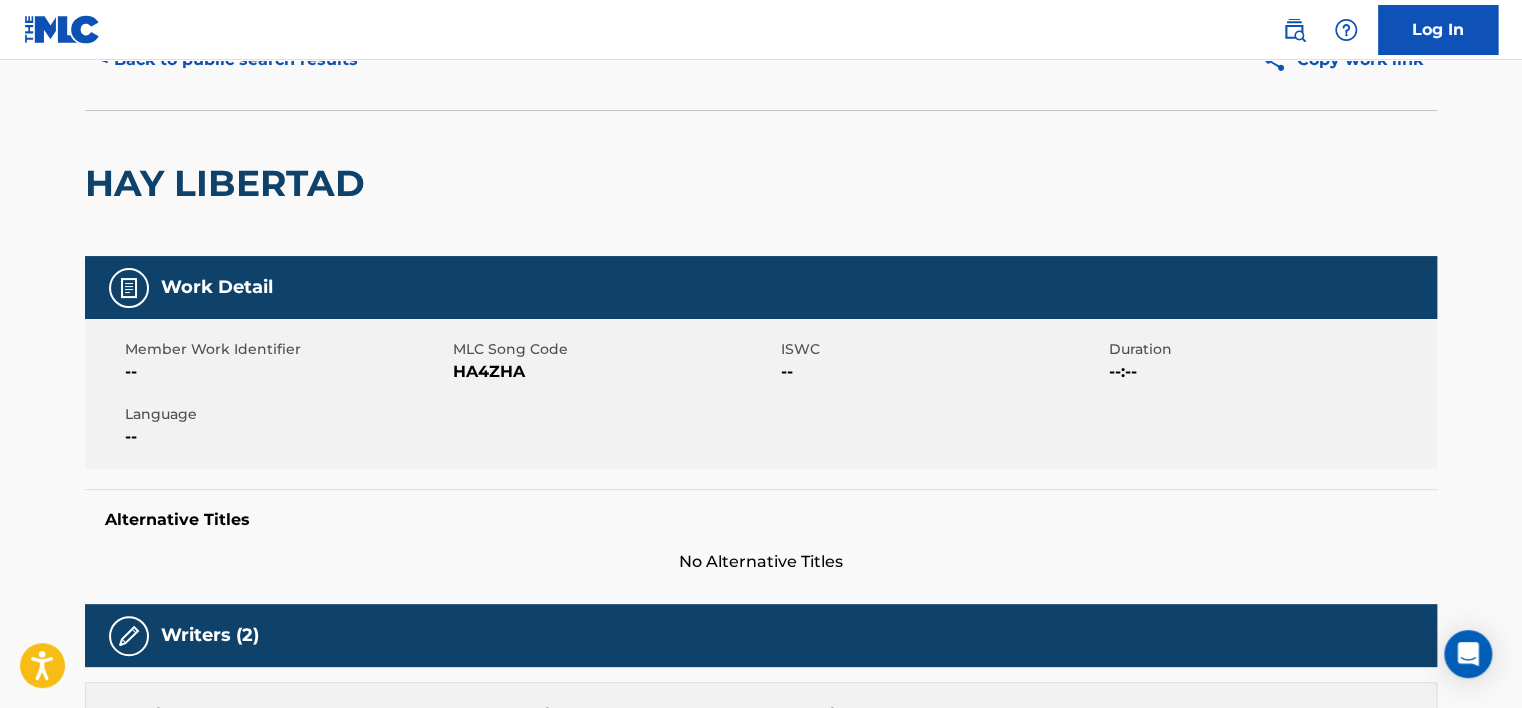 click on "HAY LIBERTAD" at bounding box center [230, 183] 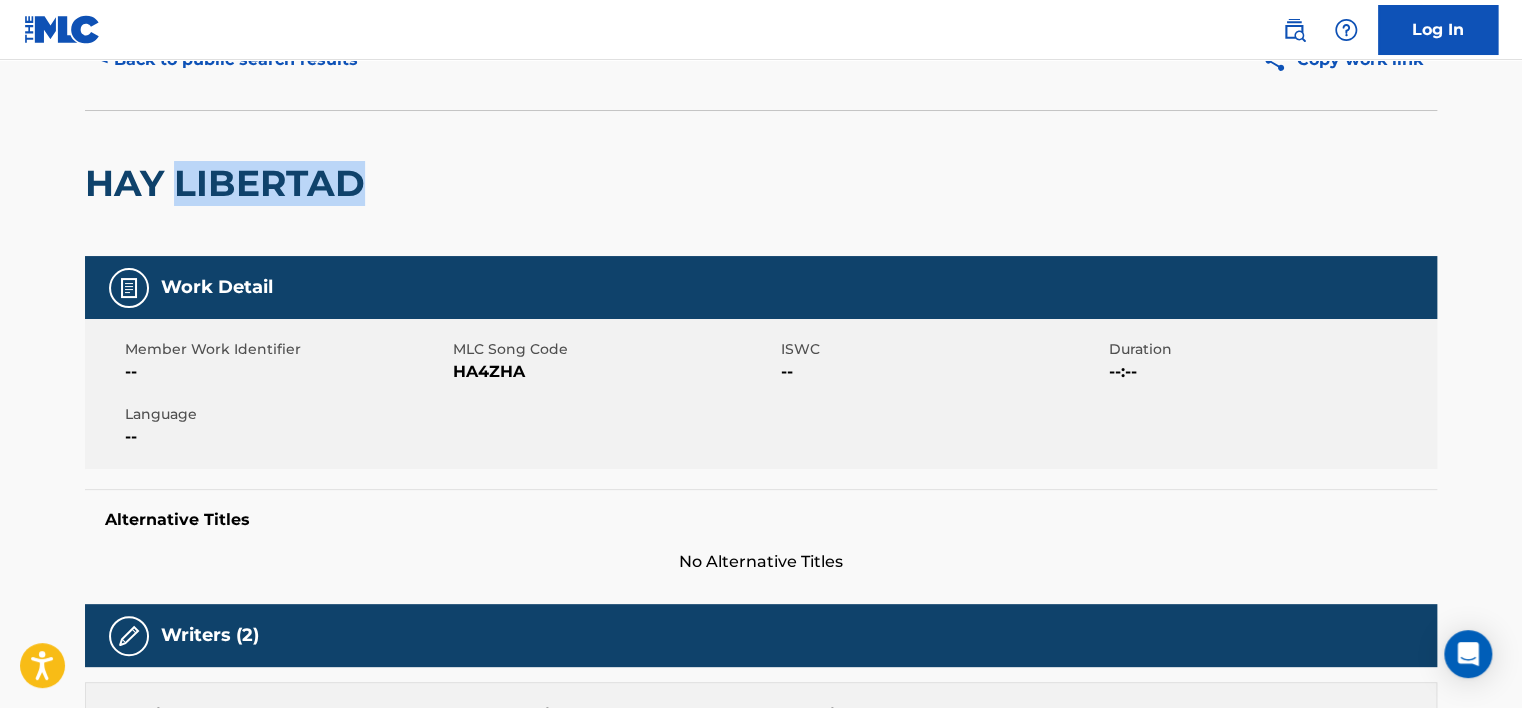 click on "HAY LIBERTAD" at bounding box center [230, 183] 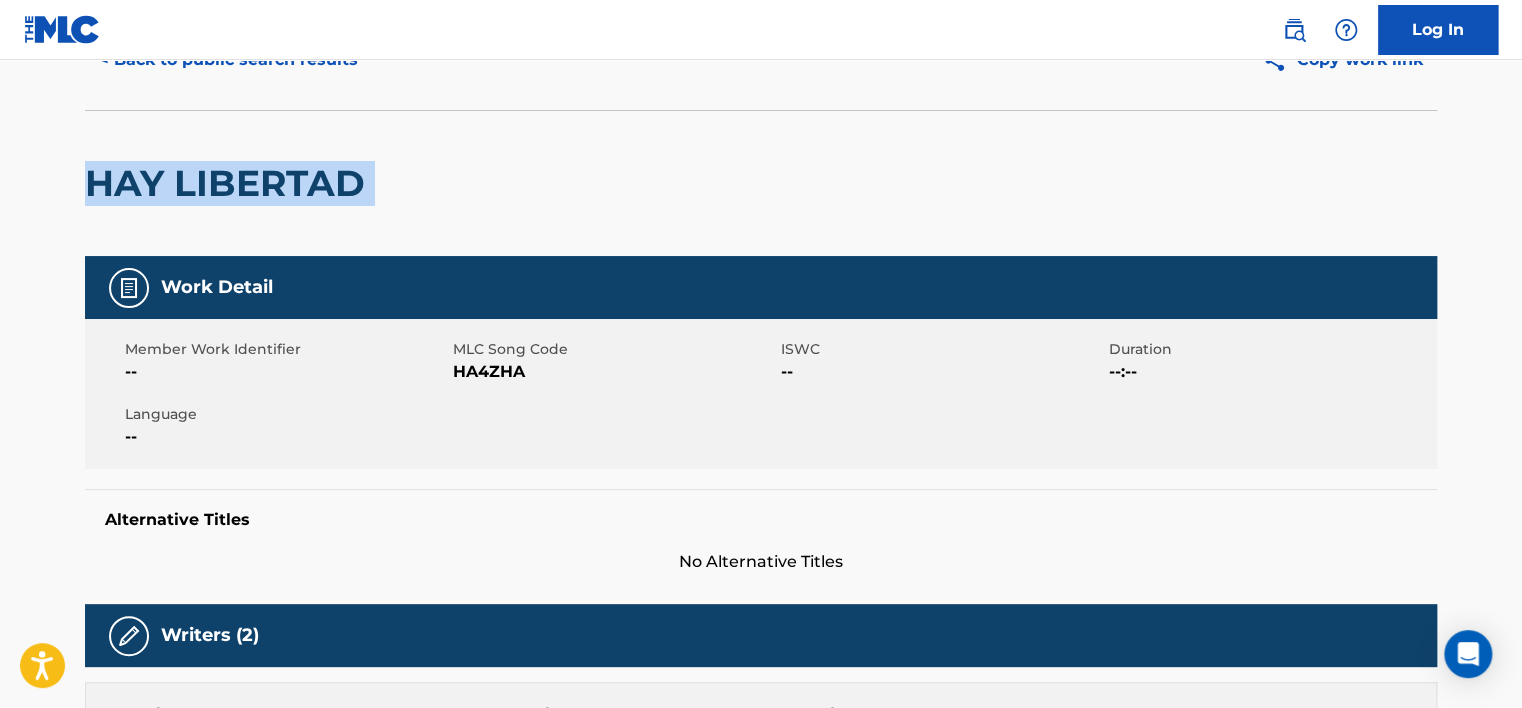 click on "HAY LIBERTAD" at bounding box center (230, 183) 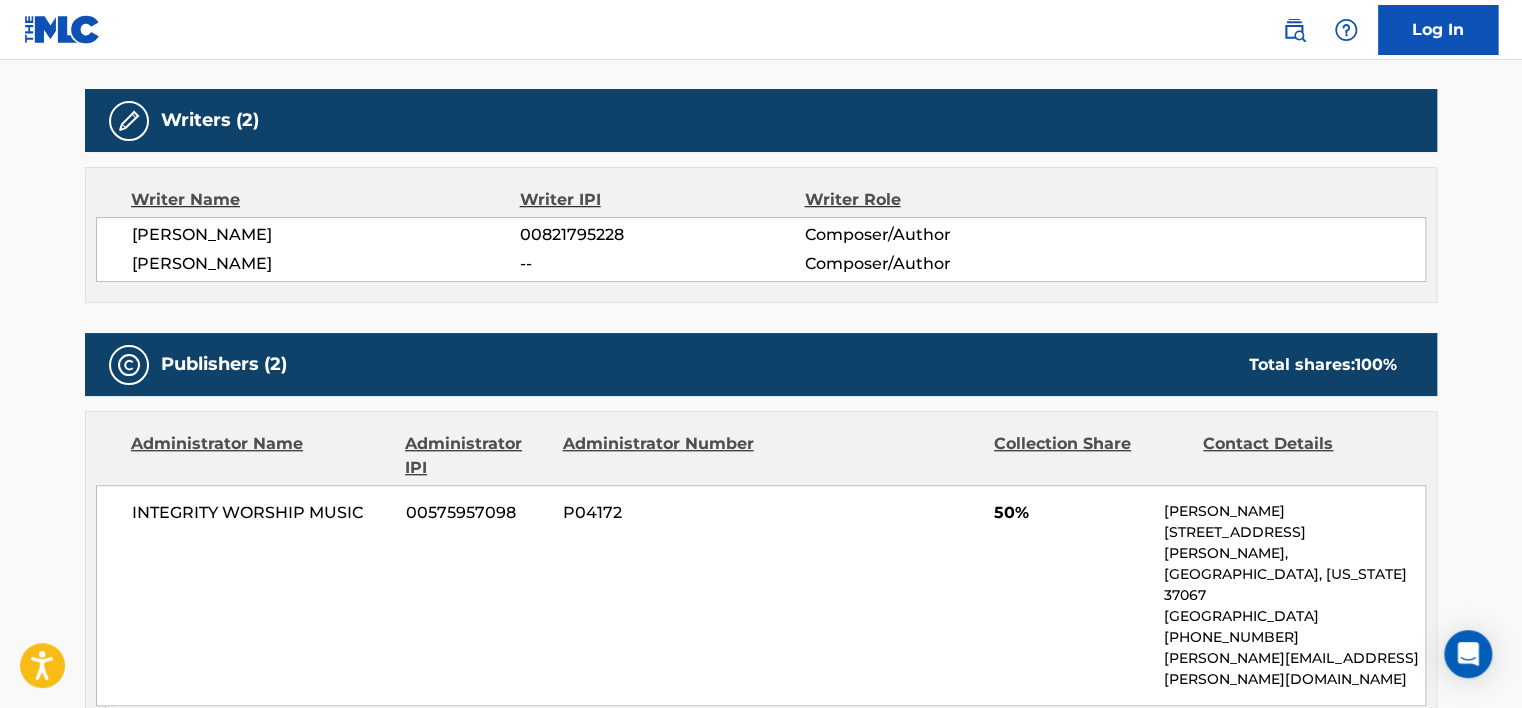 scroll, scrollTop: 700, scrollLeft: 0, axis: vertical 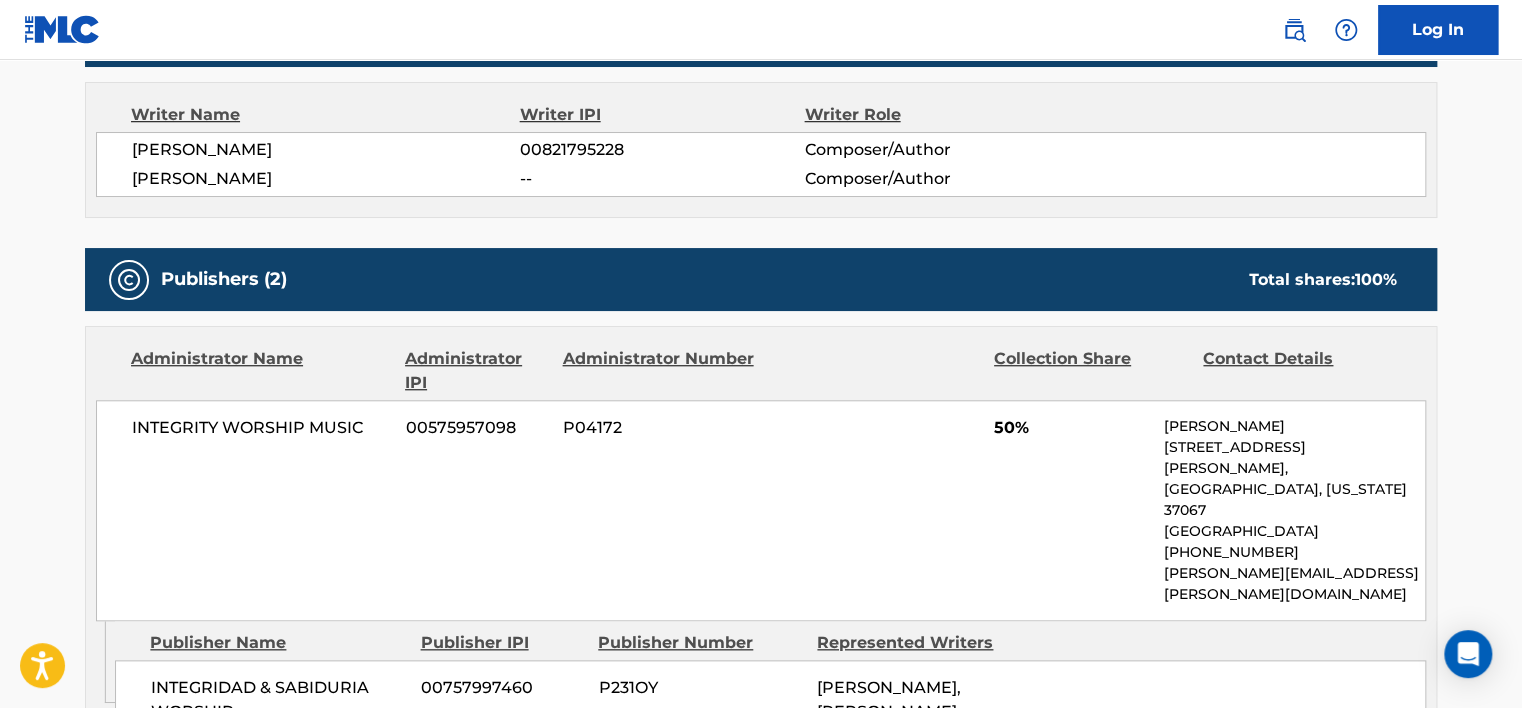 click on "00821795228" at bounding box center [662, 150] 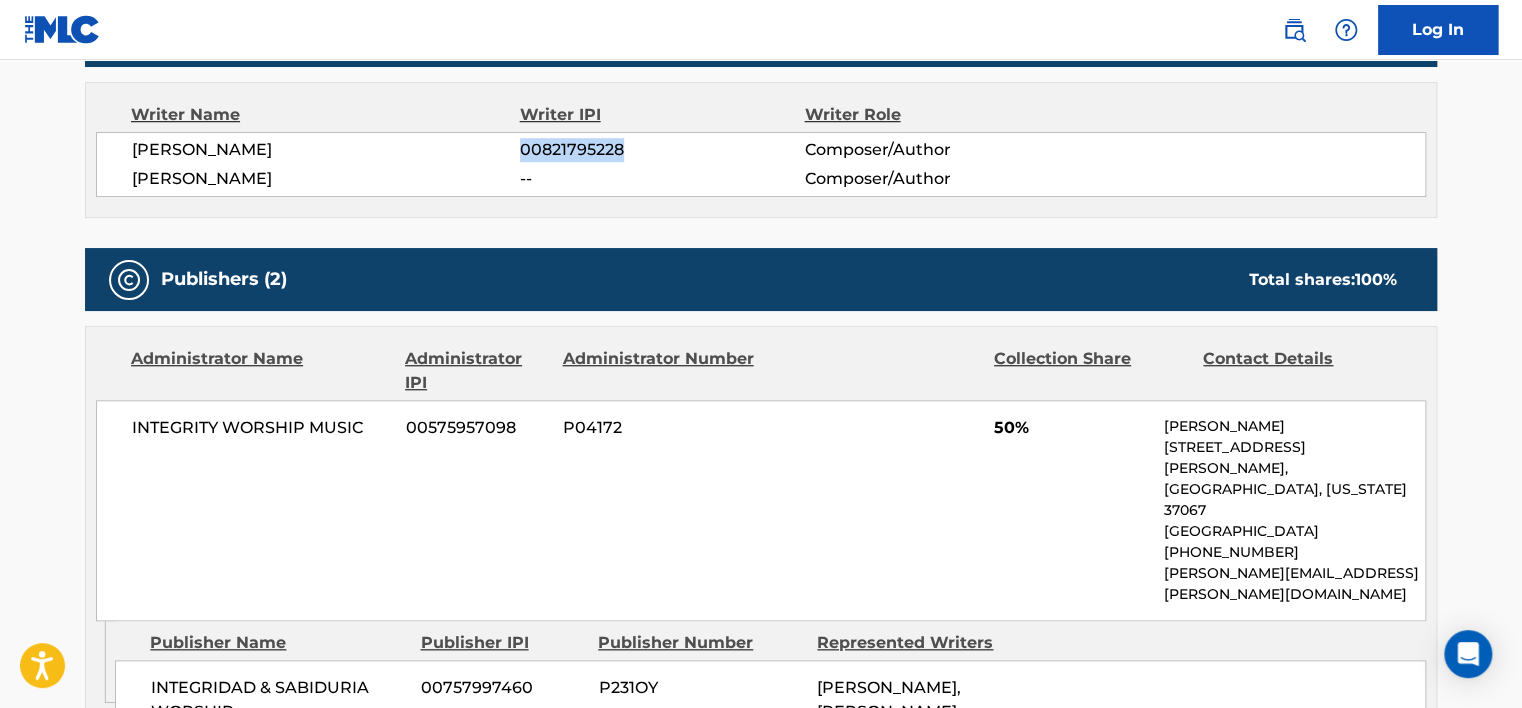click on "00821795228" at bounding box center (662, 150) 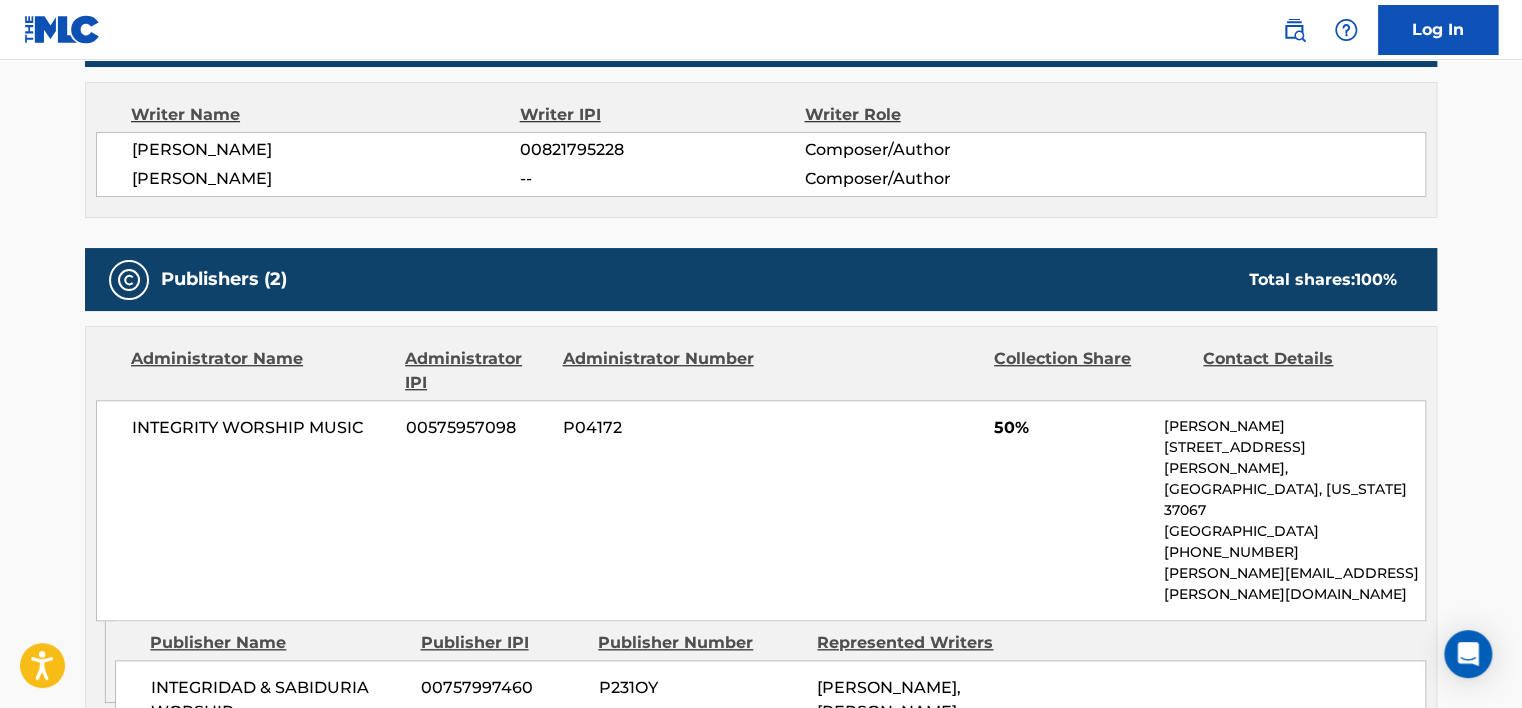 click on "[PERSON_NAME]" at bounding box center [326, 179] 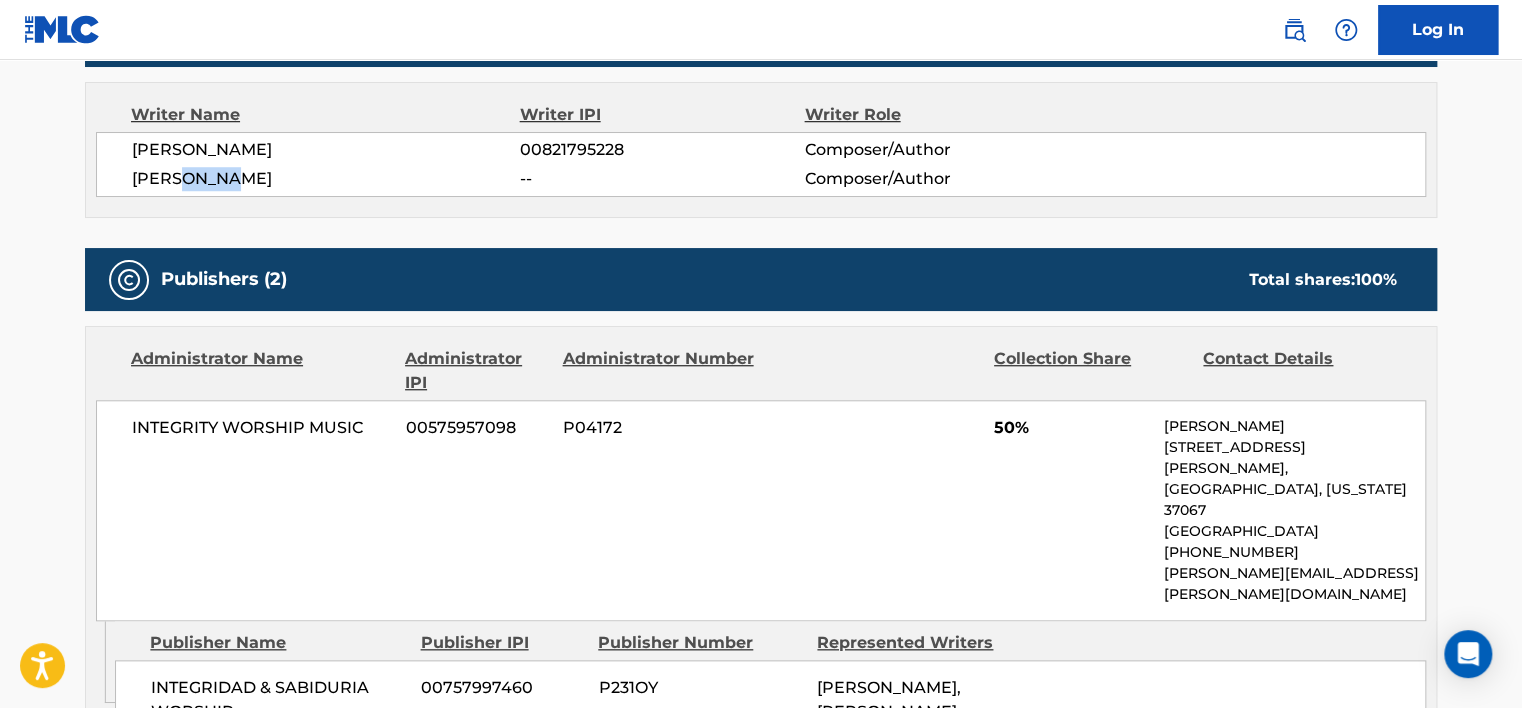 click on "[PERSON_NAME]" at bounding box center (326, 179) 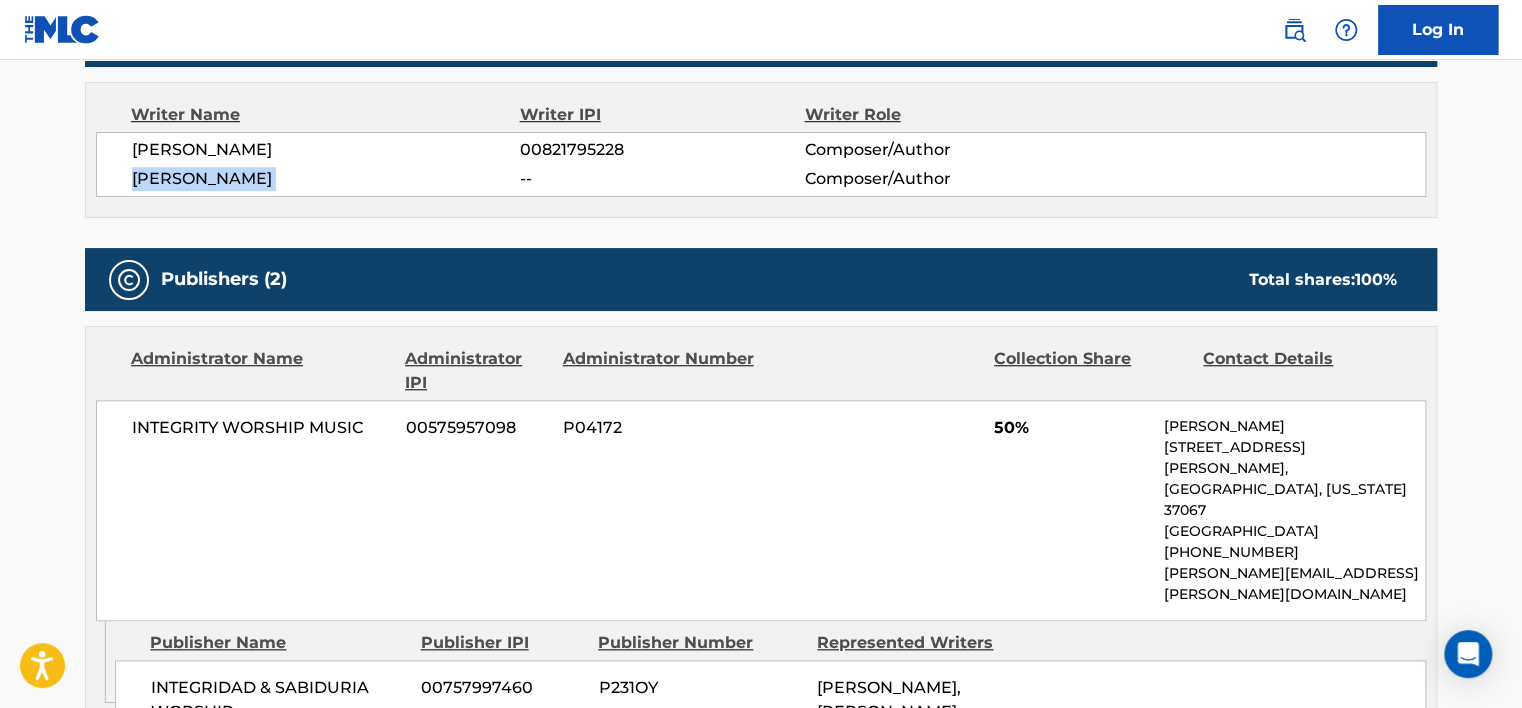 click on "[PERSON_NAME]" at bounding box center (326, 179) 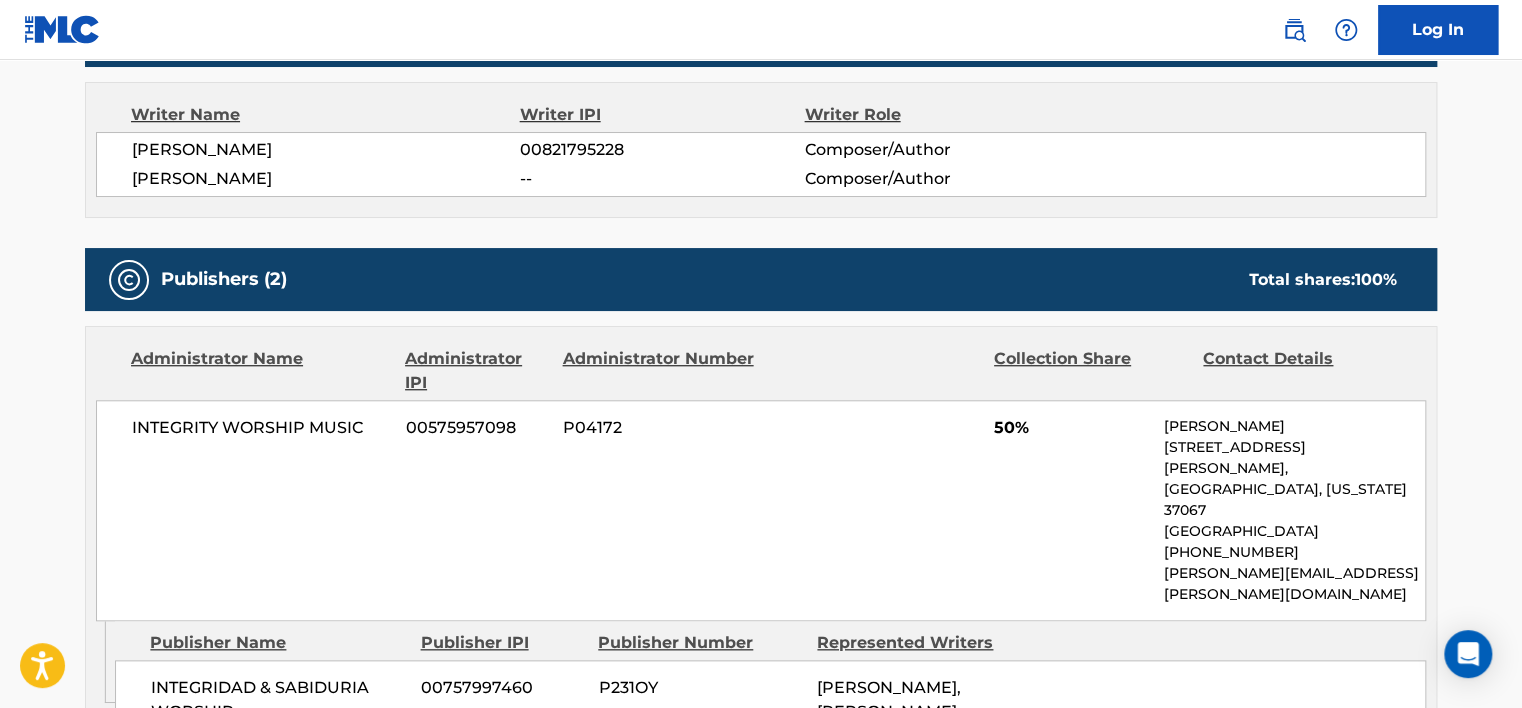 click on "INTEGRITY WORSHIP MUSIC" at bounding box center [261, 428] 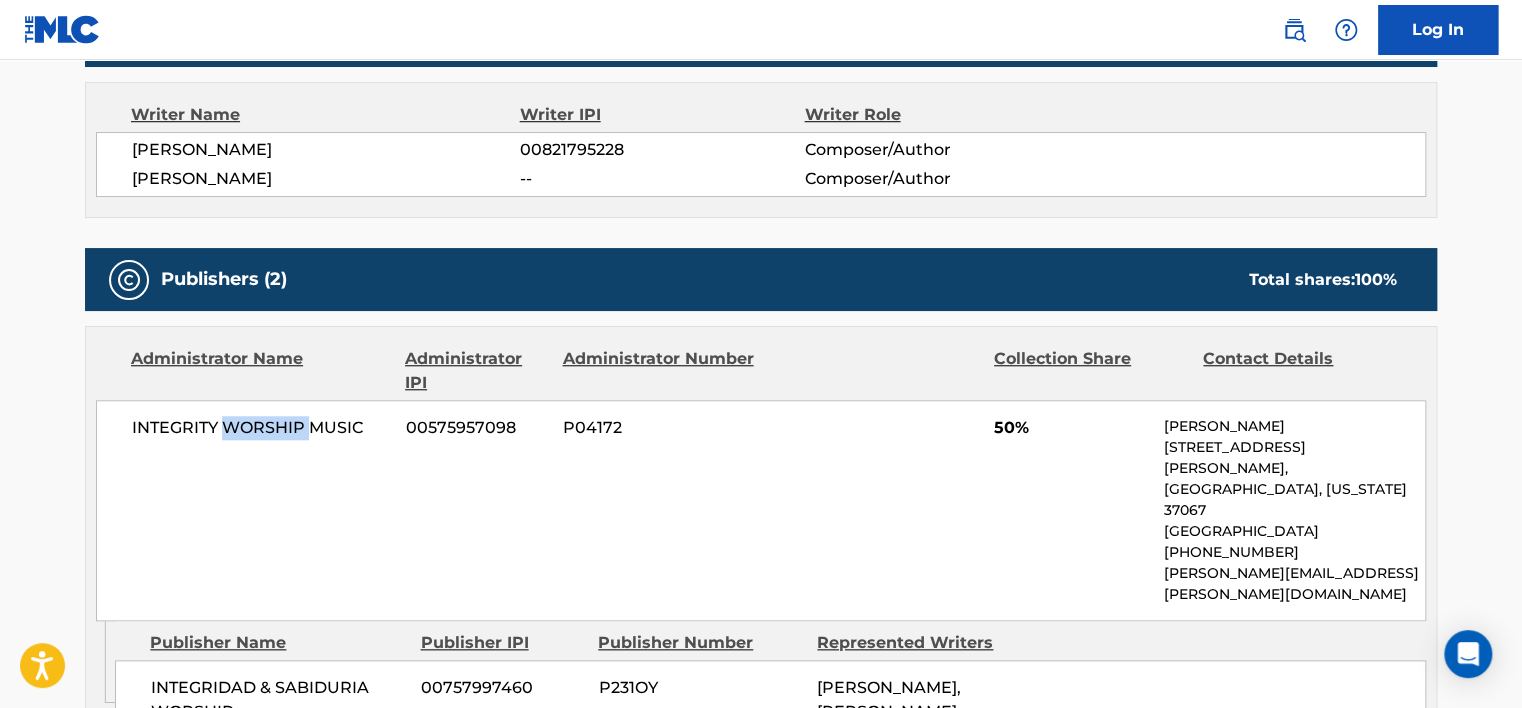 click on "INTEGRITY WORSHIP MUSIC" at bounding box center [261, 428] 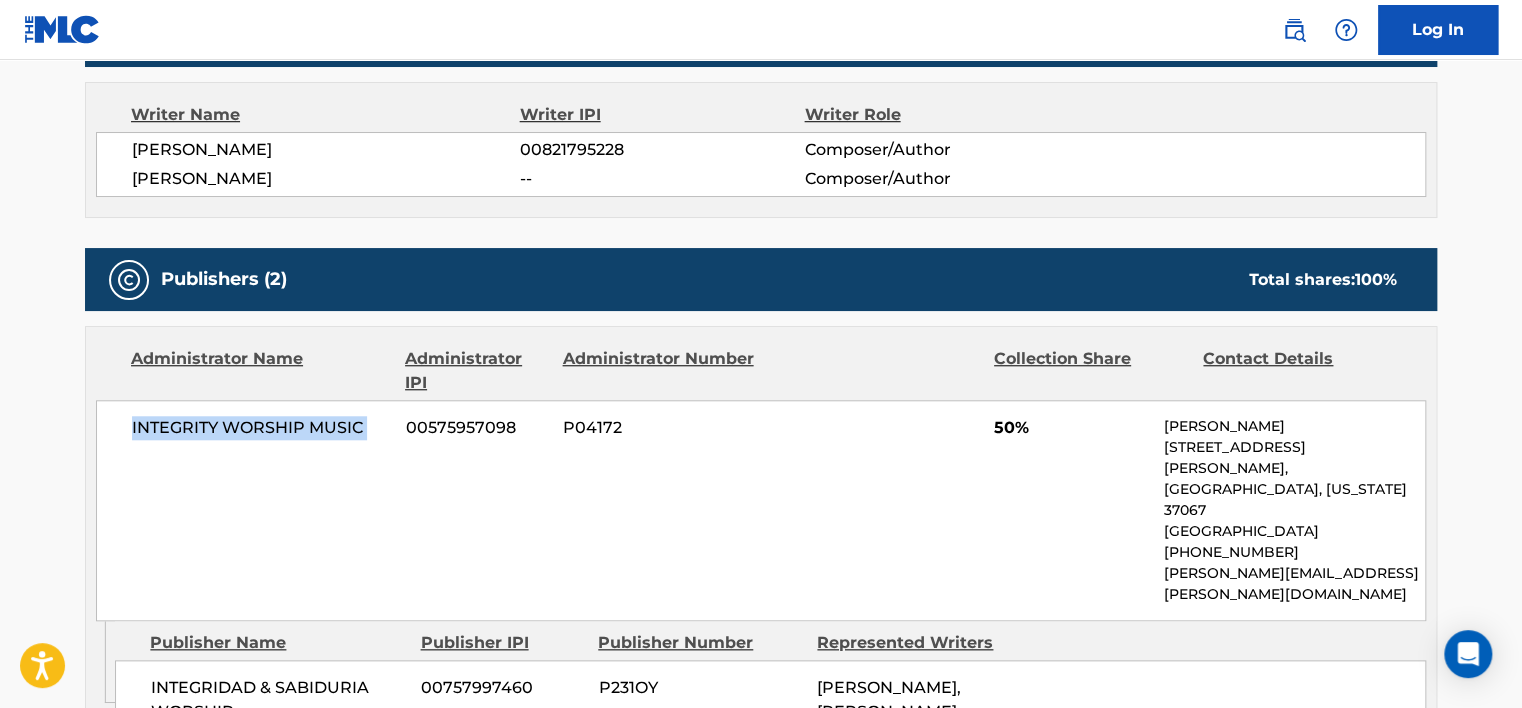 click on "INTEGRITY WORSHIP MUSIC" at bounding box center (261, 428) 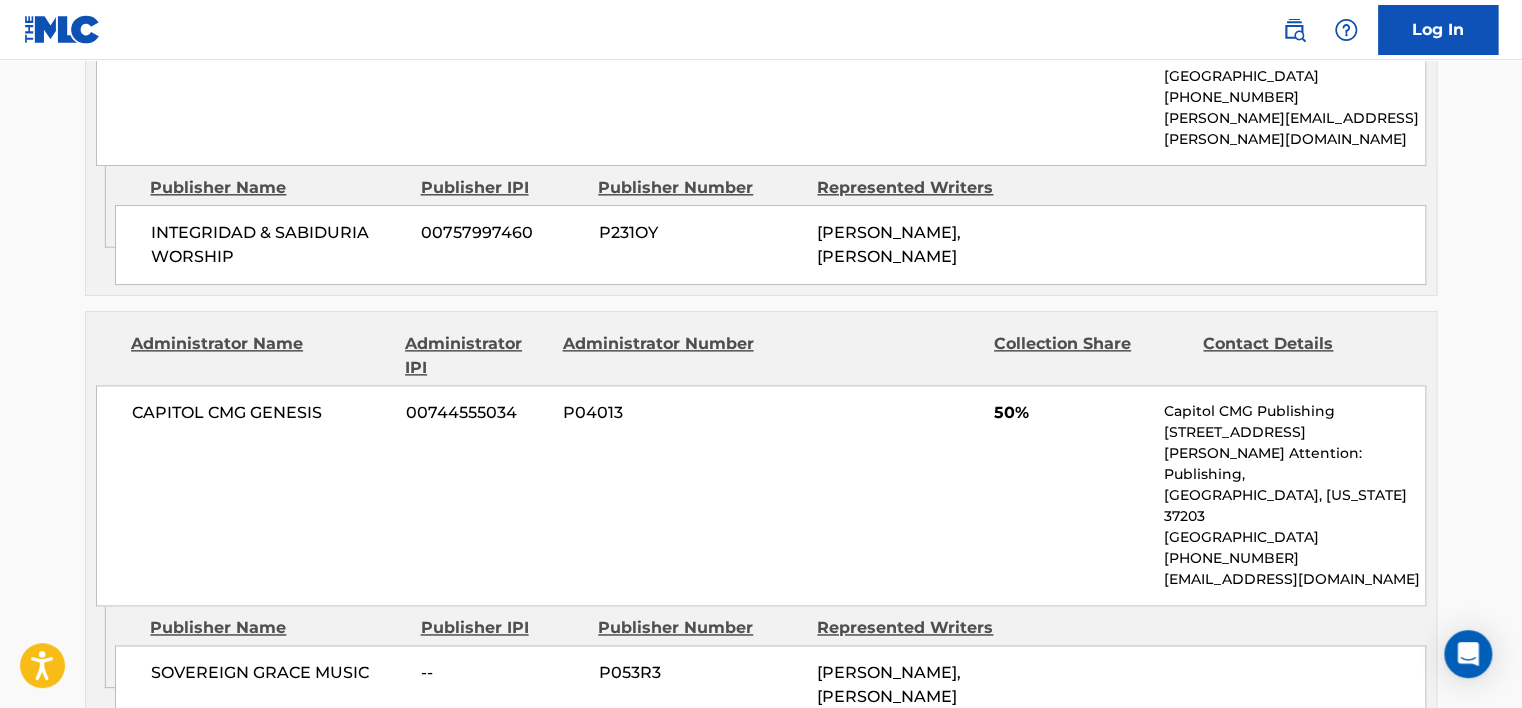 scroll, scrollTop: 1000, scrollLeft: 0, axis: vertical 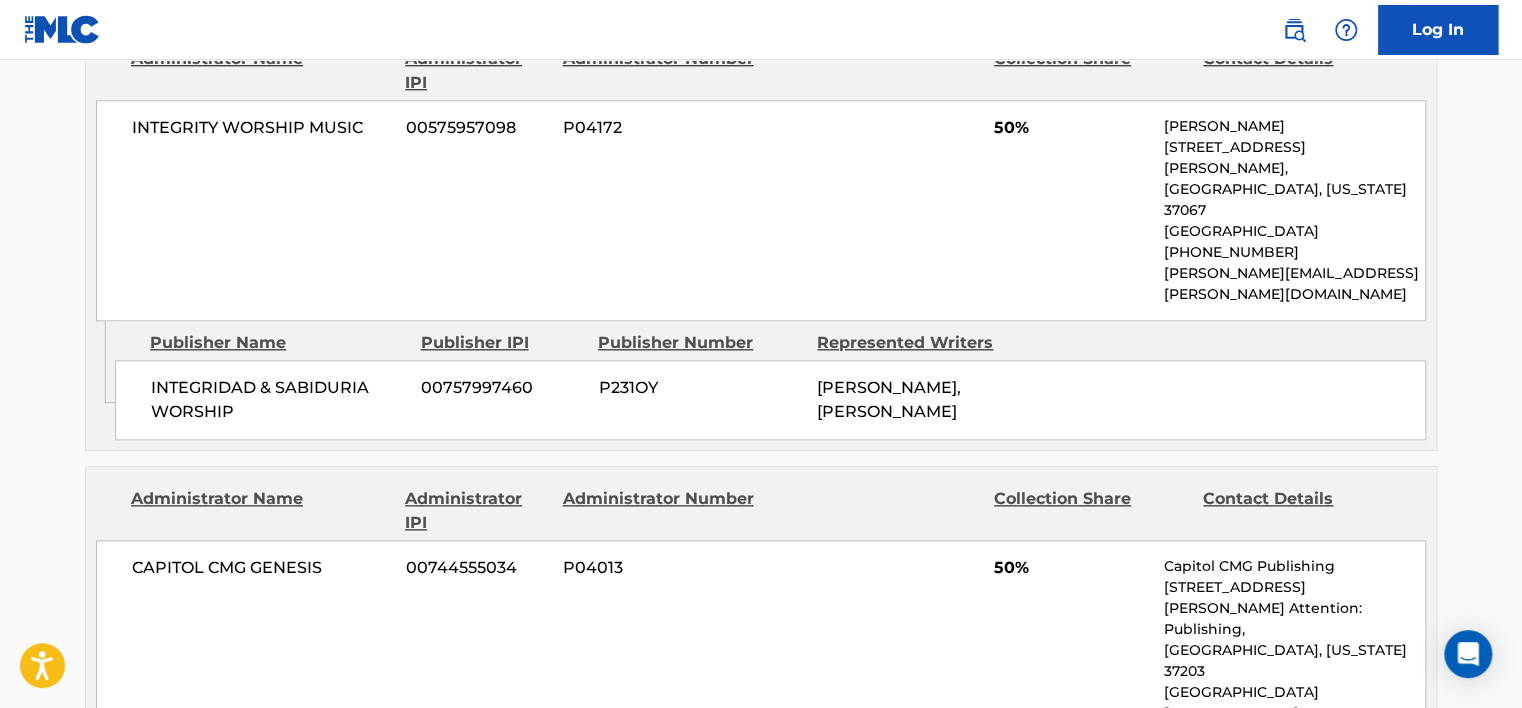 click on "CAPITOL CMG GENESIS" at bounding box center [261, 568] 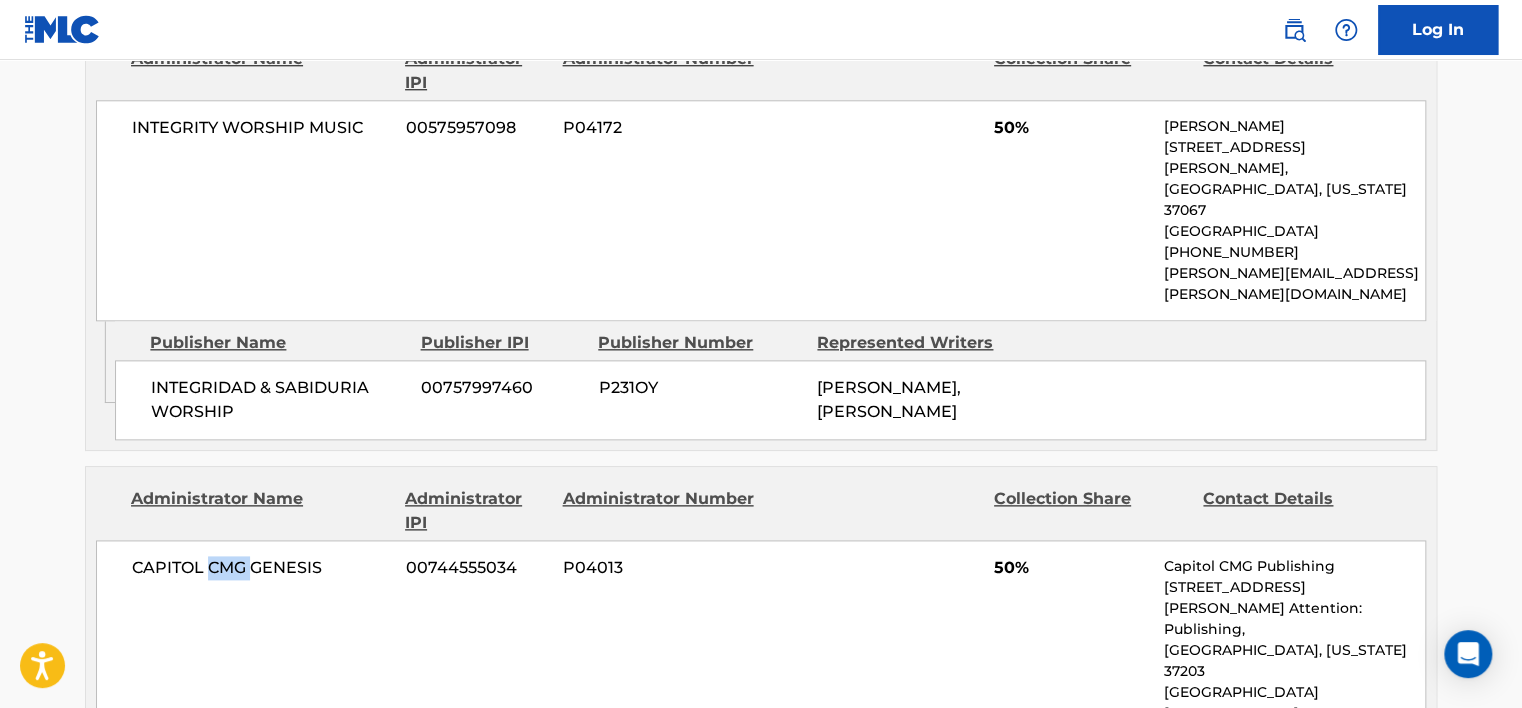 click on "CAPITOL CMG GENESIS" at bounding box center [261, 568] 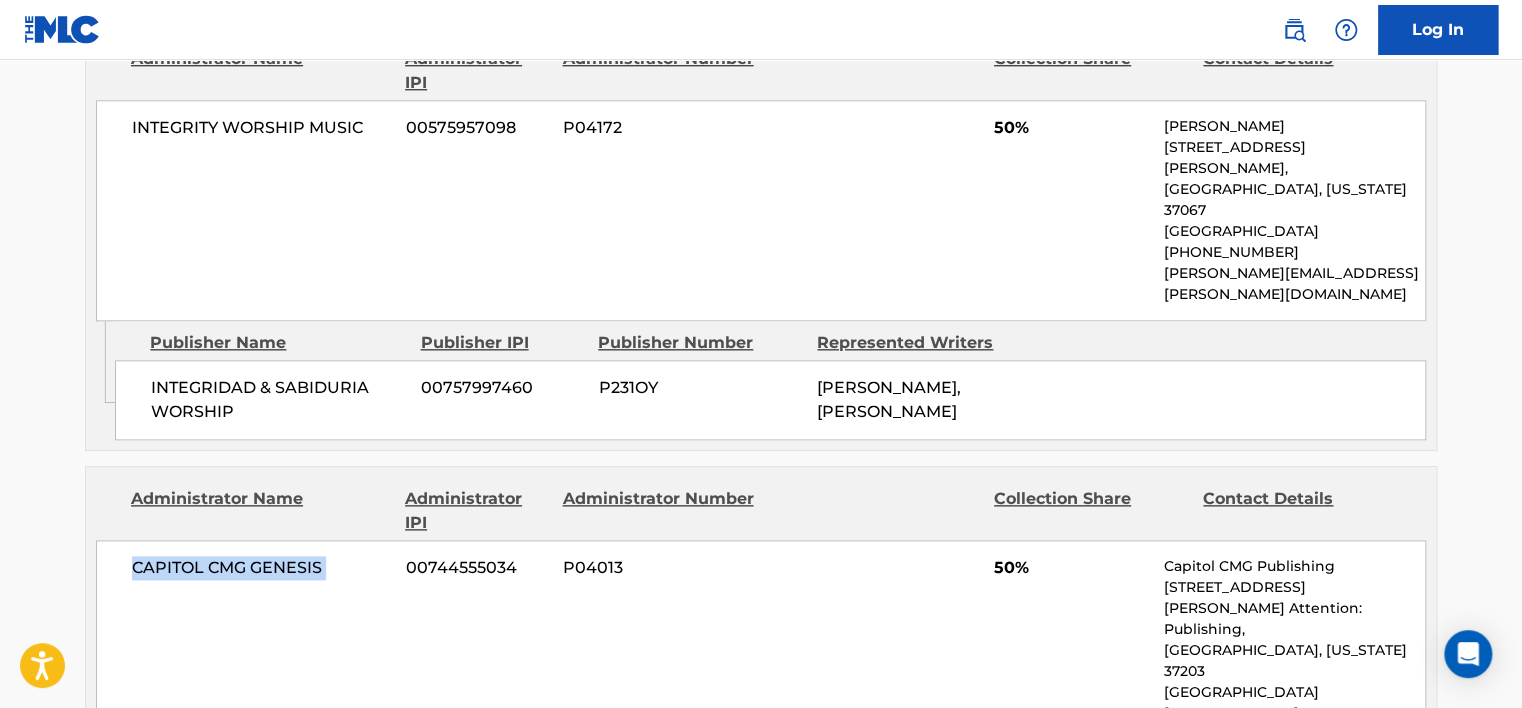 click on "CAPITOL CMG GENESIS" at bounding box center (261, 568) 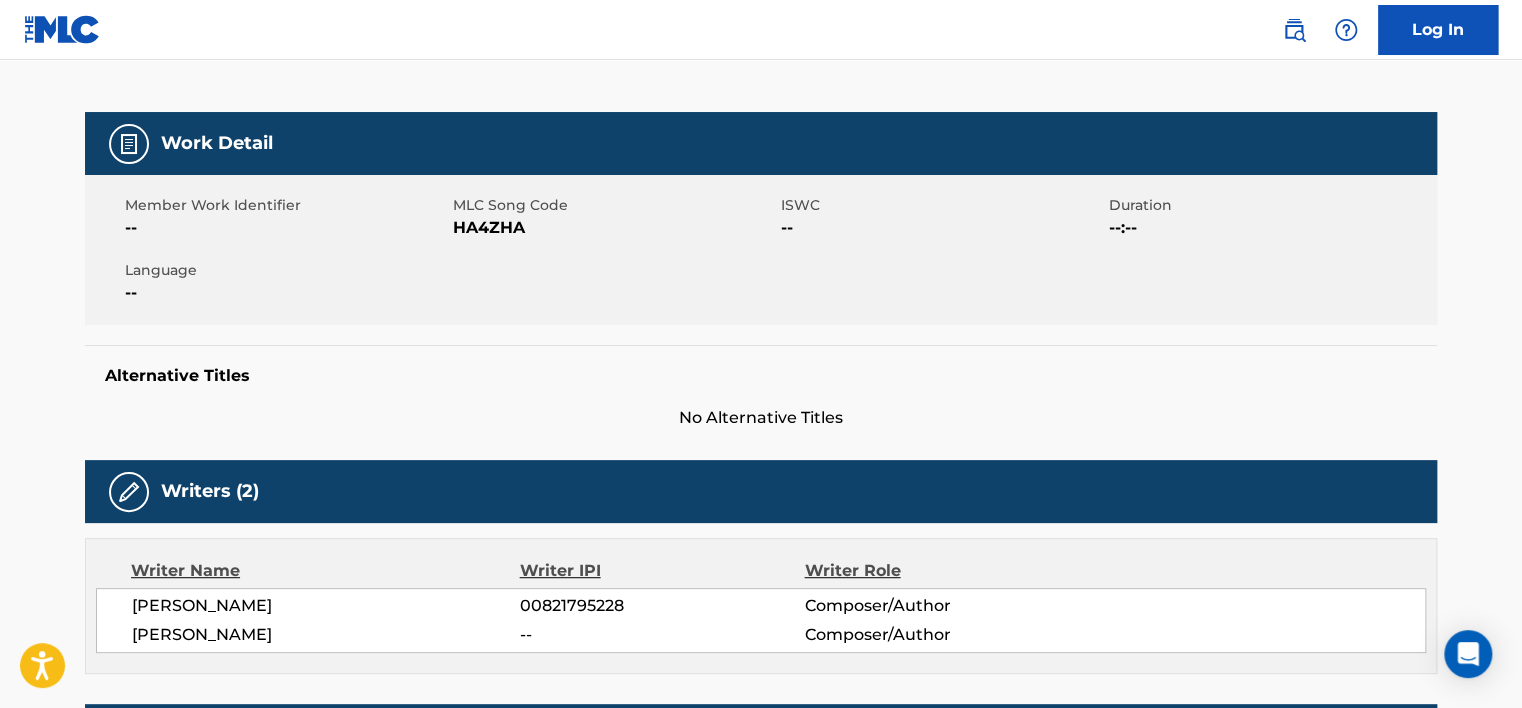 scroll, scrollTop: 200, scrollLeft: 0, axis: vertical 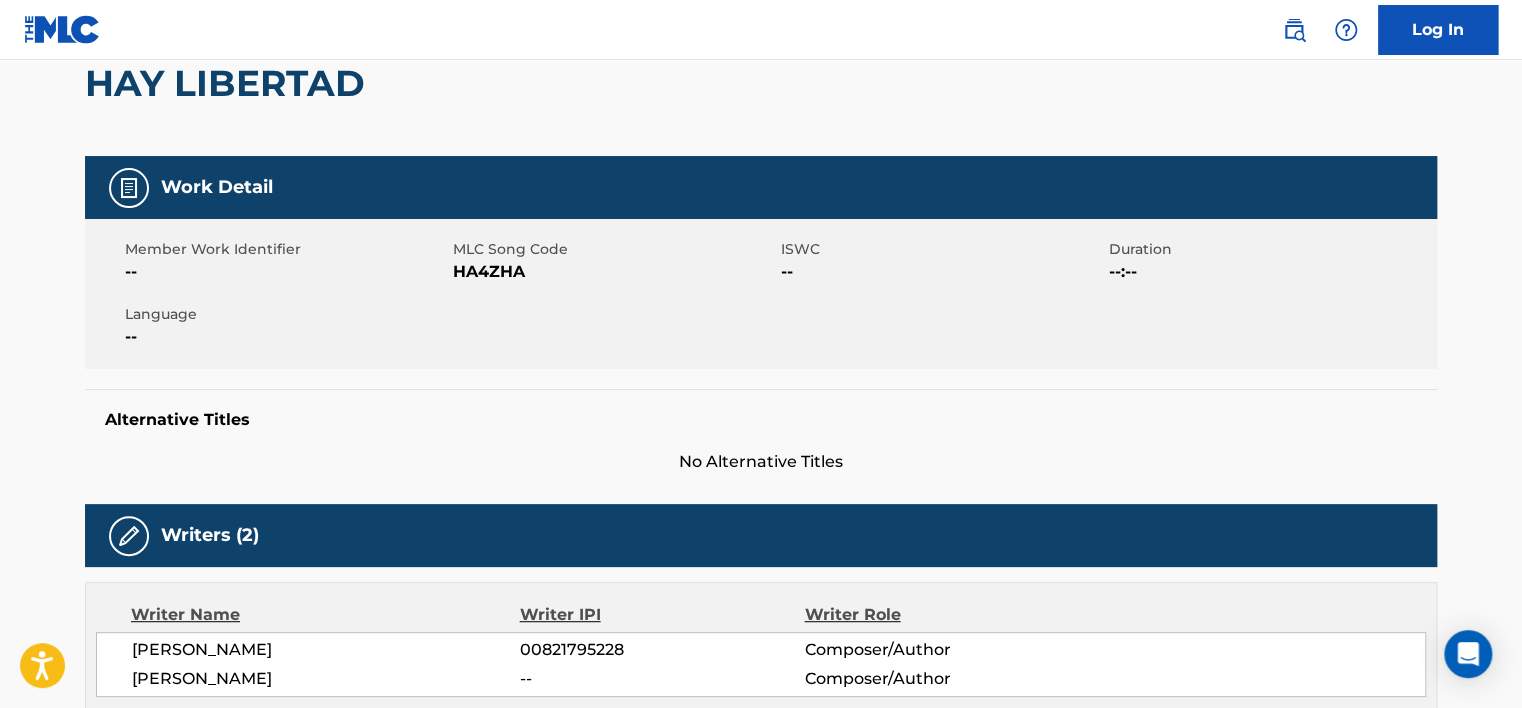 click on "HA4ZHA" at bounding box center (614, 272) 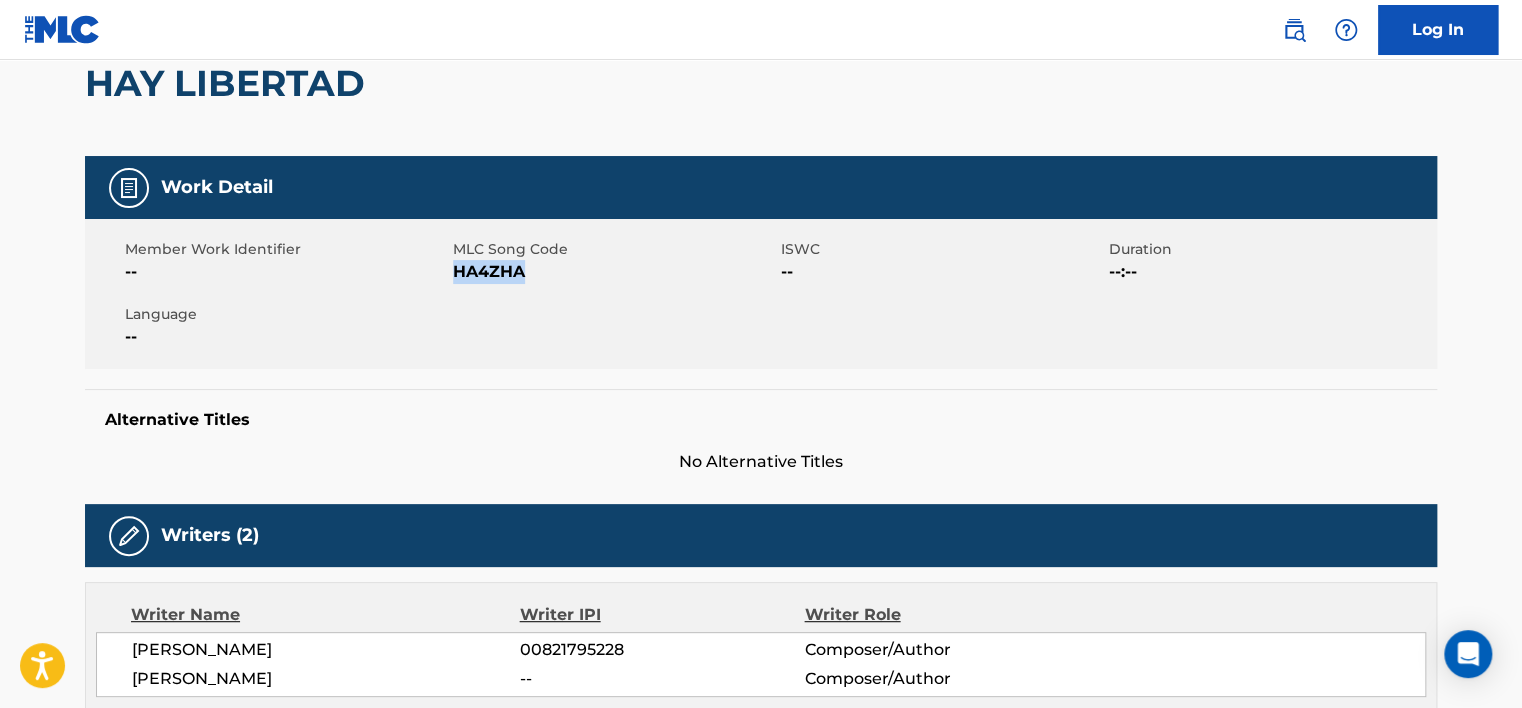 click on "HA4ZHA" at bounding box center (614, 272) 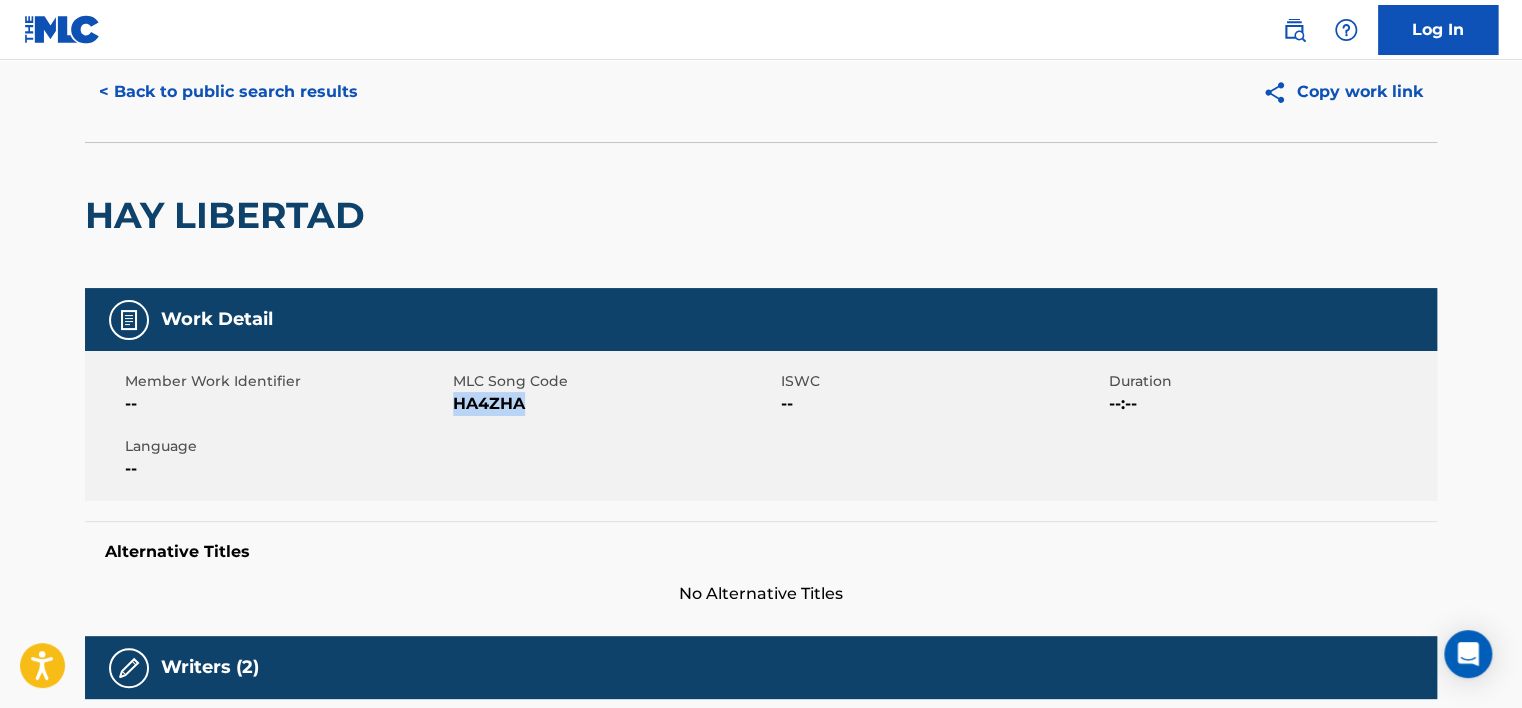 scroll, scrollTop: 0, scrollLeft: 0, axis: both 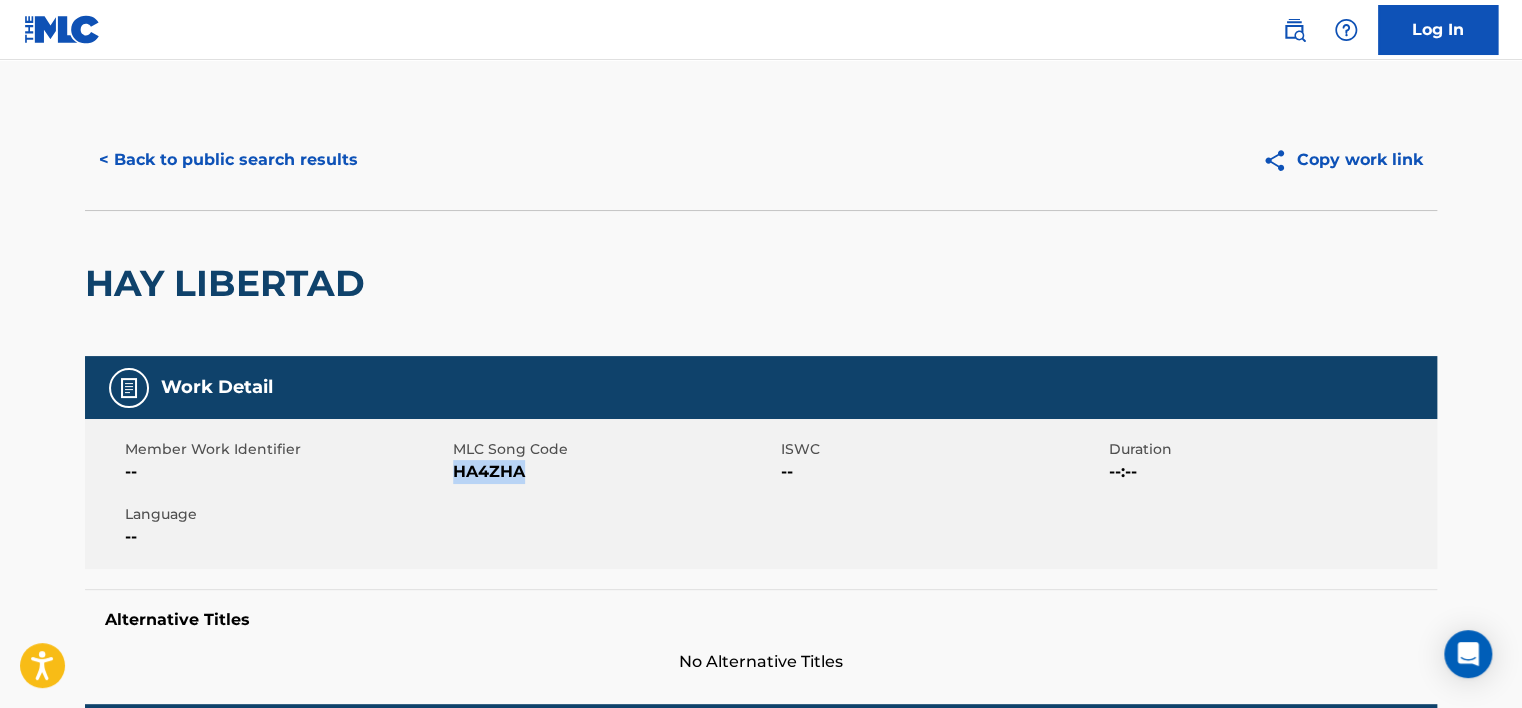 click on "< Back to public search results" at bounding box center (228, 160) 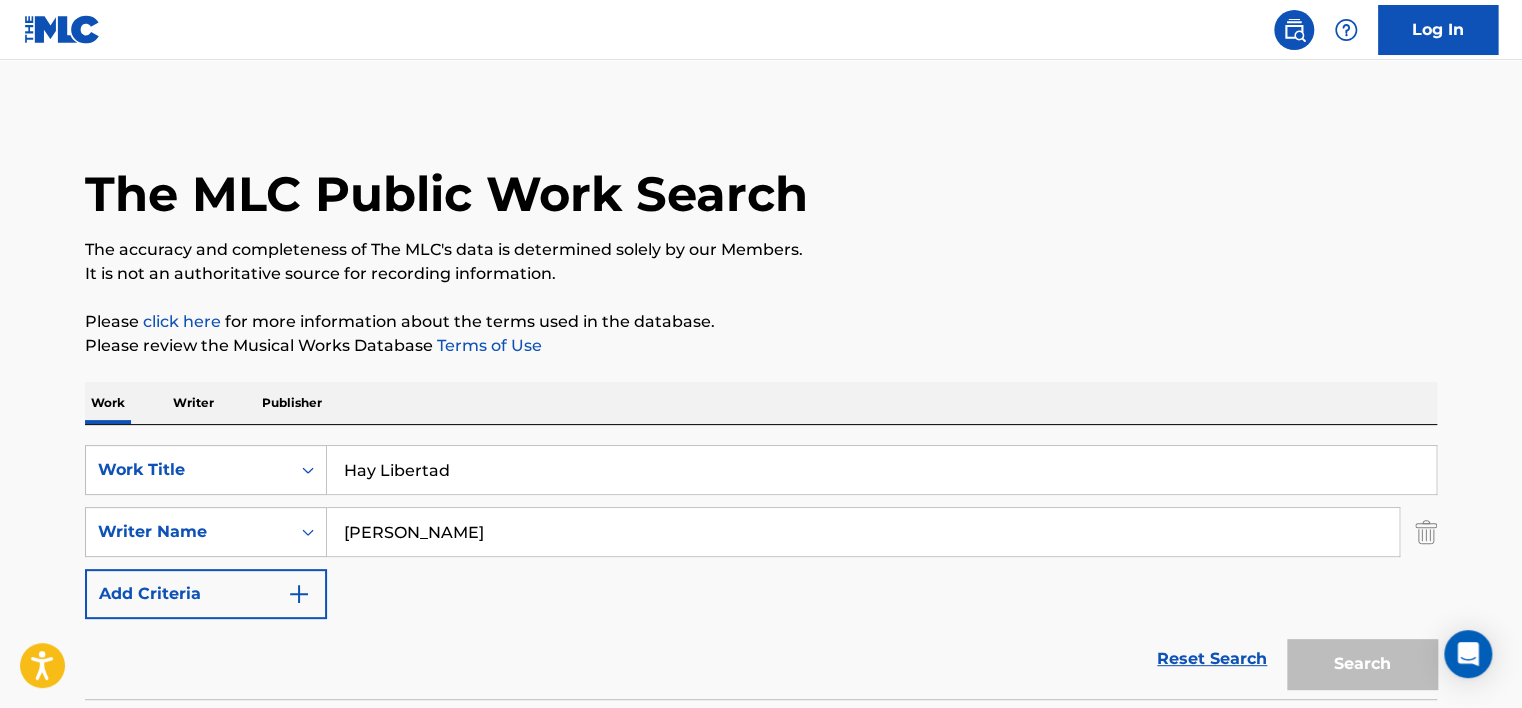 scroll, scrollTop: 265, scrollLeft: 0, axis: vertical 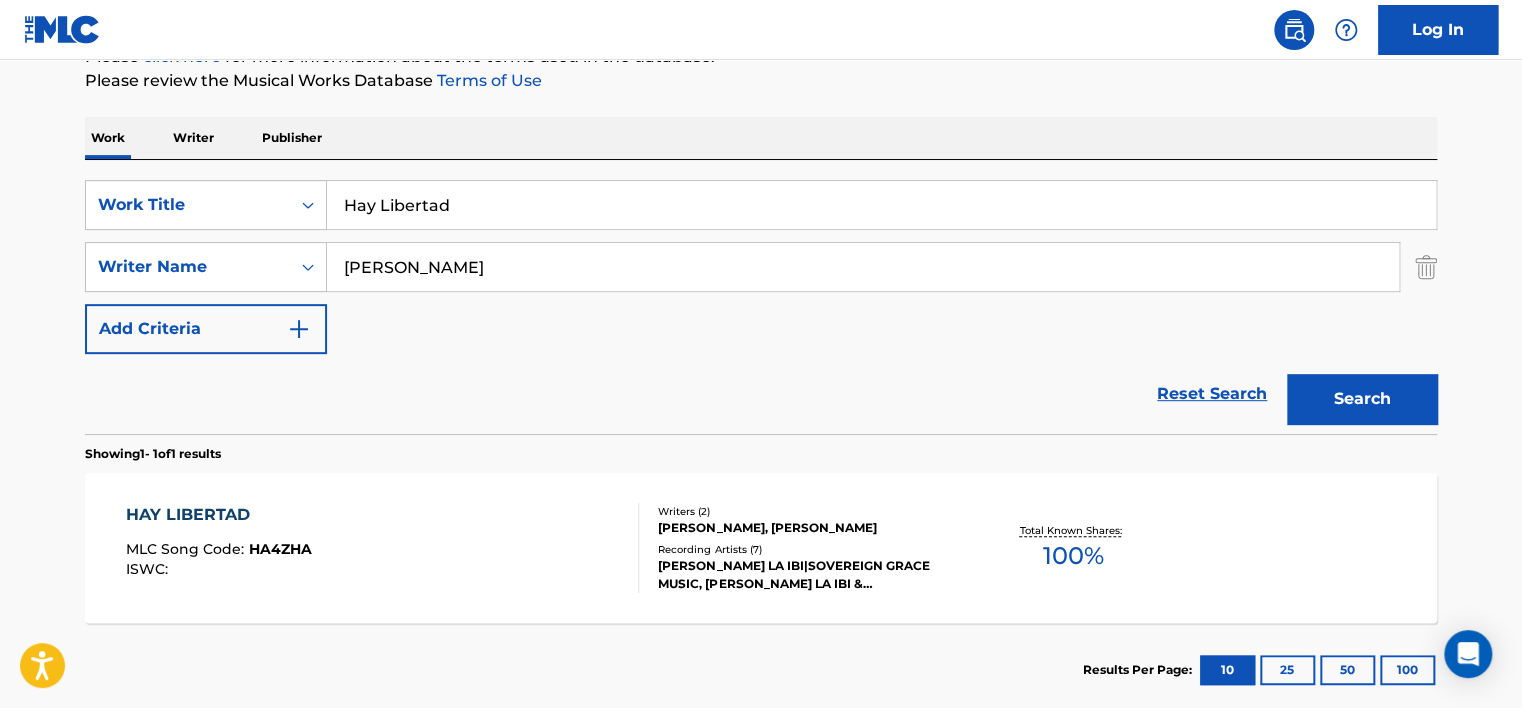 click on "Hay Libertad" at bounding box center (881, 205) 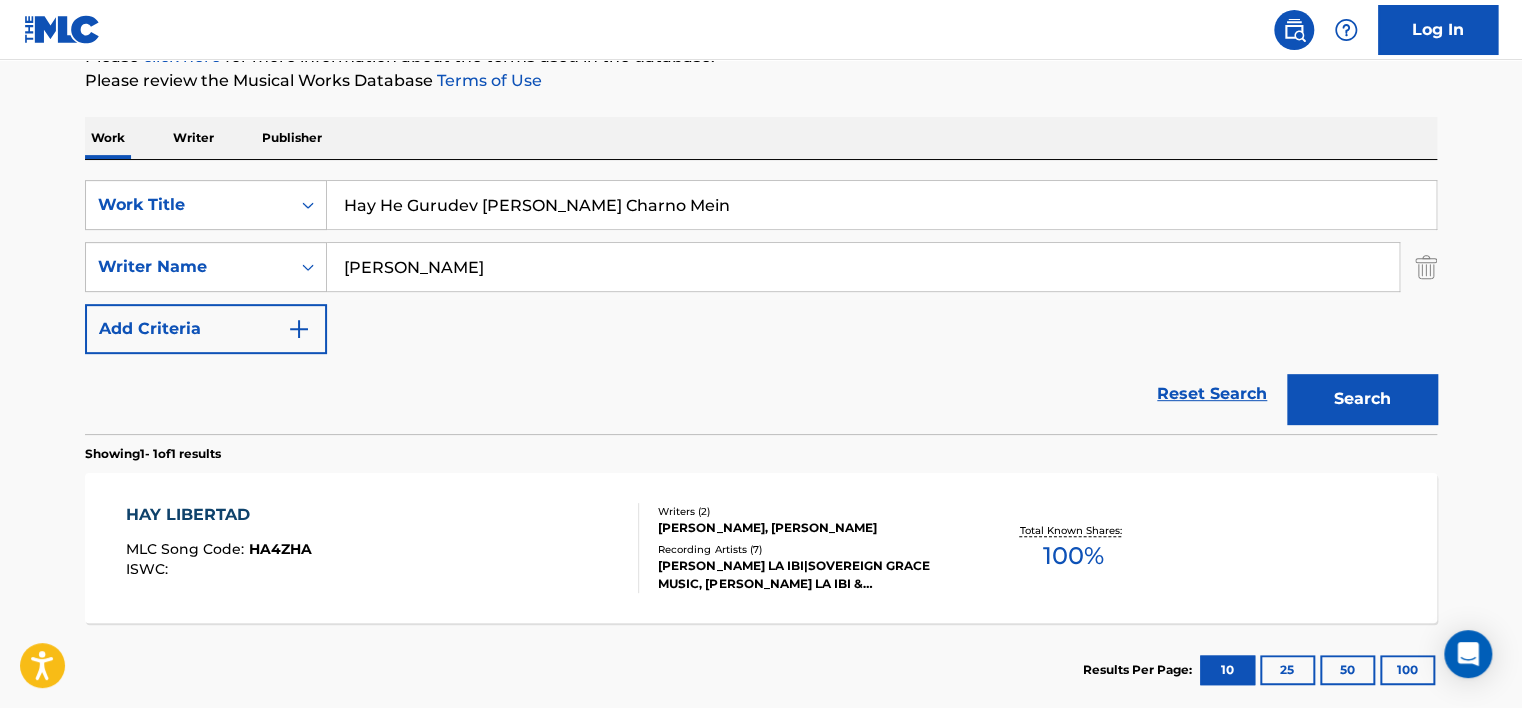 click on "Hay He Gurudev [PERSON_NAME] Charno Mein" at bounding box center [881, 205] 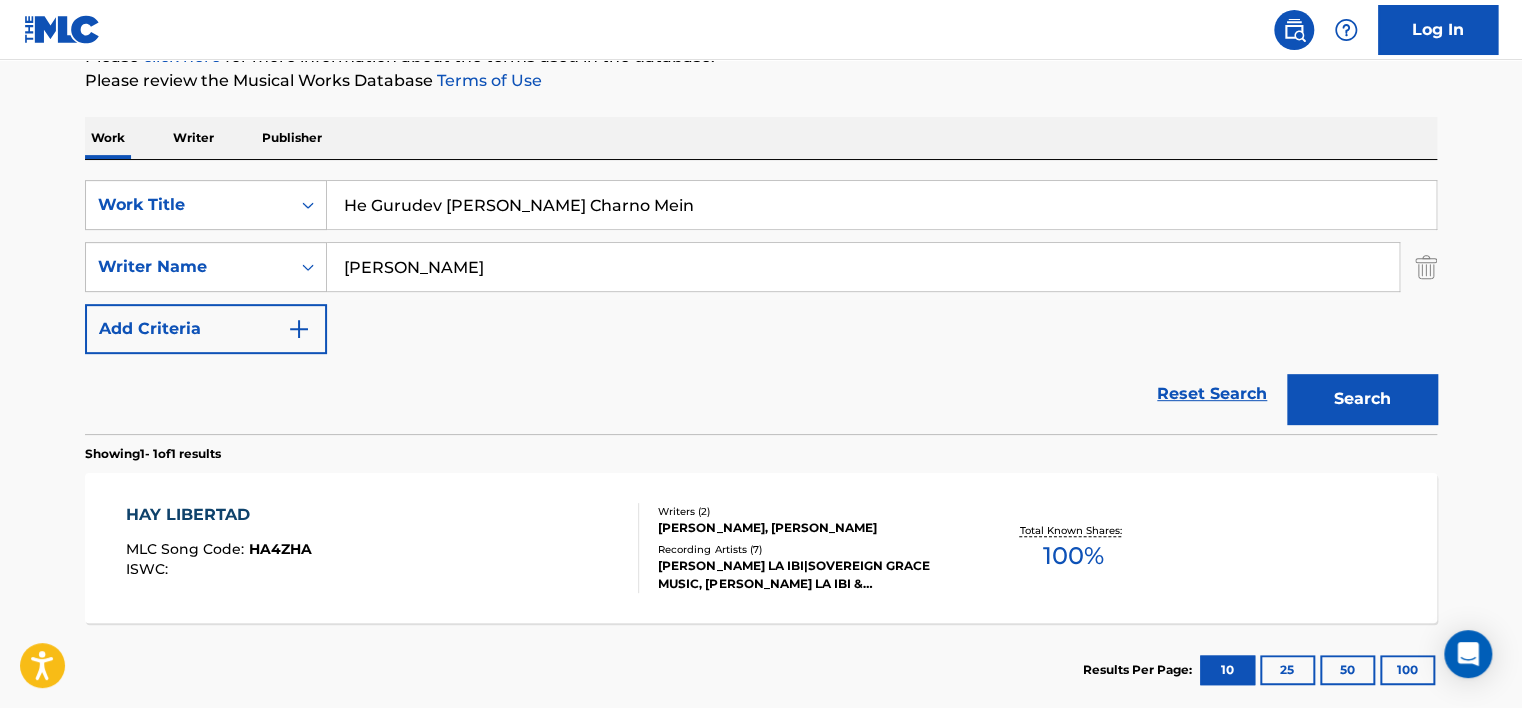 type on "He Gurudev [PERSON_NAME] Charno Mein" 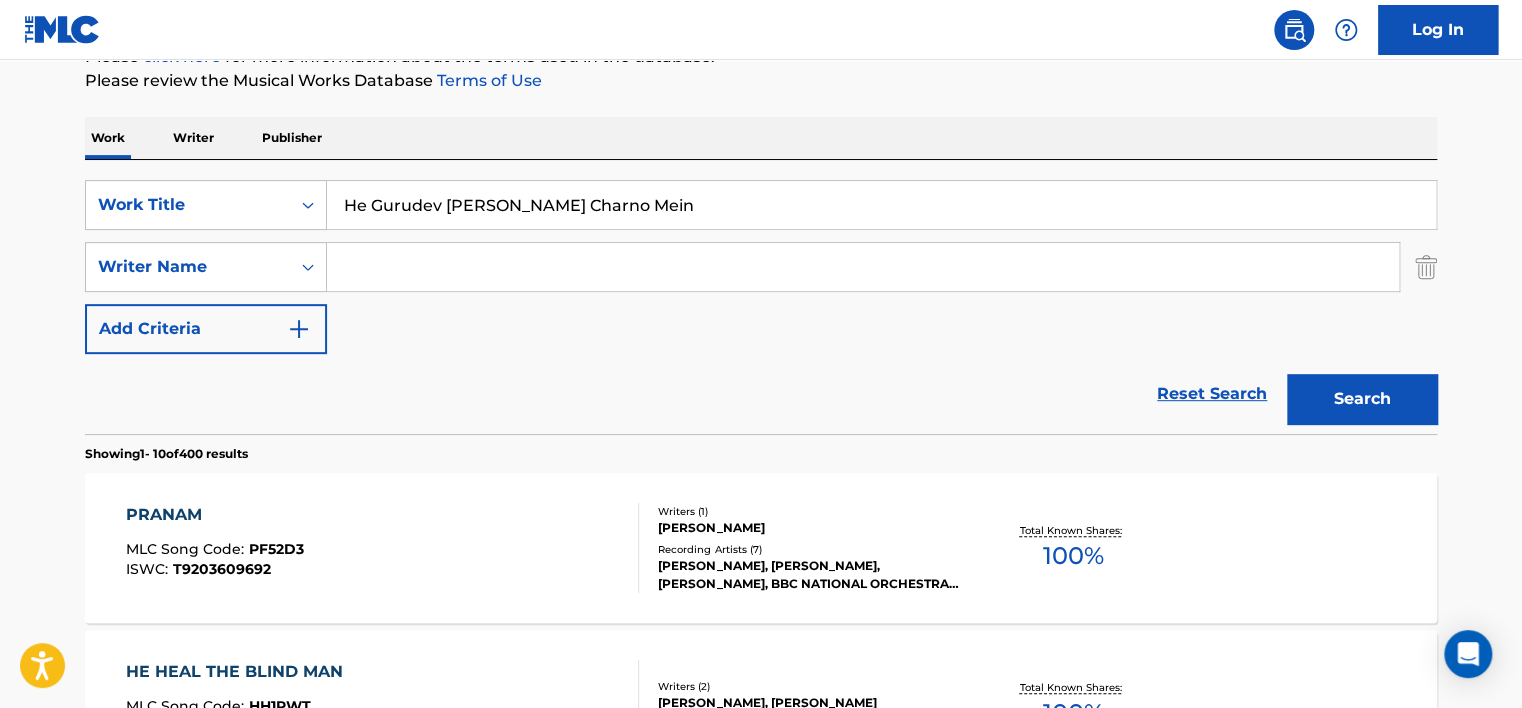 type 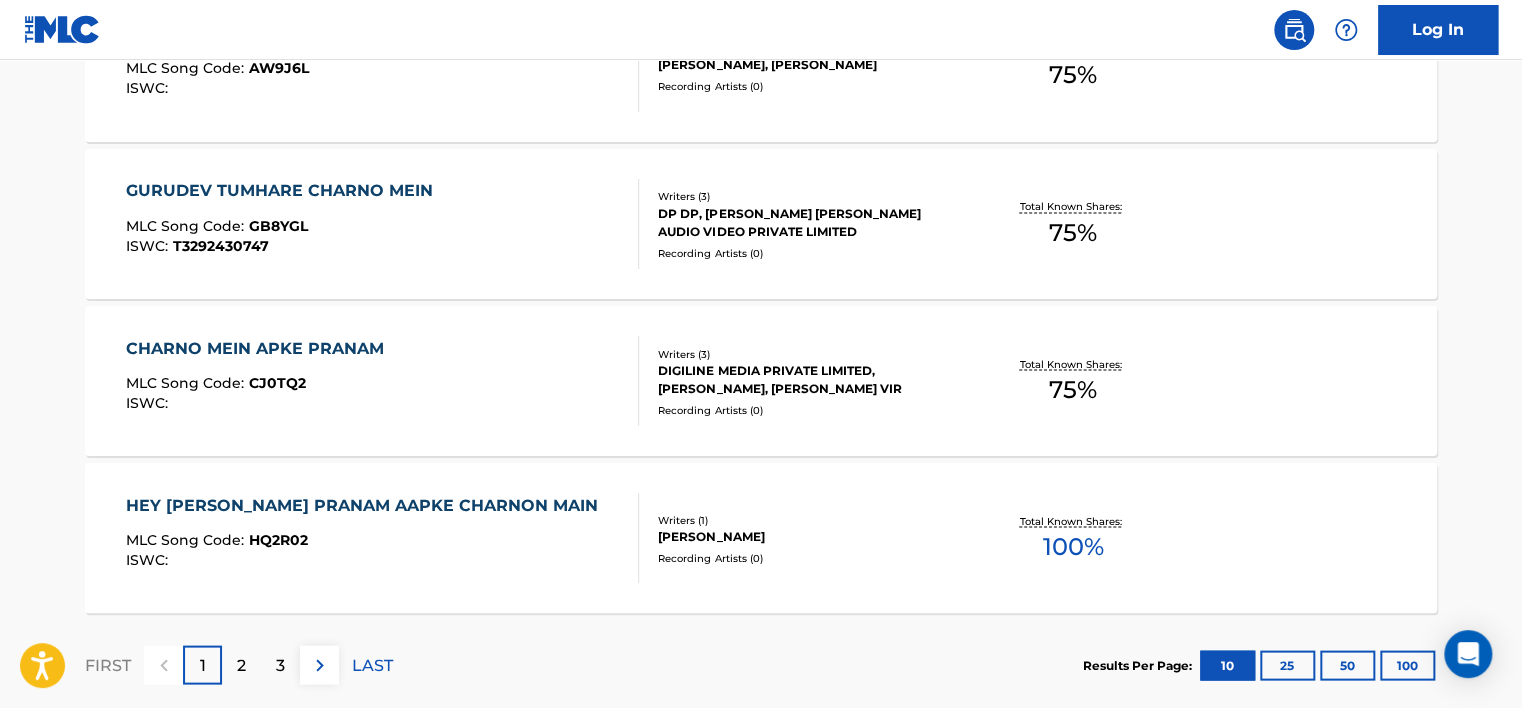 scroll, scrollTop: 1301, scrollLeft: 0, axis: vertical 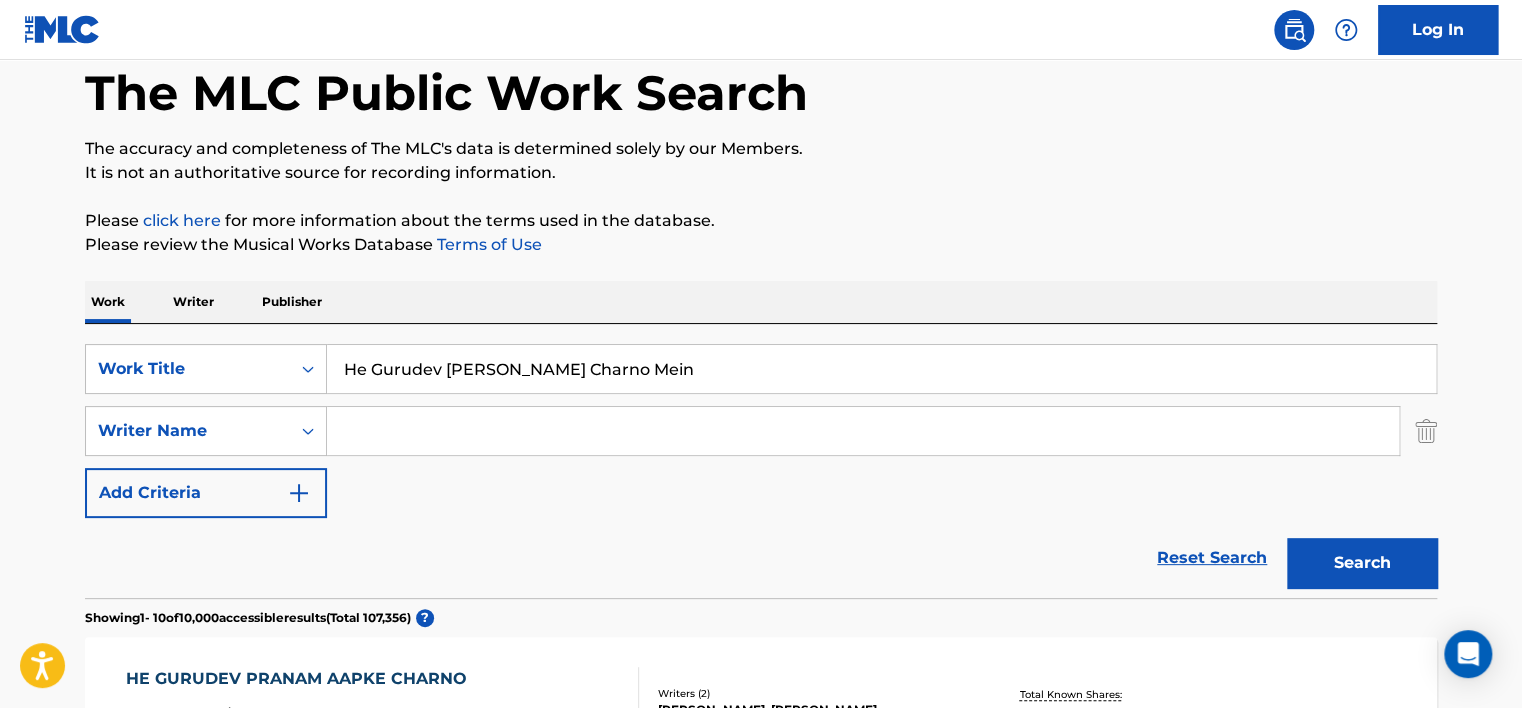 click on "He Gurudev [PERSON_NAME] Charno Mein" at bounding box center (882, 369) 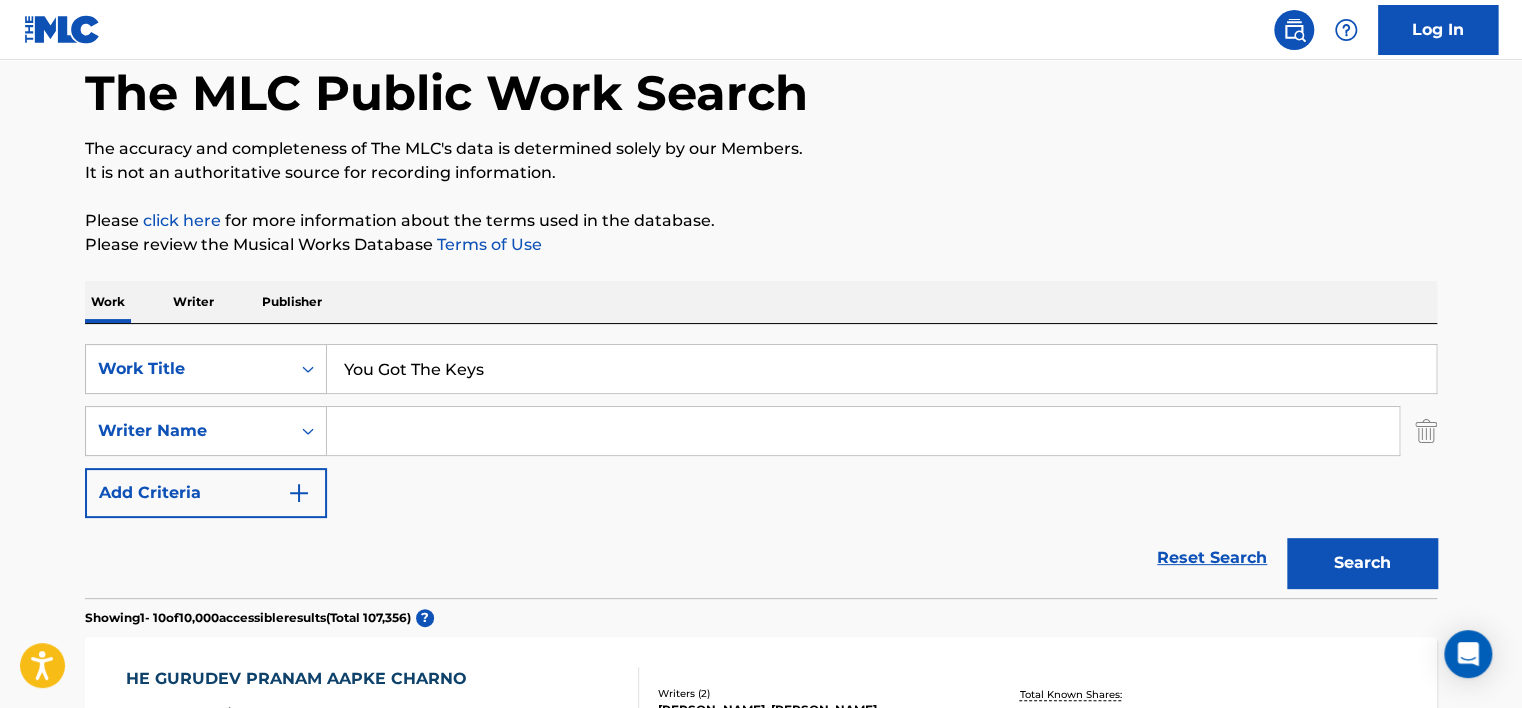 click on "Search" at bounding box center (1362, 563) 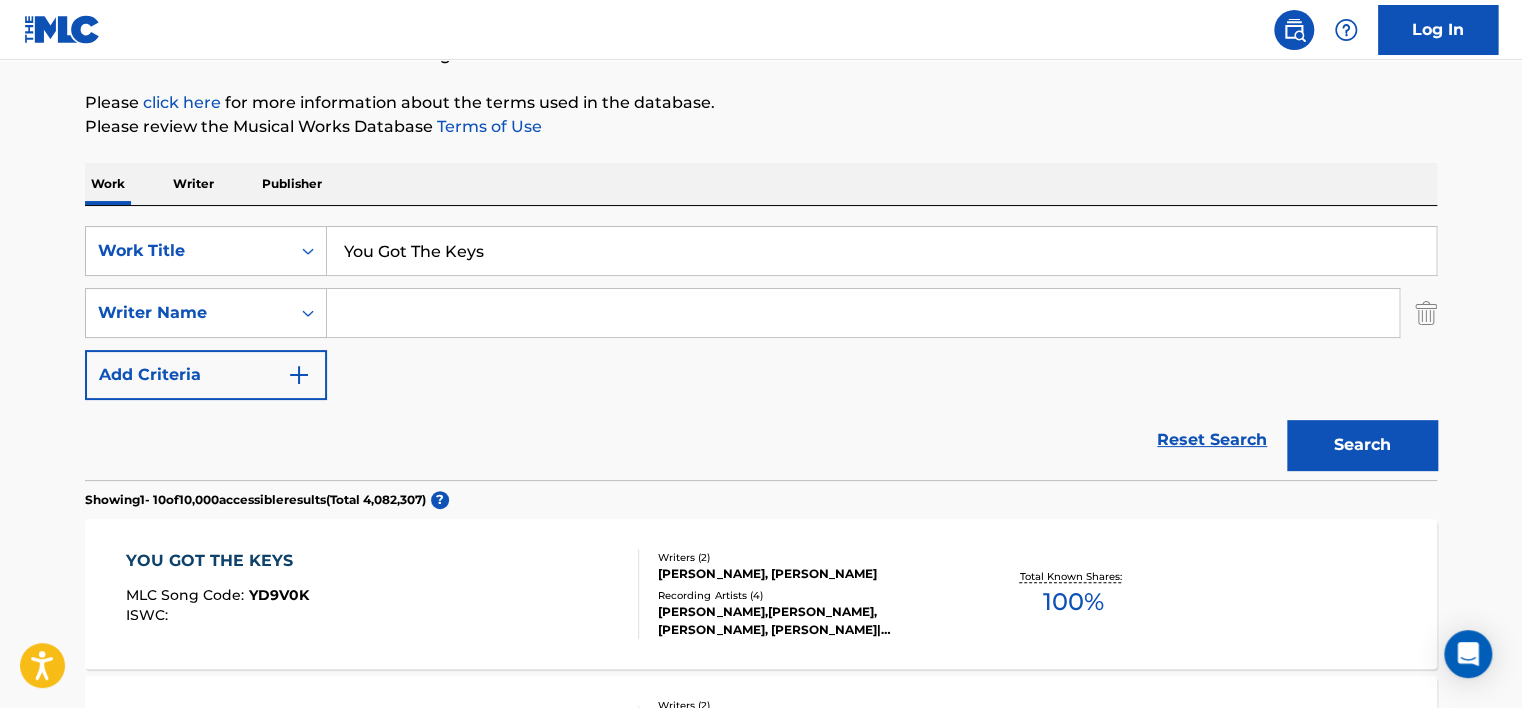 scroll, scrollTop: 201, scrollLeft: 0, axis: vertical 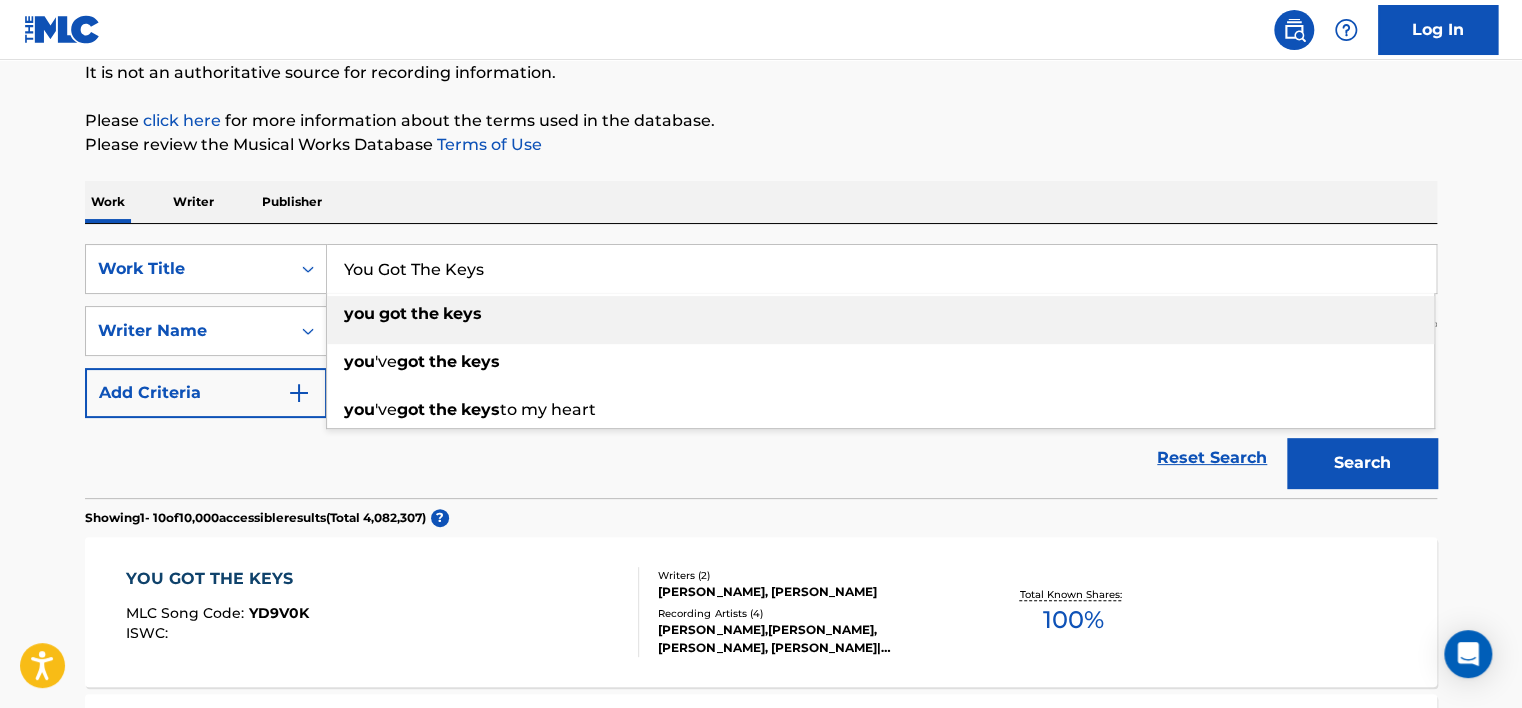 click on "You Got The Keys" at bounding box center [881, 269] 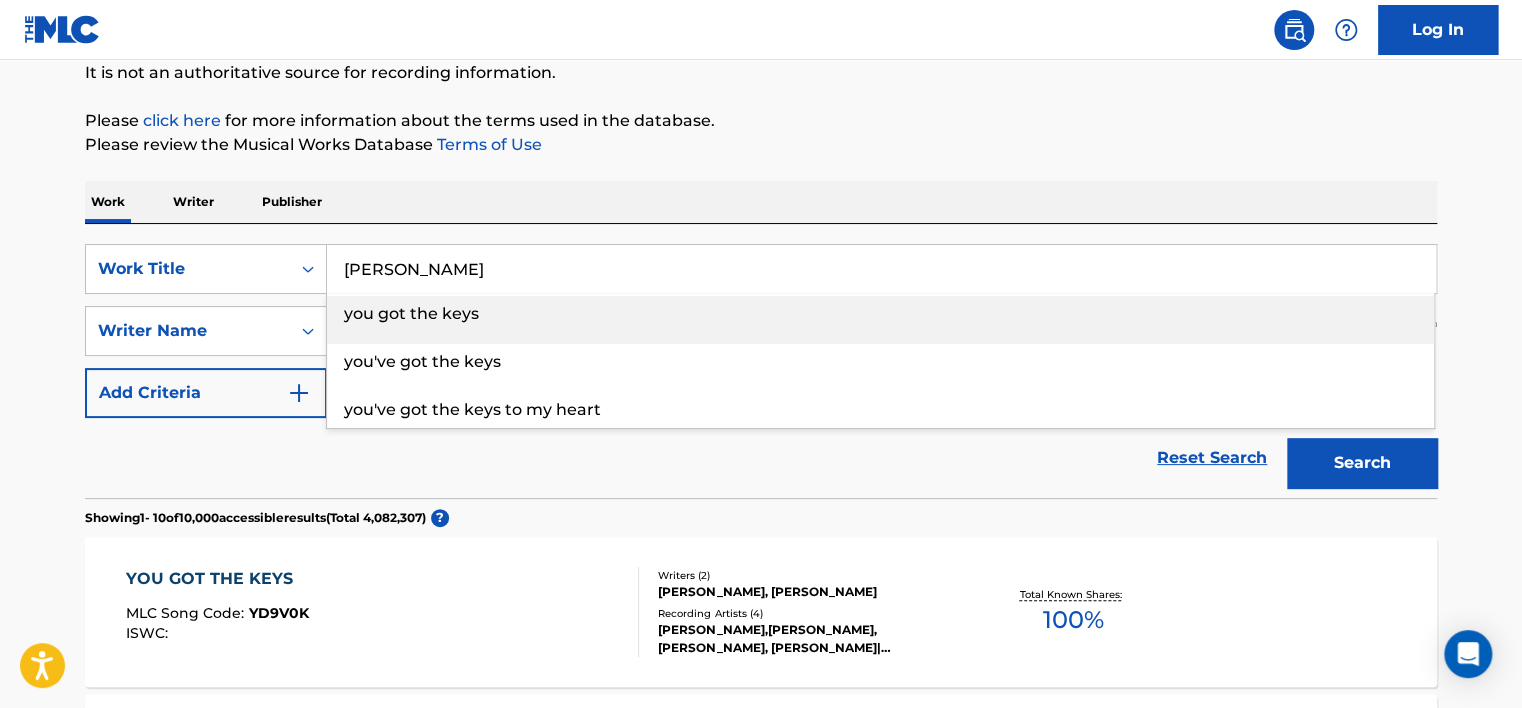 type on "[PERSON_NAME]" 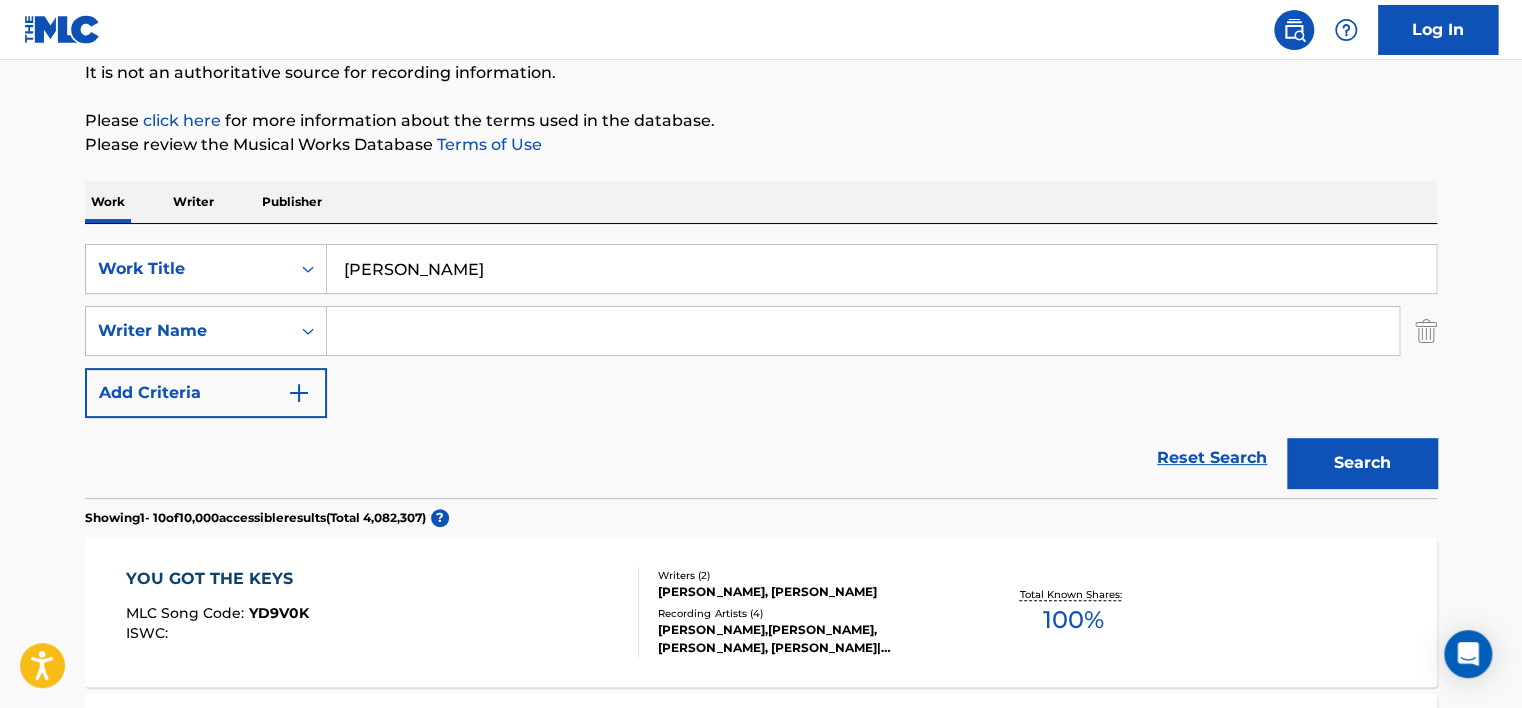 click on "Search" at bounding box center [1362, 463] 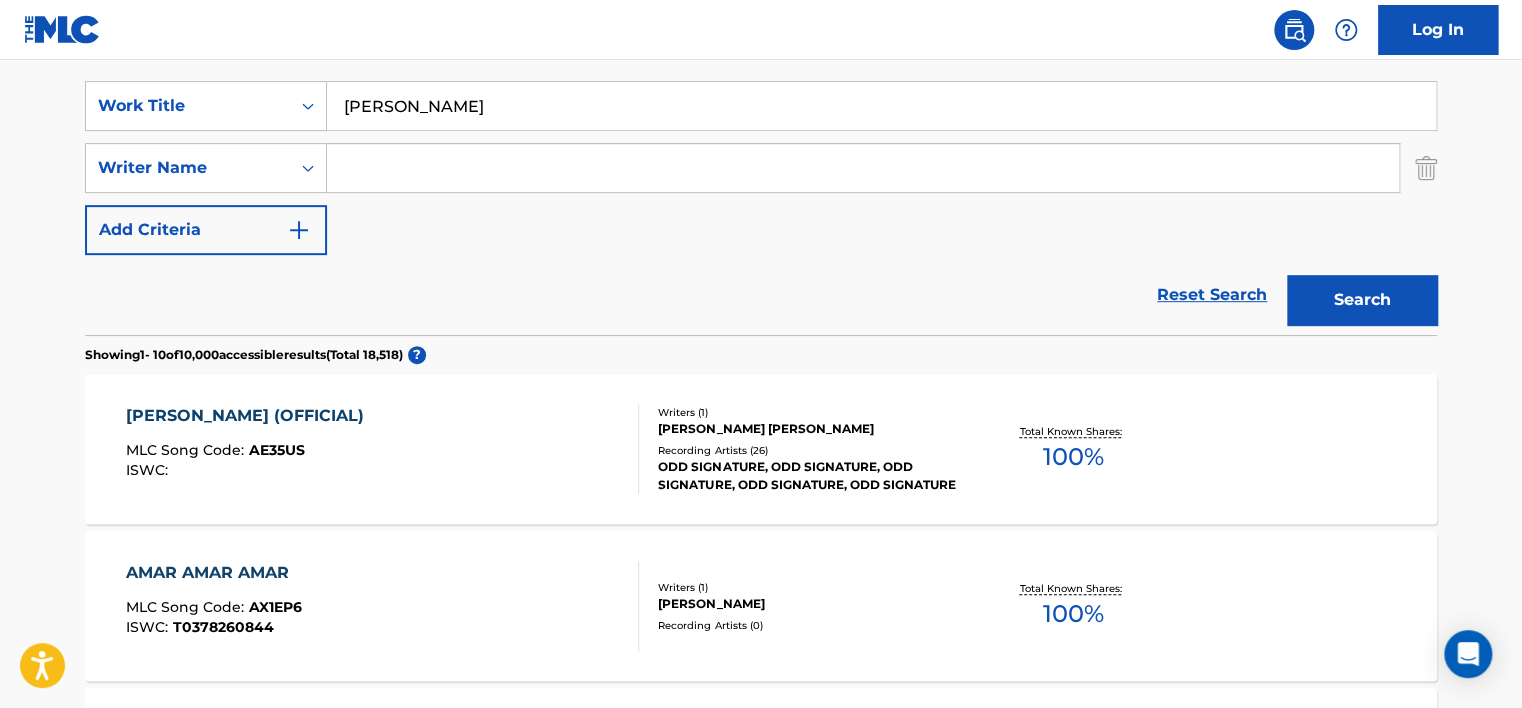 scroll, scrollTop: 401, scrollLeft: 0, axis: vertical 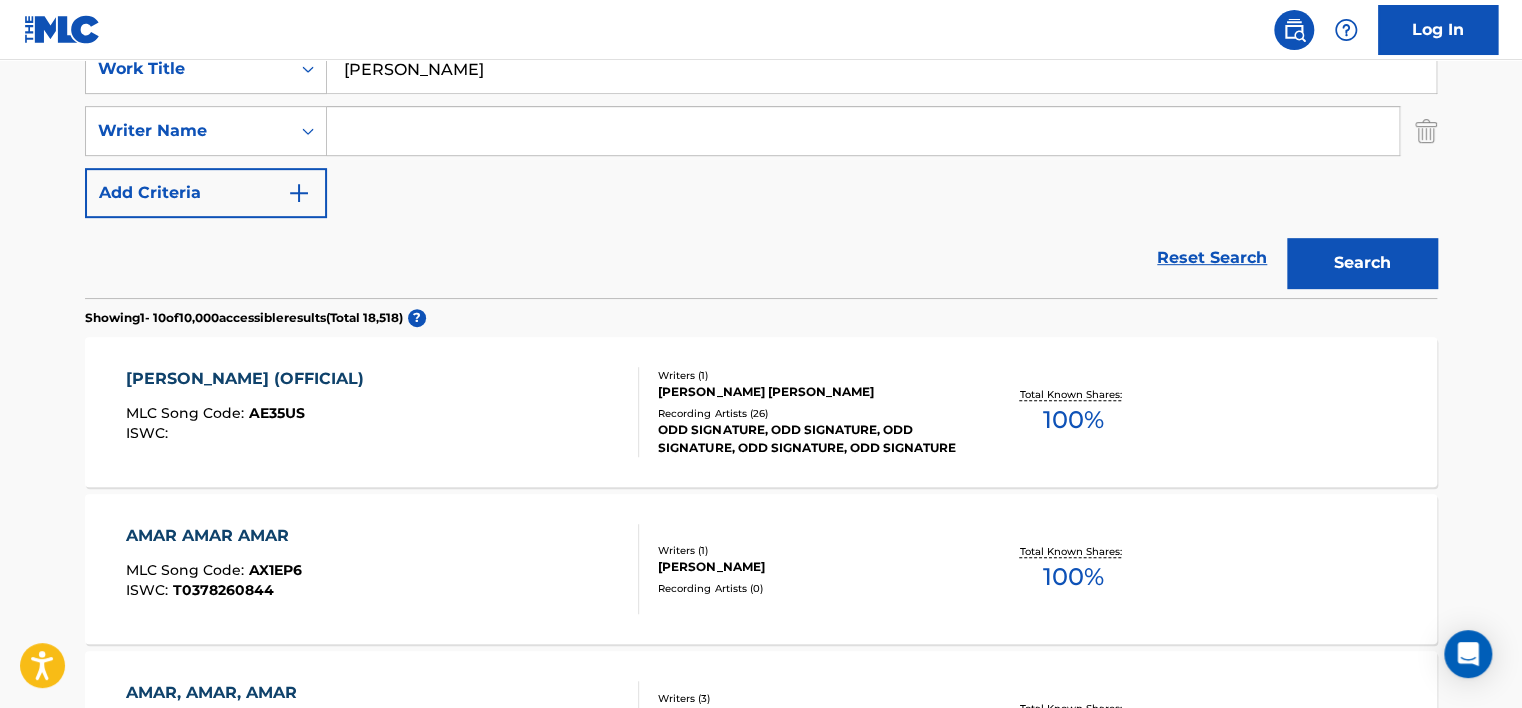 click on "[PERSON_NAME] (OFFICIAL) MLC Song Code : AE35US ISWC :" at bounding box center [383, 412] 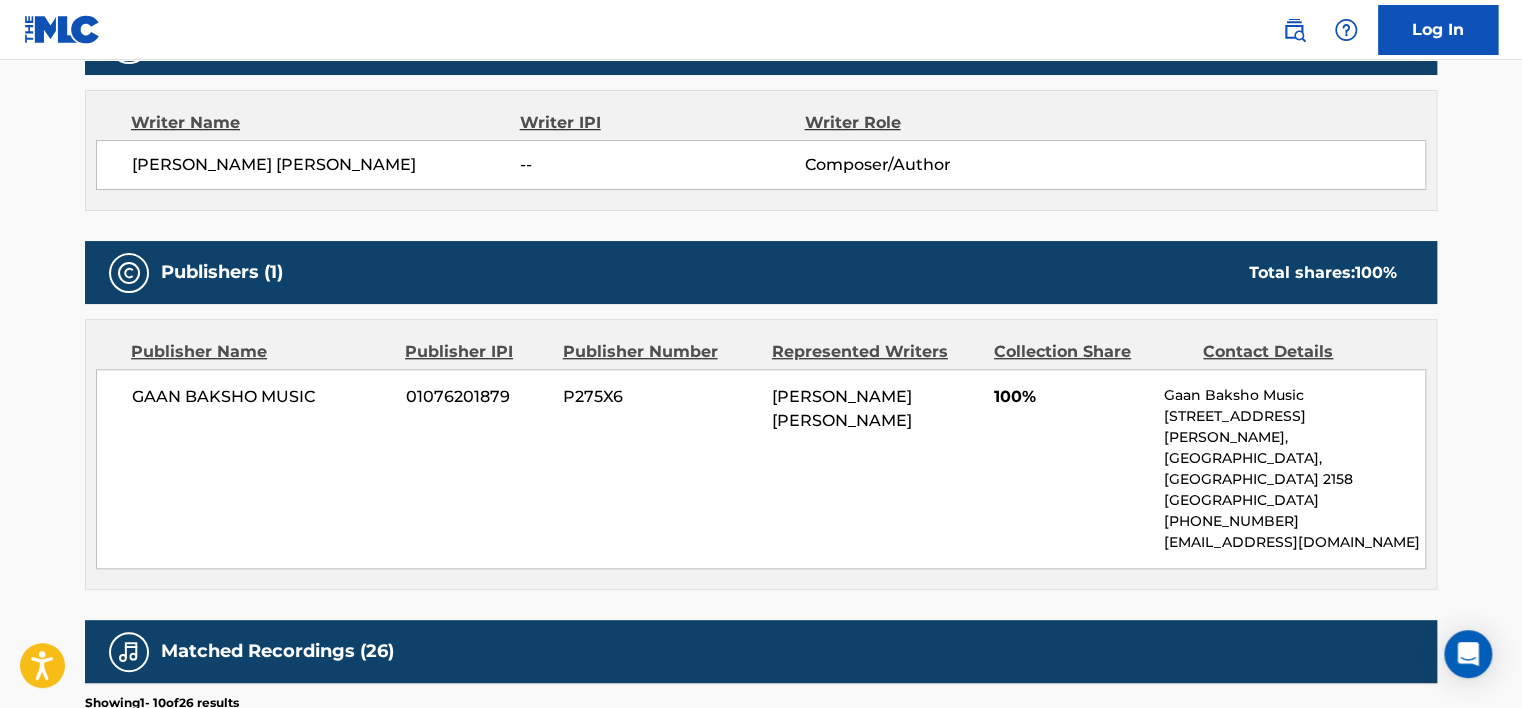 scroll, scrollTop: 700, scrollLeft: 0, axis: vertical 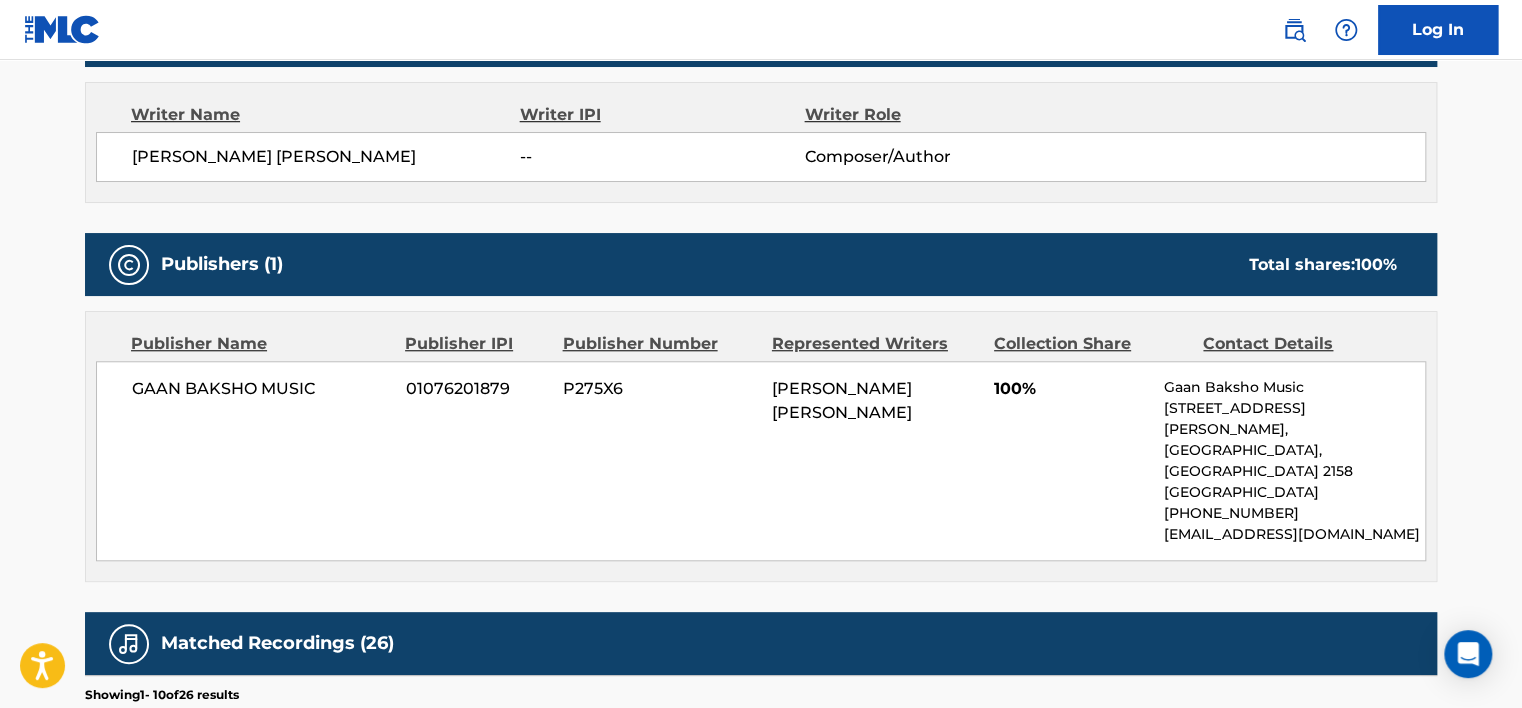 click on "GAAN BAKSHO MUSIC" at bounding box center (261, 389) 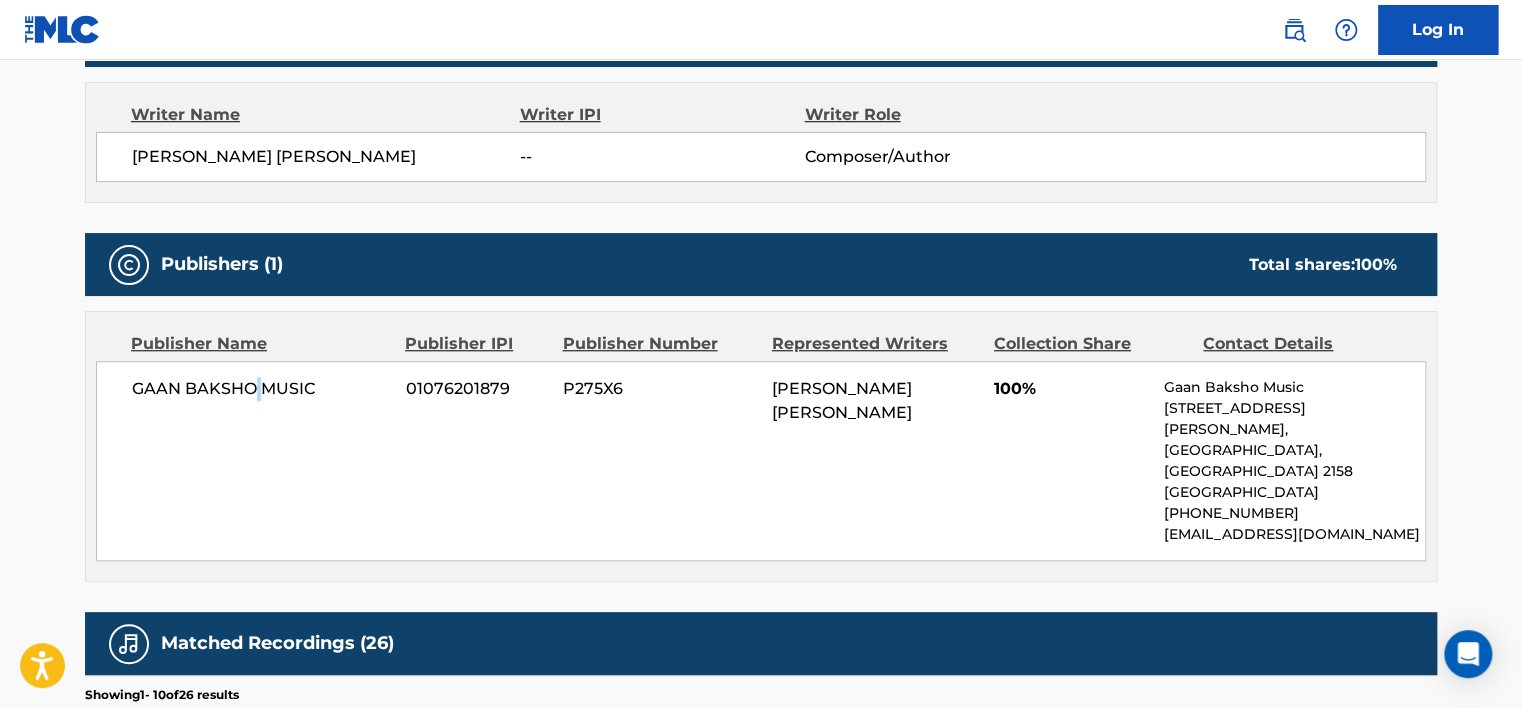 click on "GAAN BAKSHO MUSIC" at bounding box center (261, 389) 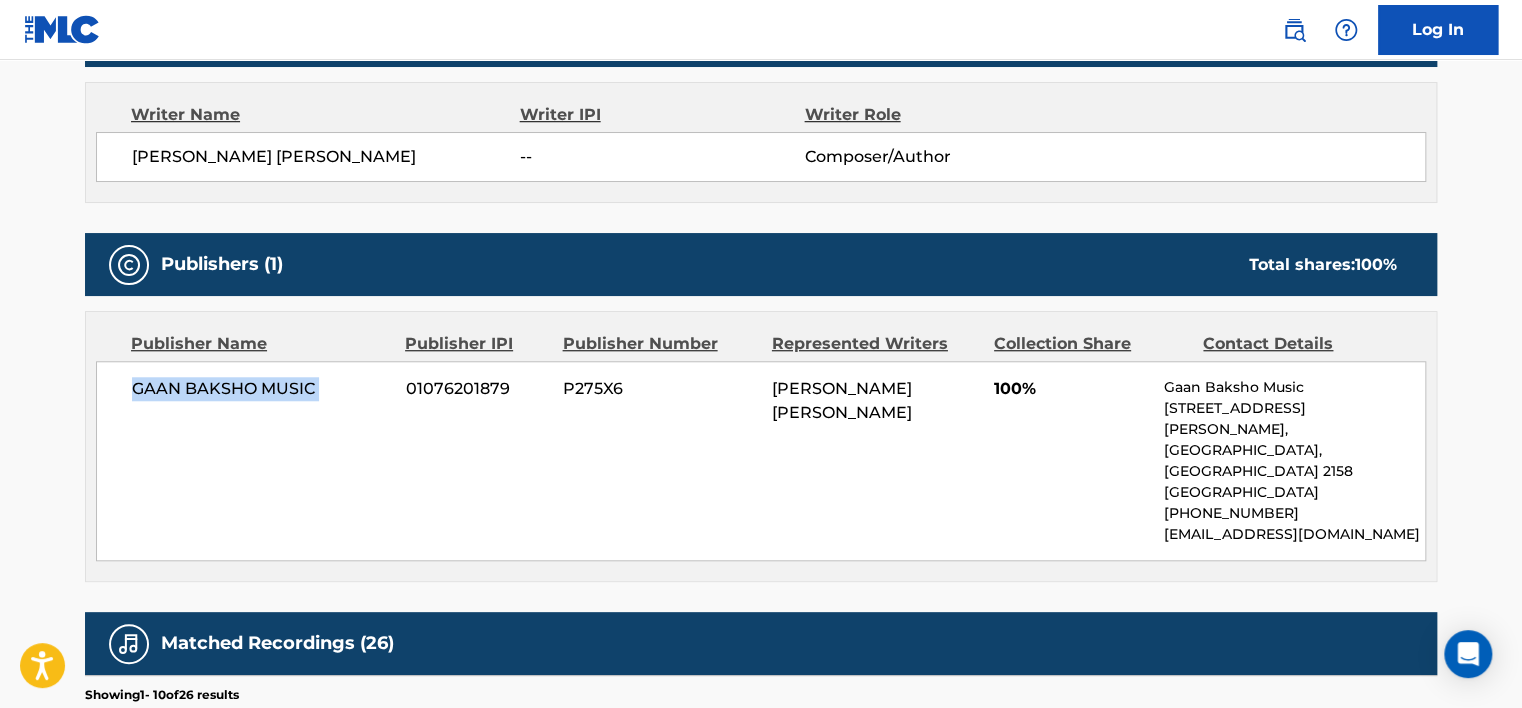 click on "GAAN BAKSHO MUSIC" at bounding box center (261, 389) 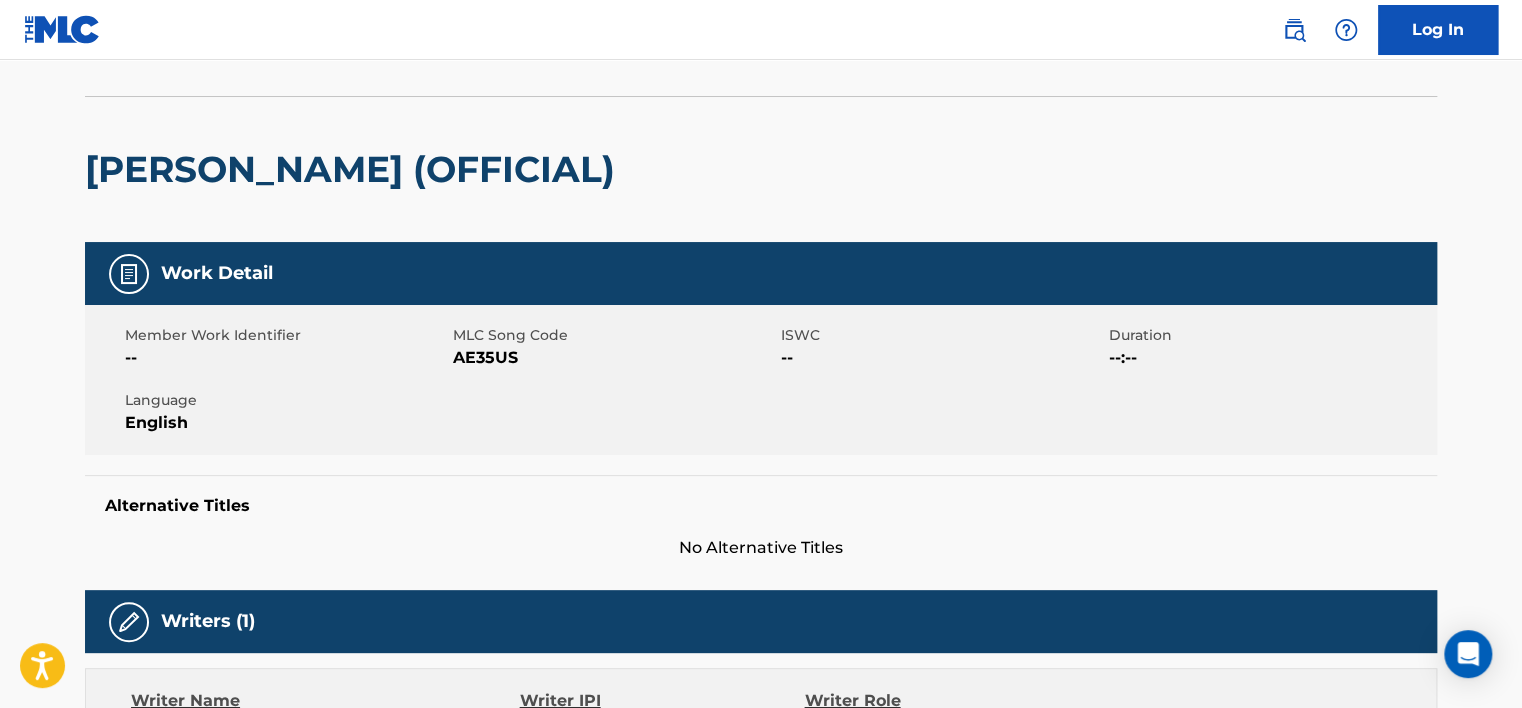 scroll, scrollTop: 100, scrollLeft: 0, axis: vertical 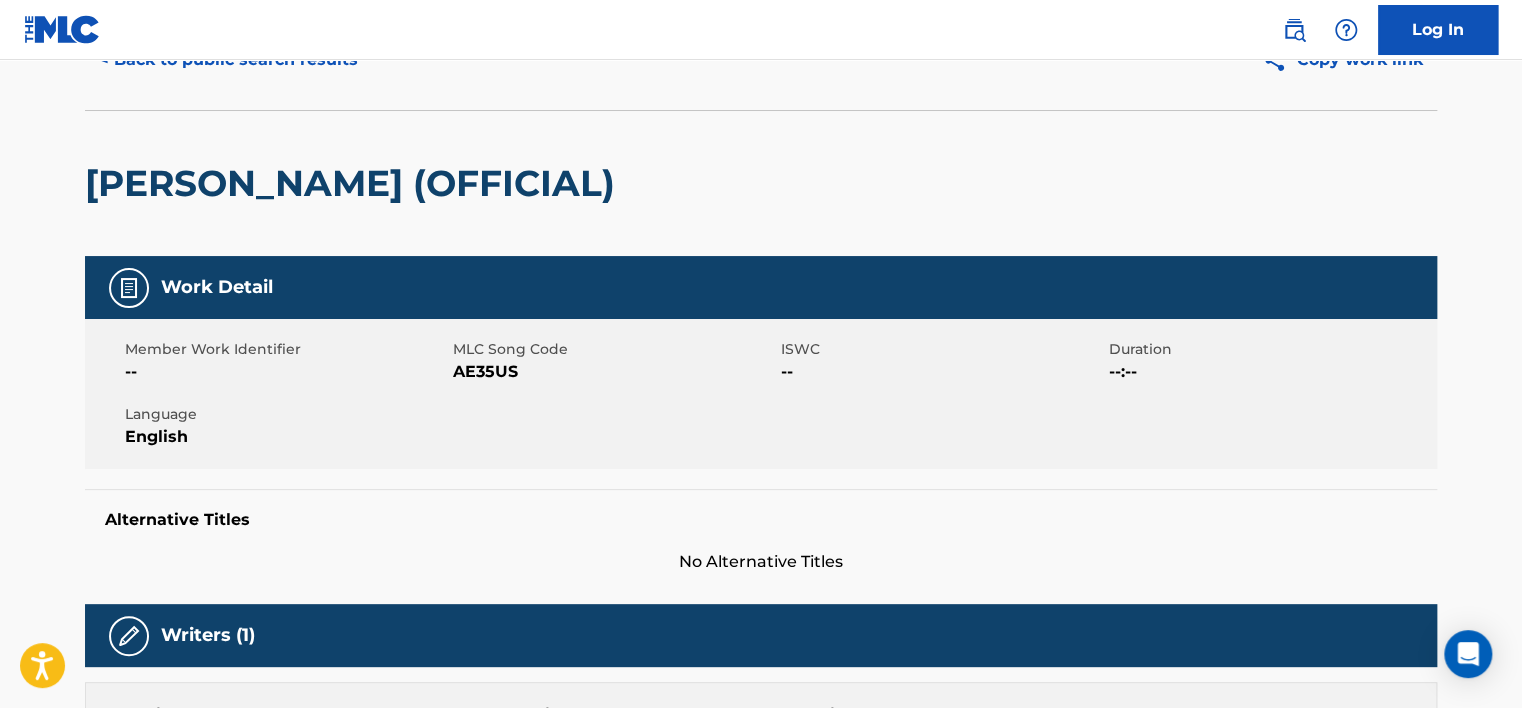 click on "AE35US" at bounding box center [614, 372] 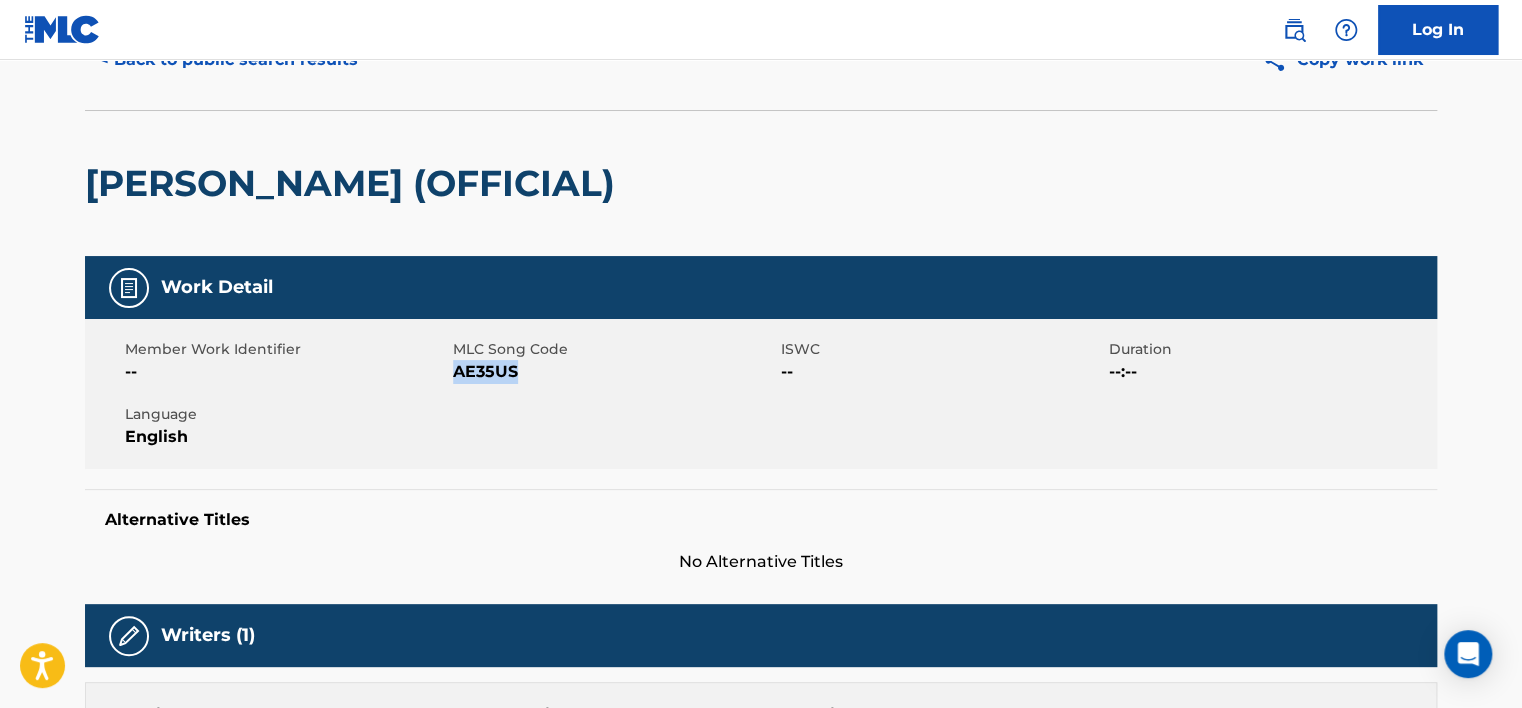 click on "AE35US" at bounding box center [614, 372] 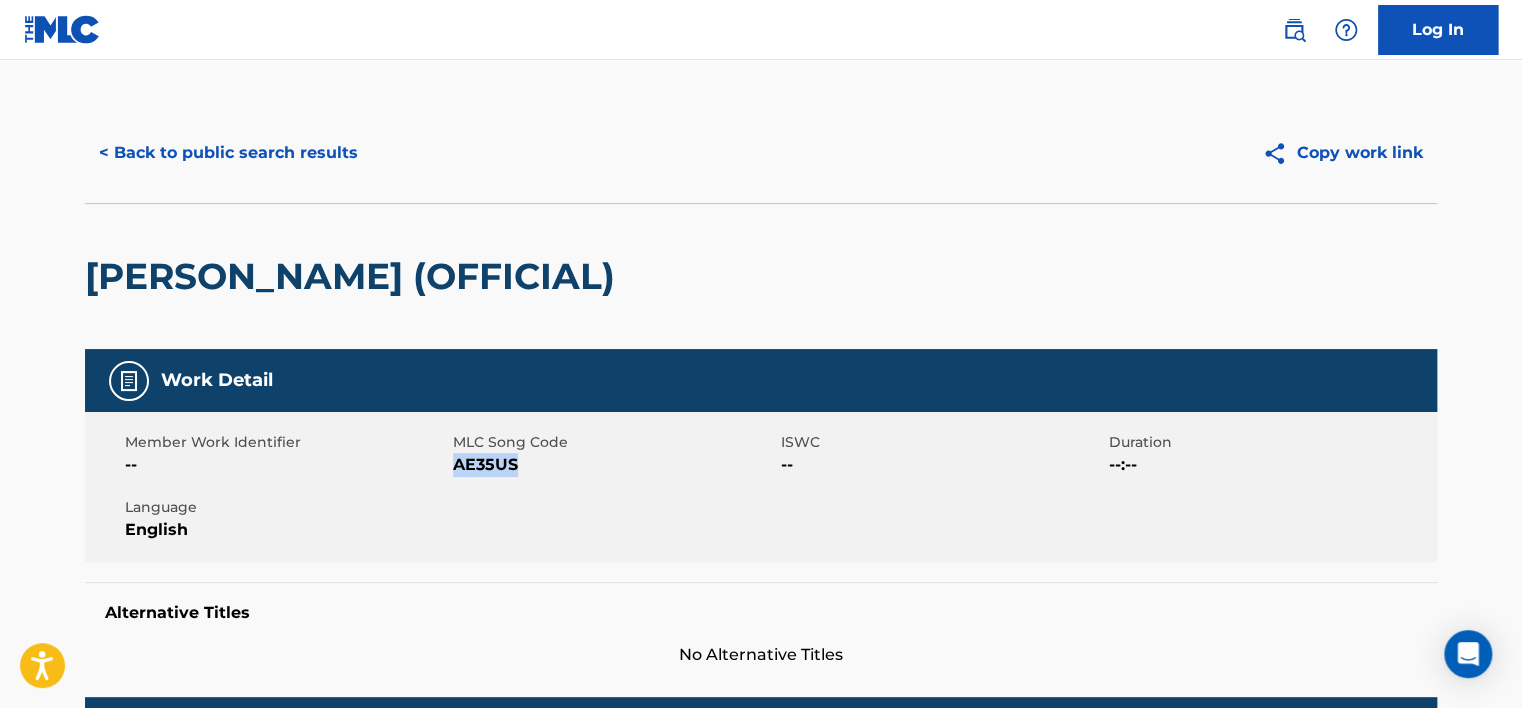 scroll, scrollTop: 0, scrollLeft: 0, axis: both 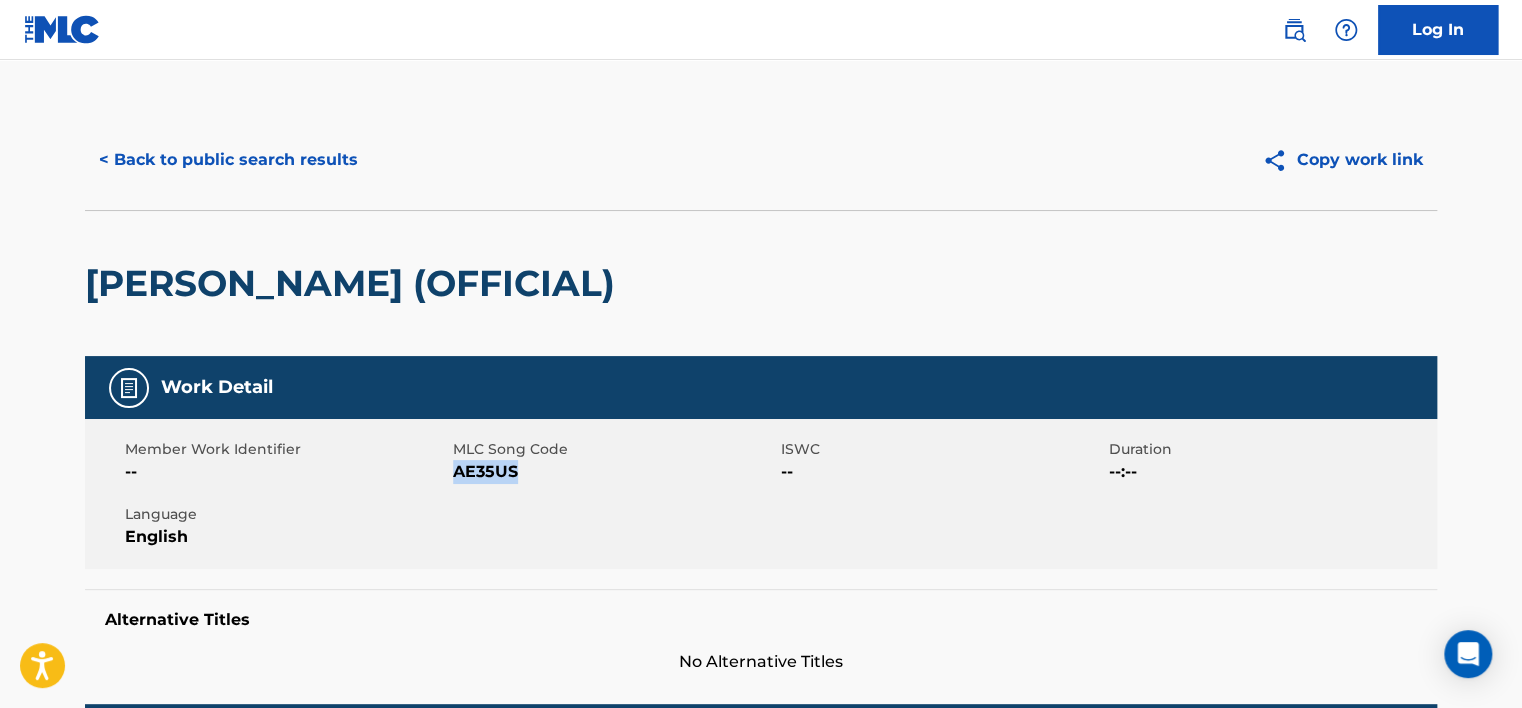 click on "< Back to public search results" at bounding box center [228, 160] 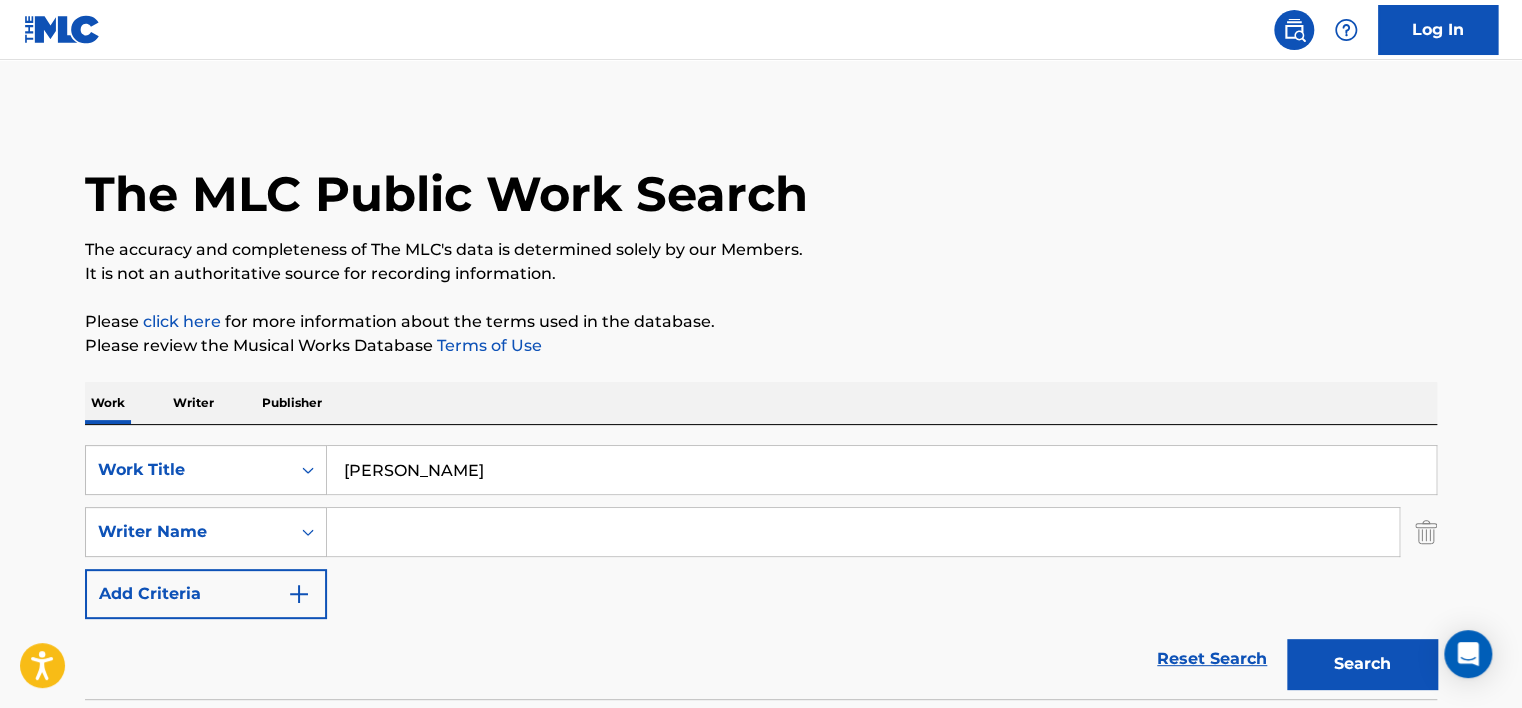 scroll, scrollTop: 401, scrollLeft: 0, axis: vertical 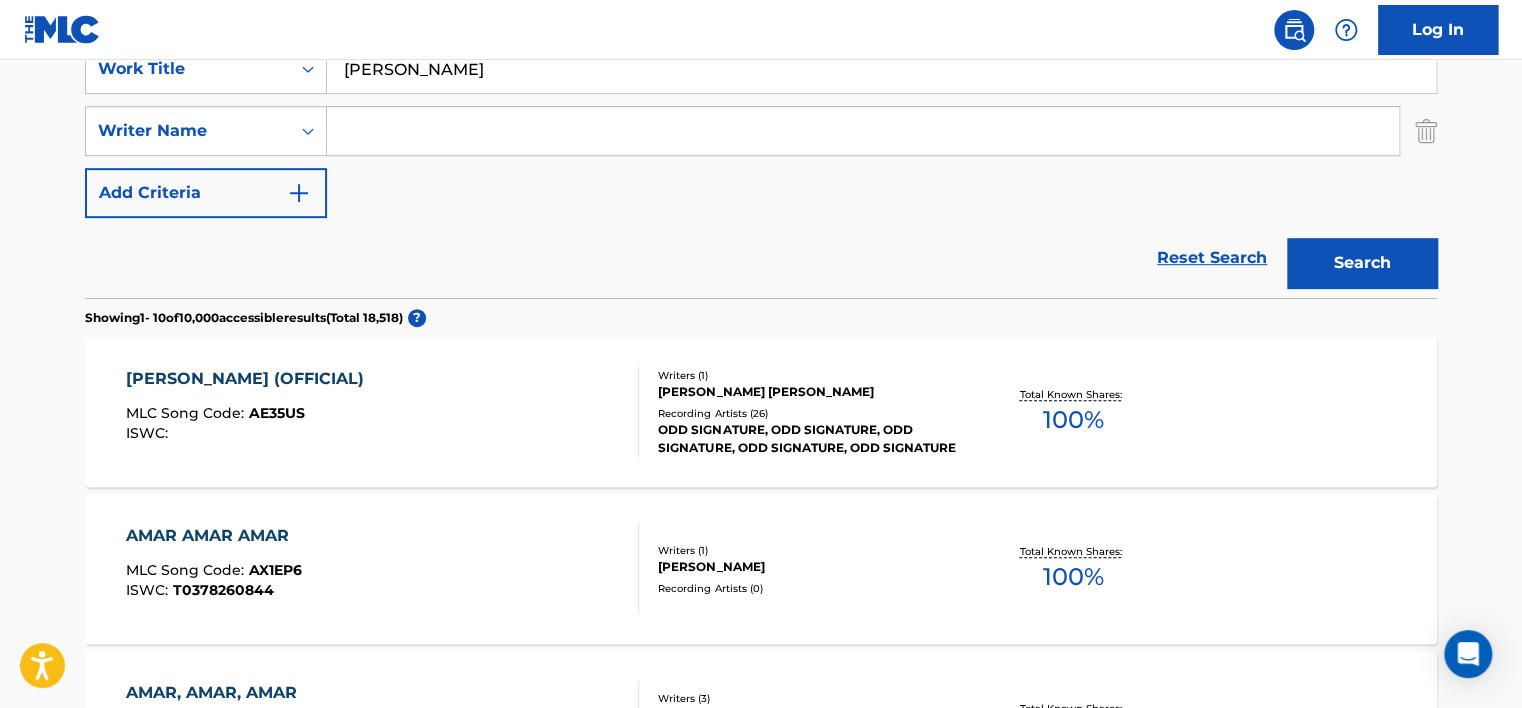 click on "[PERSON_NAME]" at bounding box center (881, 69) 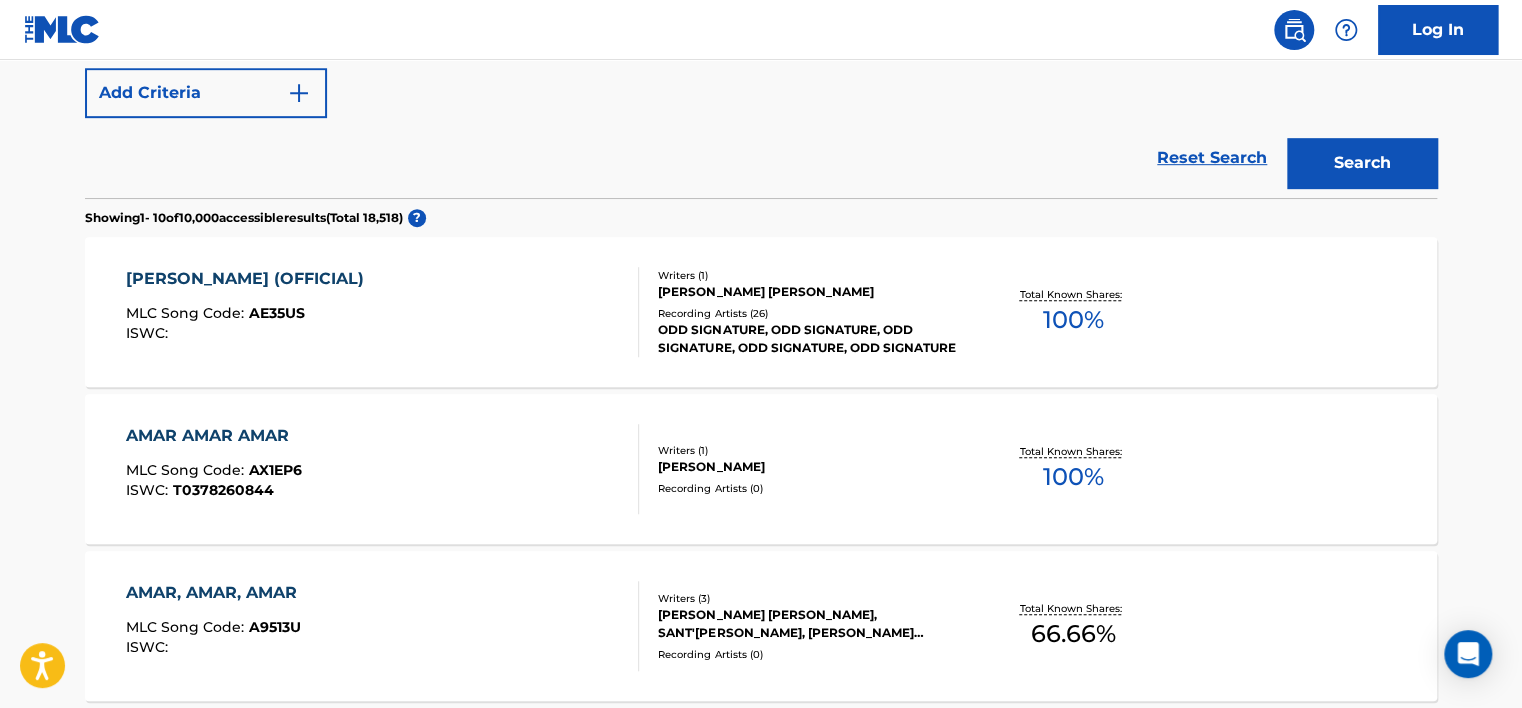 click on "Search" at bounding box center (1357, 158) 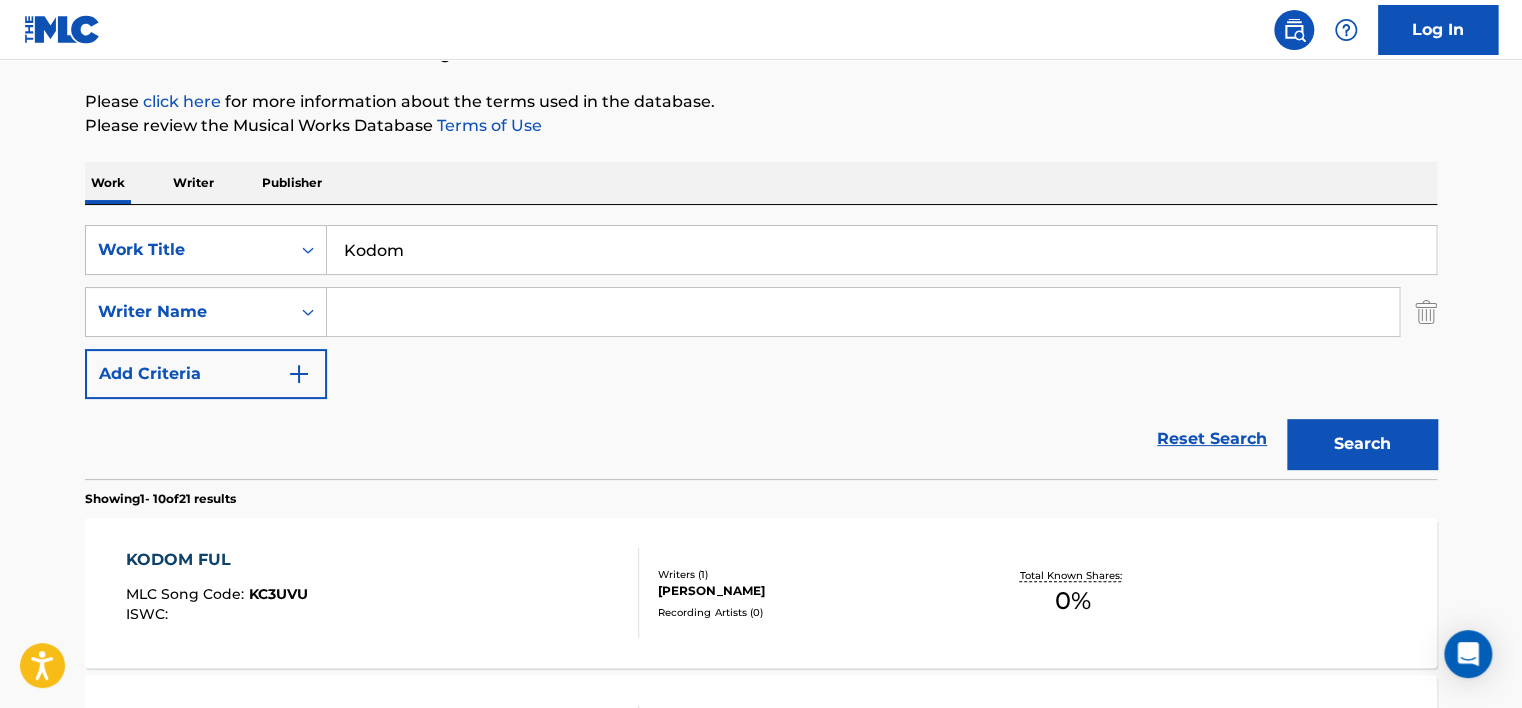 scroll, scrollTop: 201, scrollLeft: 0, axis: vertical 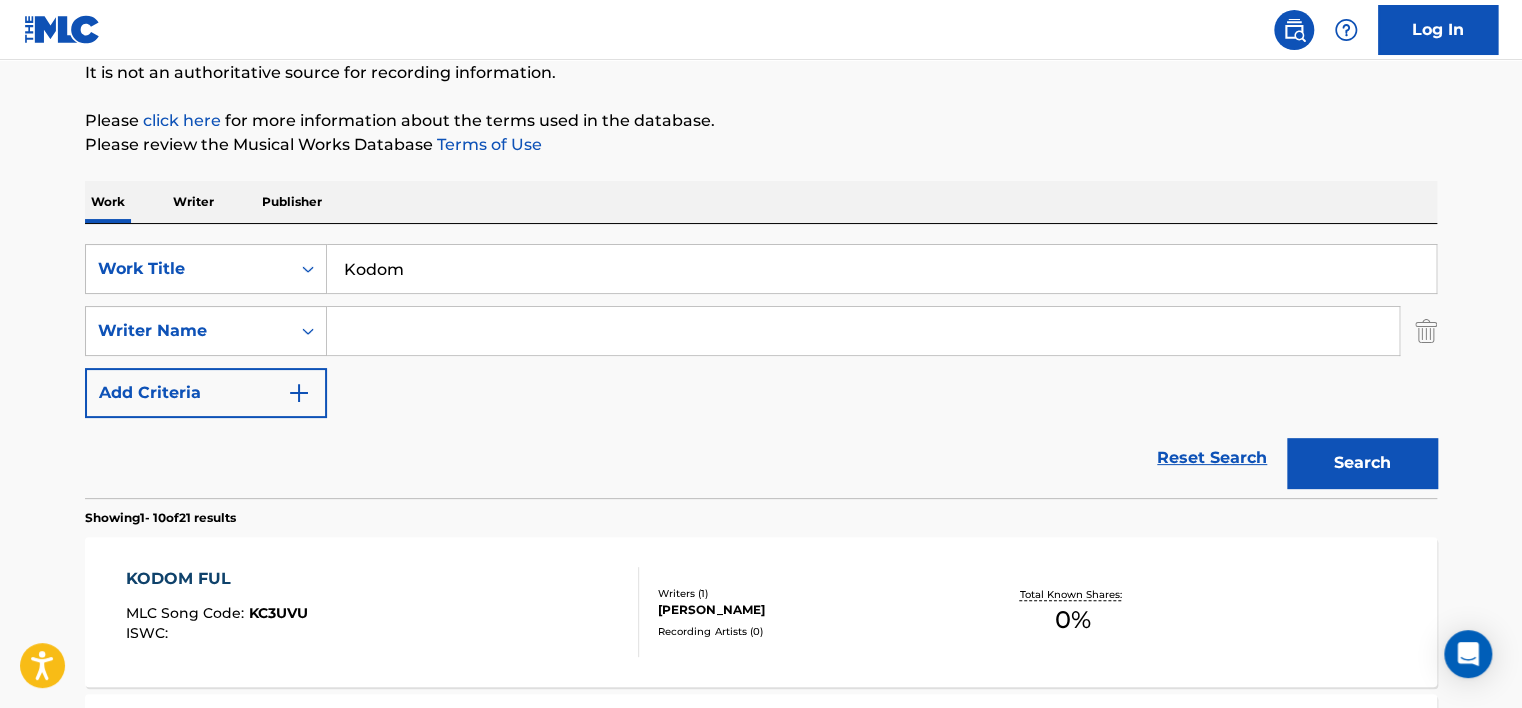 click on "Kodom" at bounding box center [881, 269] 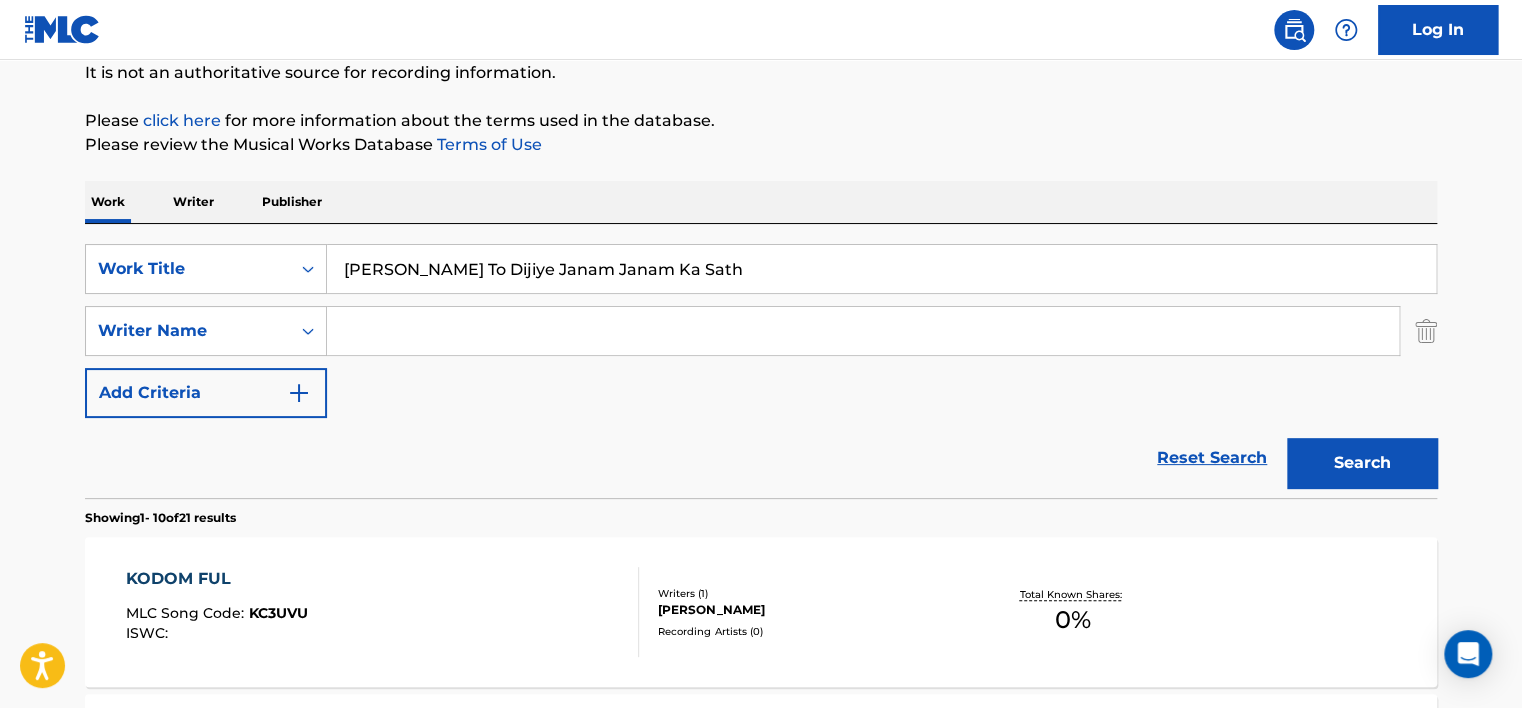 type on "[PERSON_NAME] To Dijiye Janam Janam Ka Sath" 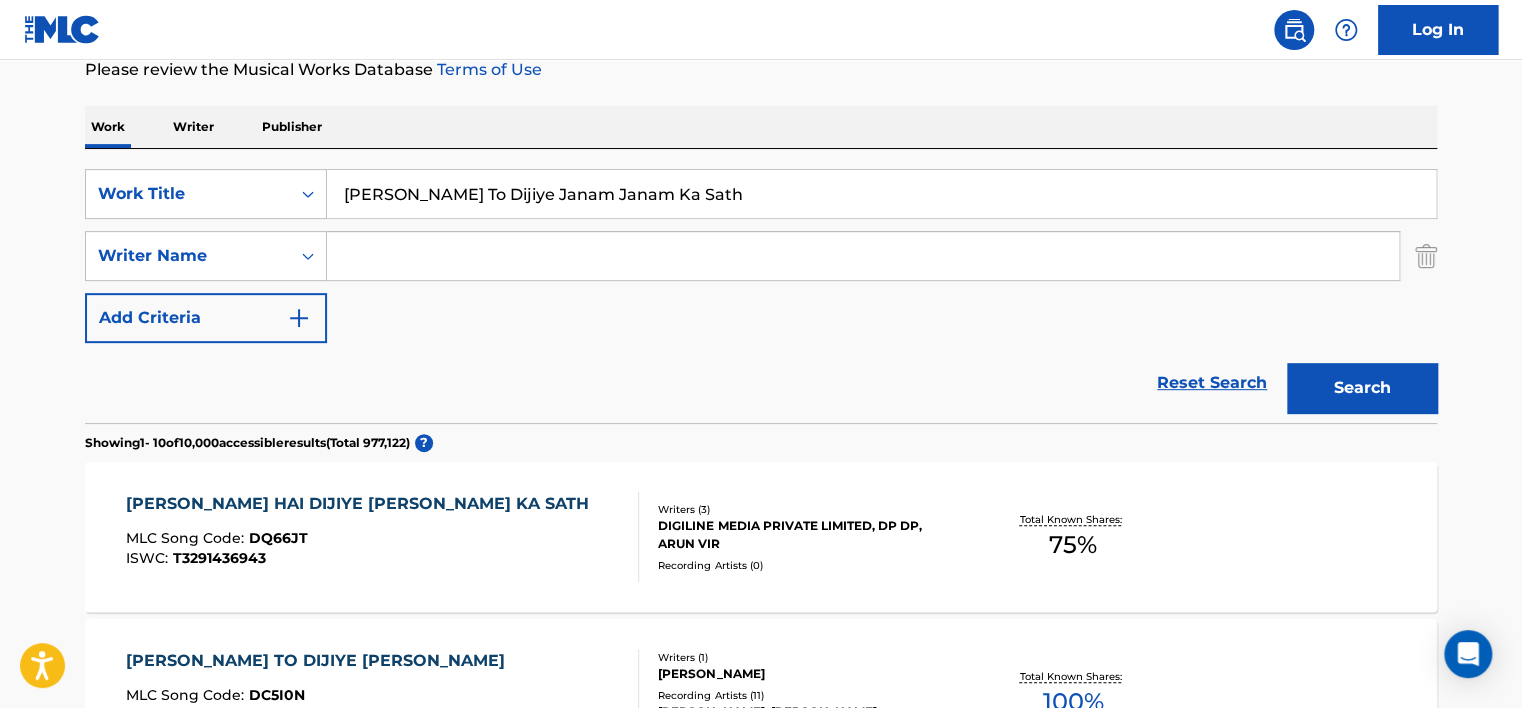 scroll, scrollTop: 401, scrollLeft: 0, axis: vertical 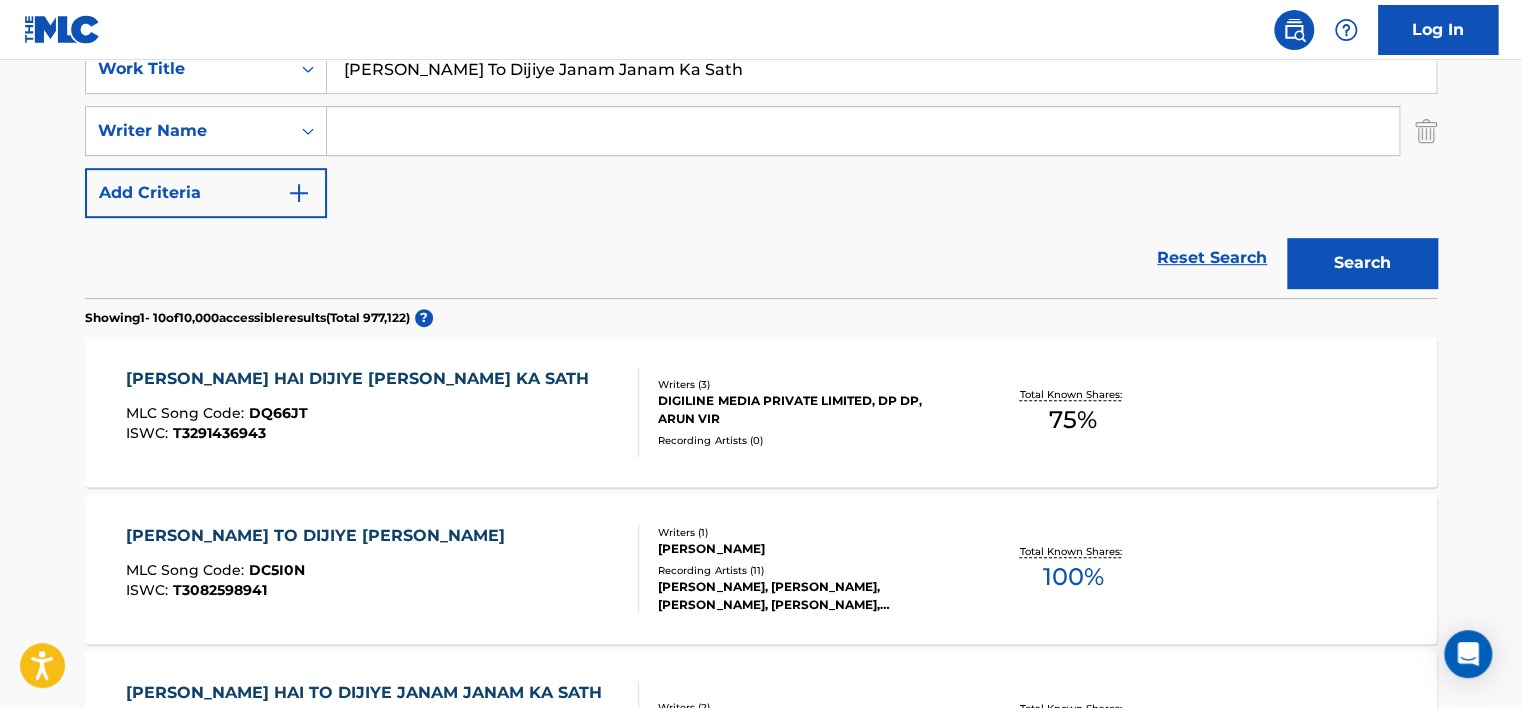 click on "[PERSON_NAME] HAI DIJIYE JANAM JANAM KA SATH MLC Song Code : DQ66JT ISWC : T3291436943" at bounding box center (362, 412) 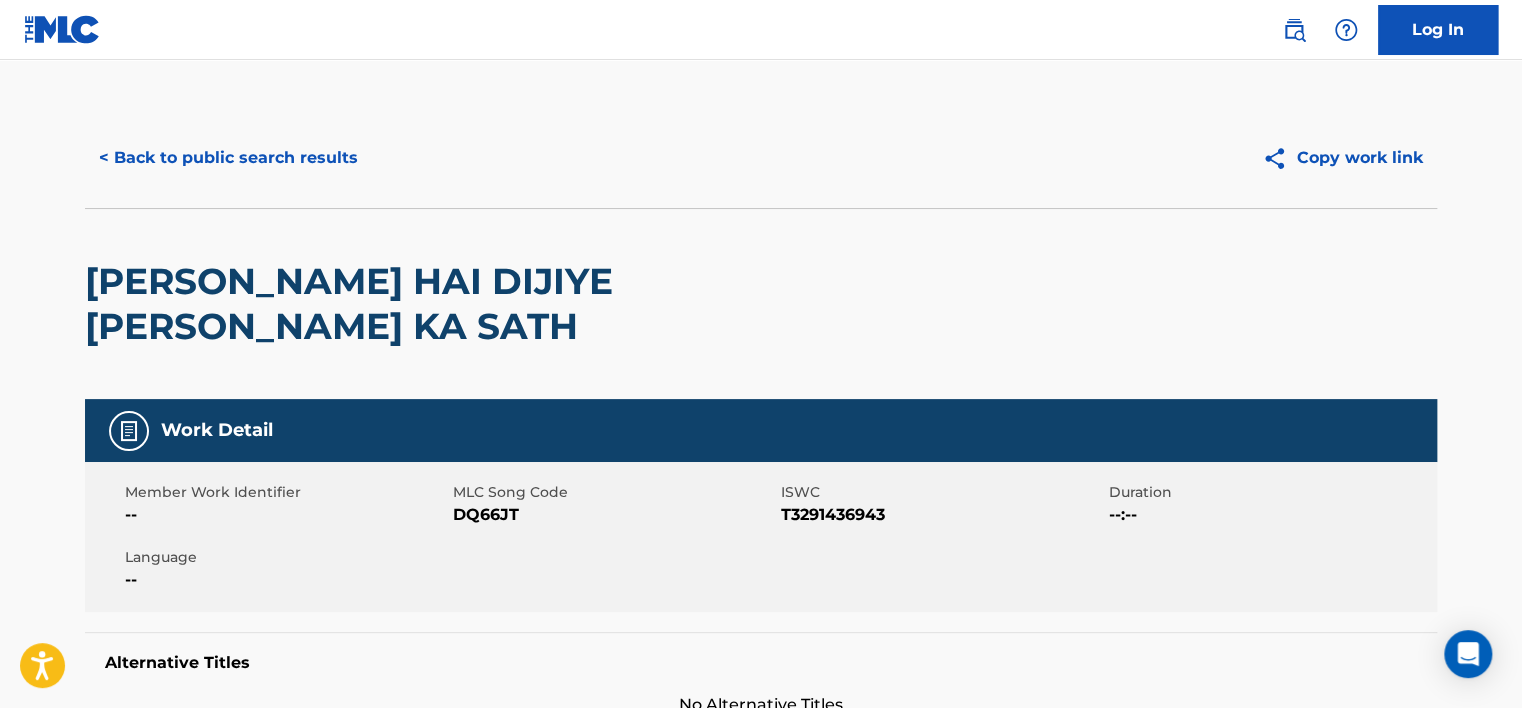 scroll, scrollTop: 0, scrollLeft: 0, axis: both 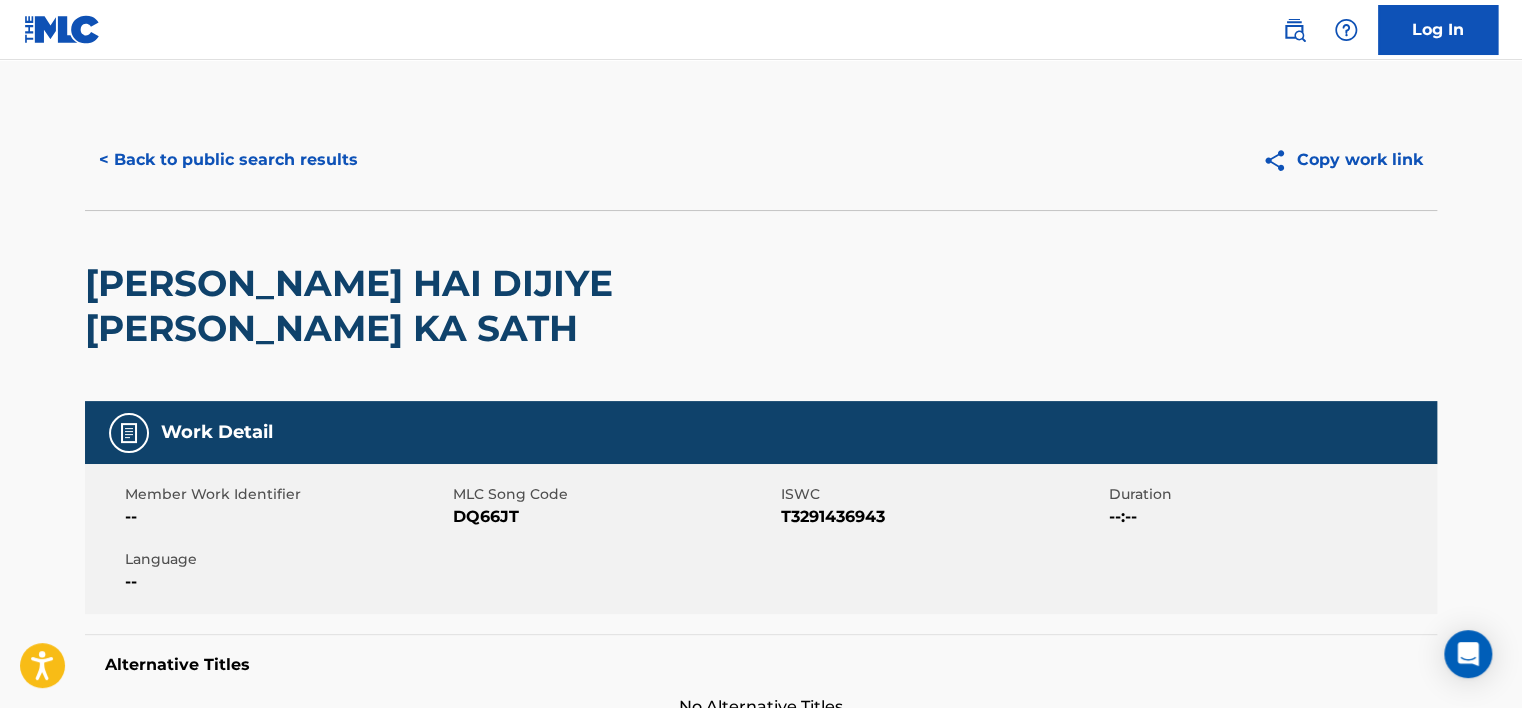 click on "< Back to public search results" at bounding box center (228, 160) 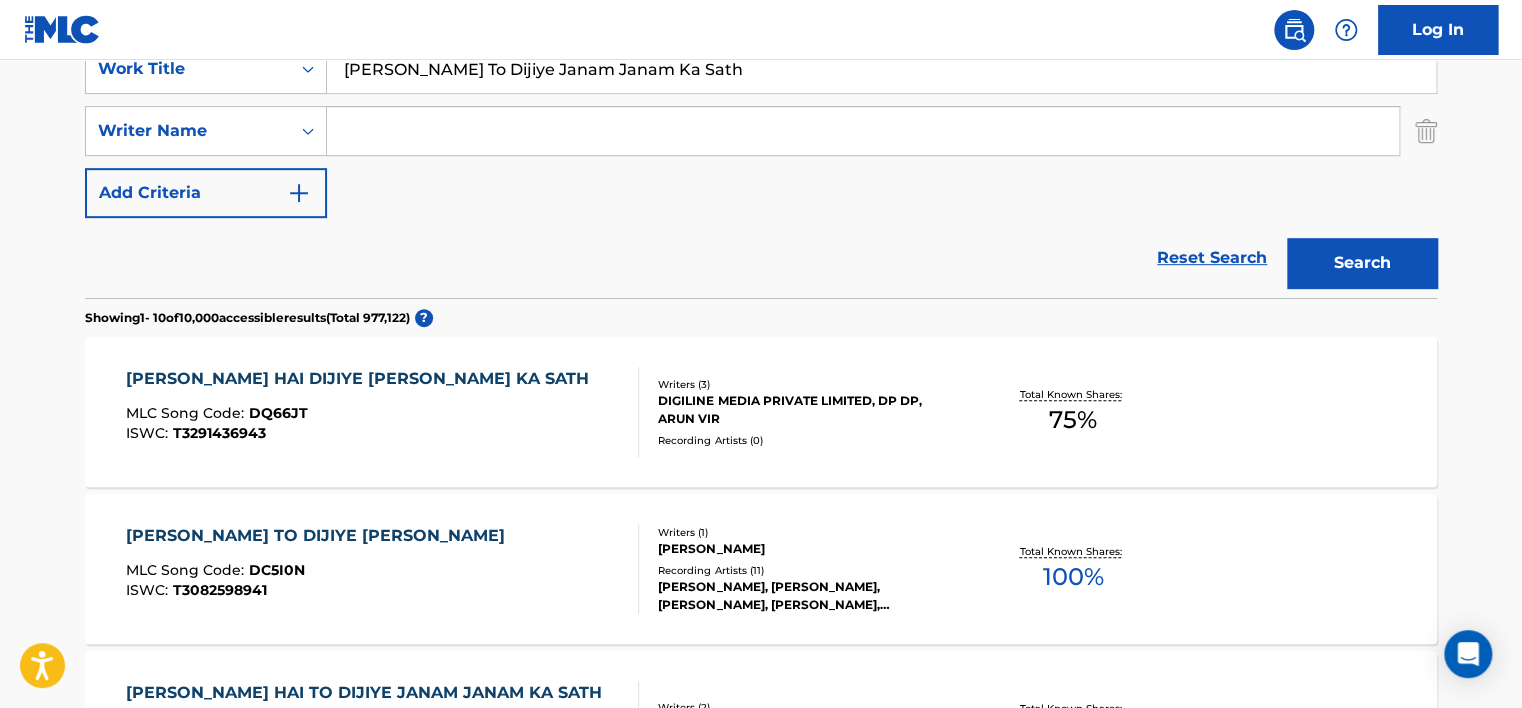 click on "[PERSON_NAME] To Dijiye Janam Janam Ka Sath" at bounding box center (881, 69) 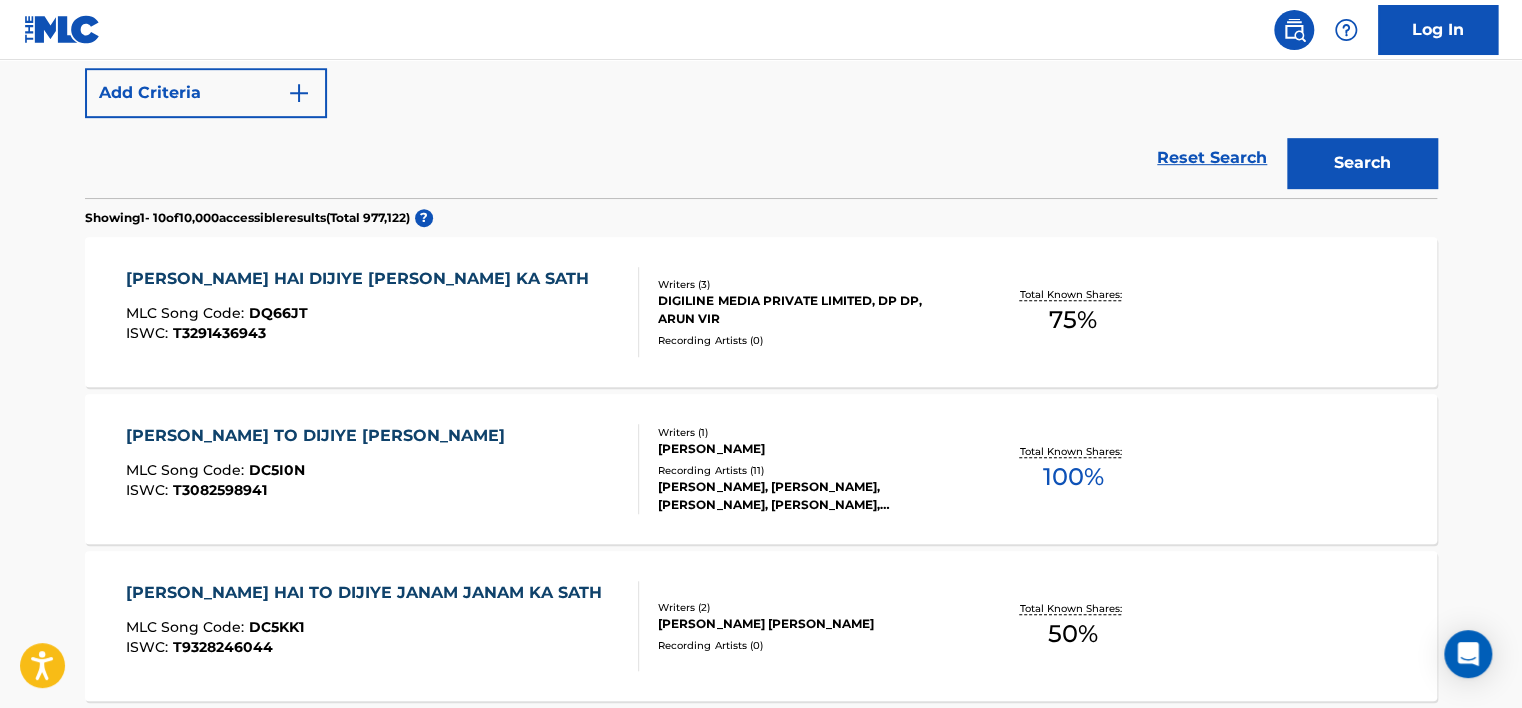 click on "Search" at bounding box center (1362, 163) 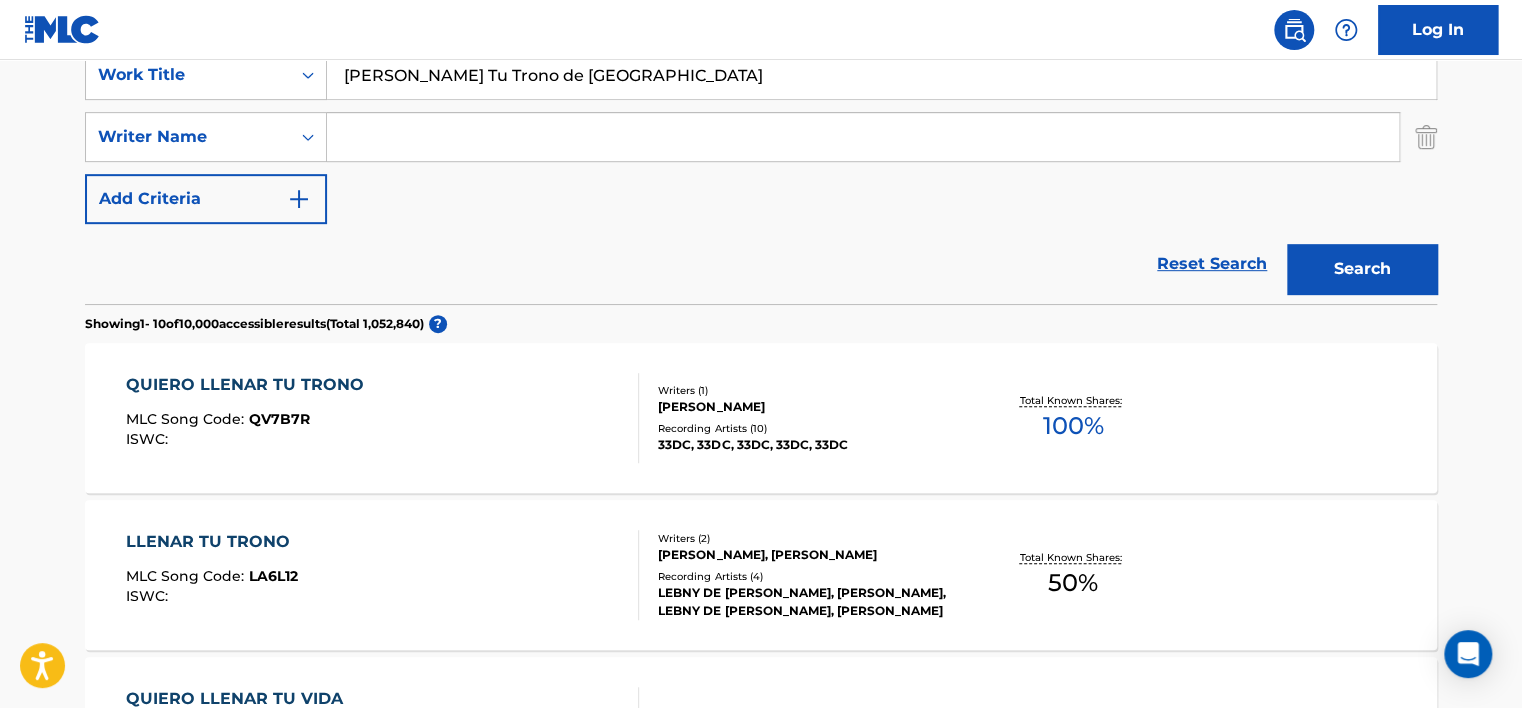 scroll, scrollTop: 401, scrollLeft: 0, axis: vertical 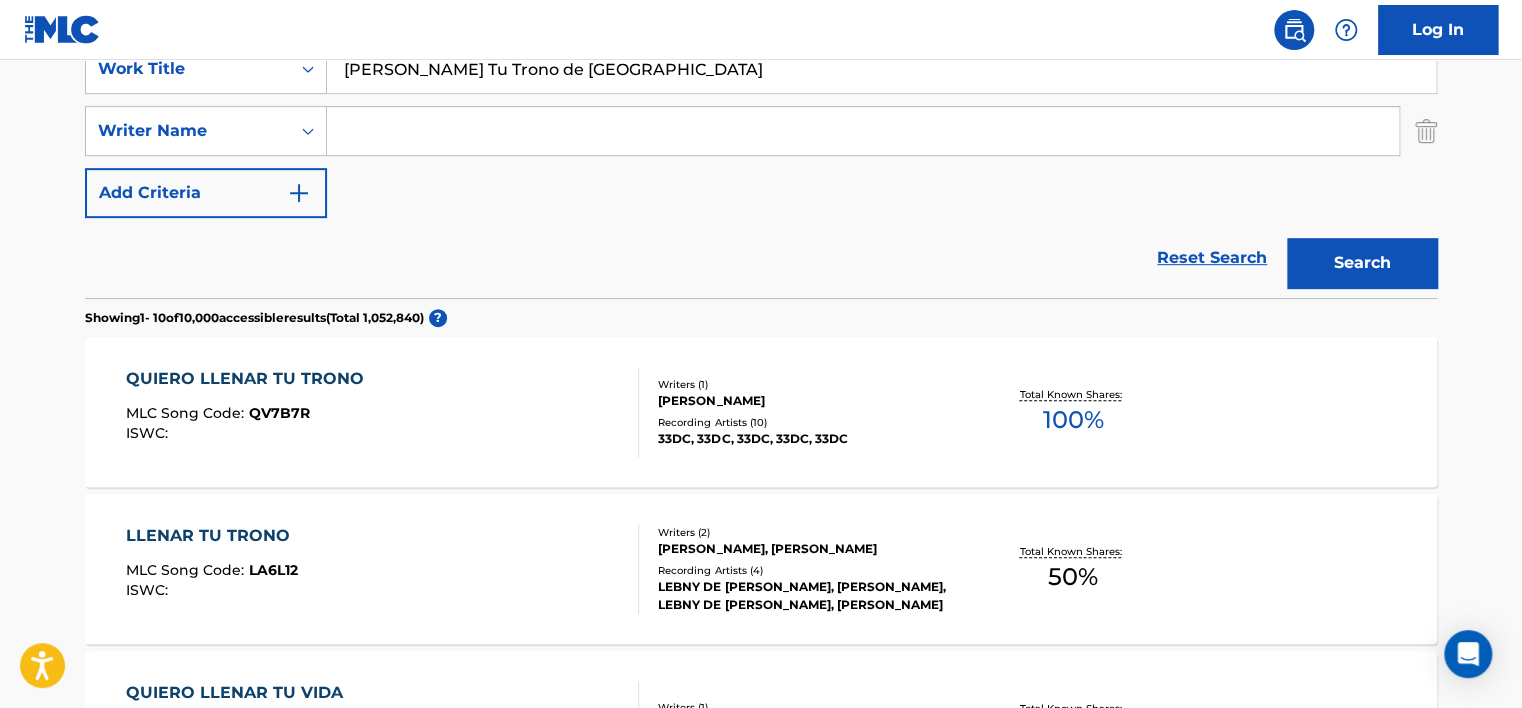 click on "[PERSON_NAME] Tu Trono de [GEOGRAPHIC_DATA]" at bounding box center (881, 69) 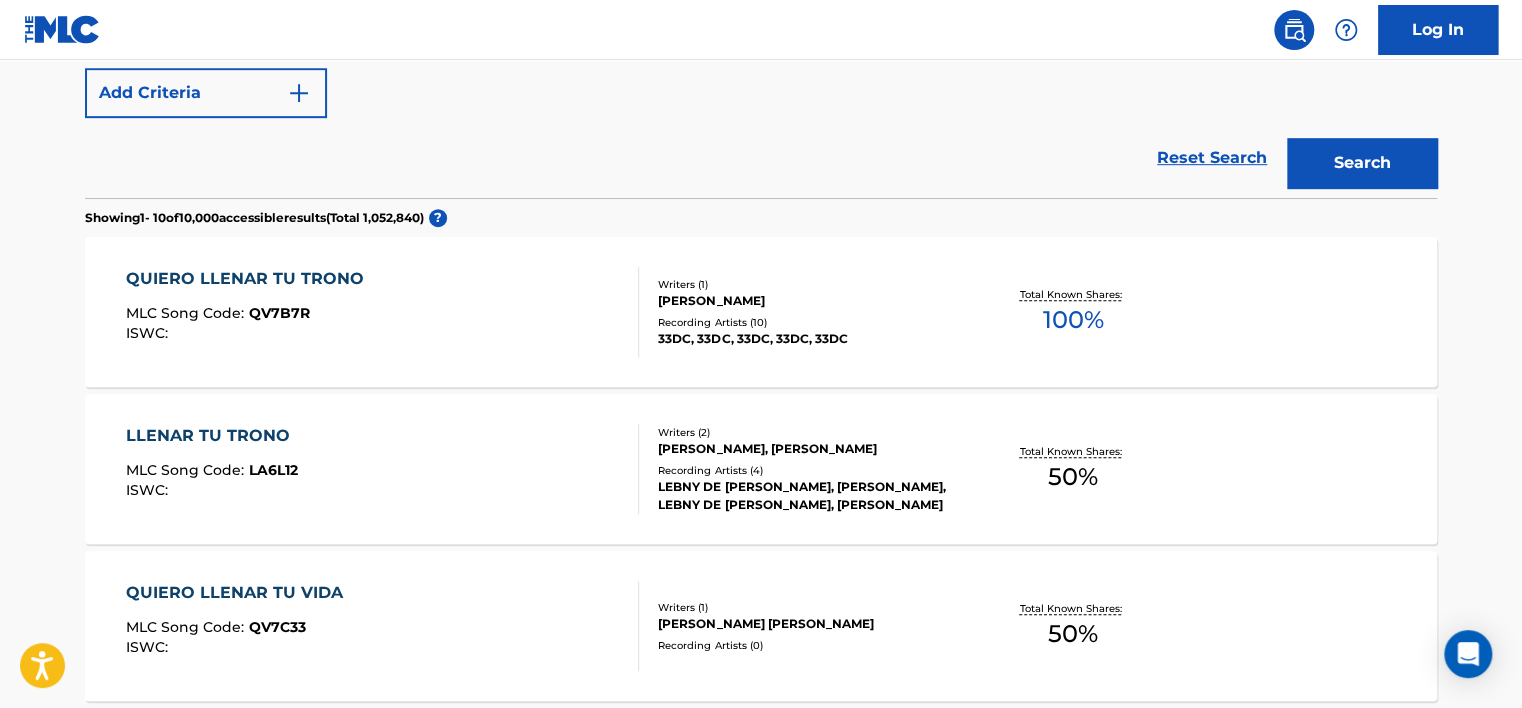 click on "Search" at bounding box center [1362, 163] 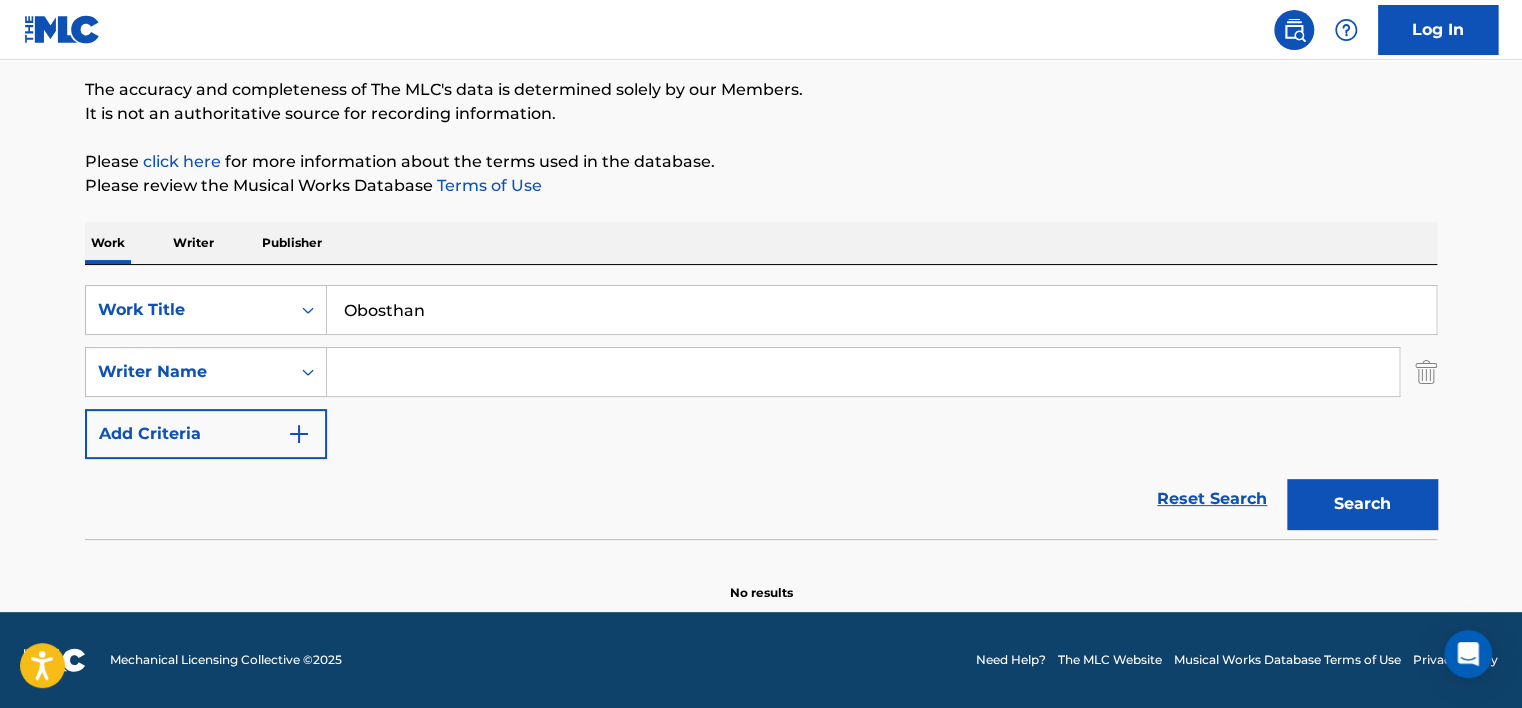 scroll, scrollTop: 160, scrollLeft: 0, axis: vertical 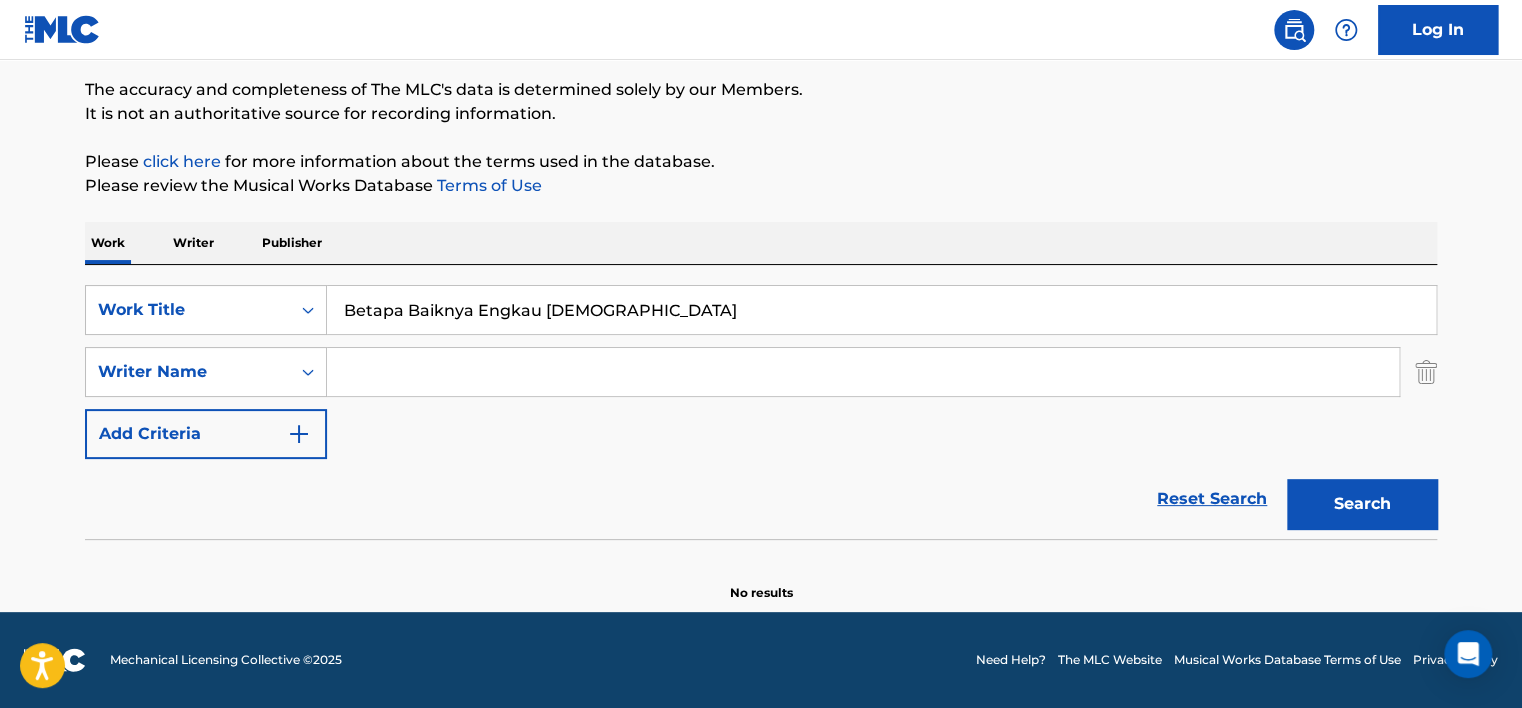 click on "Please review the Musical Works Database   Terms of Use" at bounding box center [761, 186] 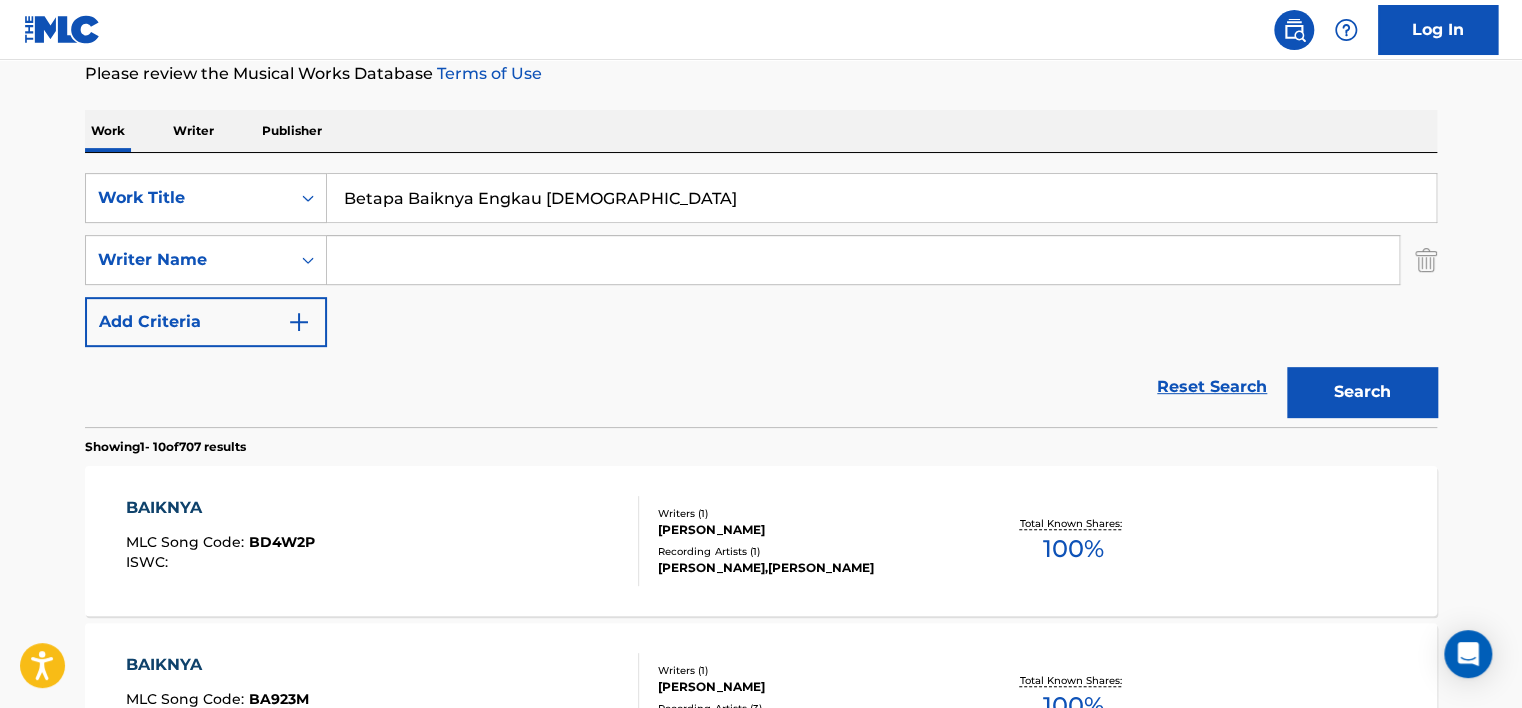scroll, scrollTop: 260, scrollLeft: 0, axis: vertical 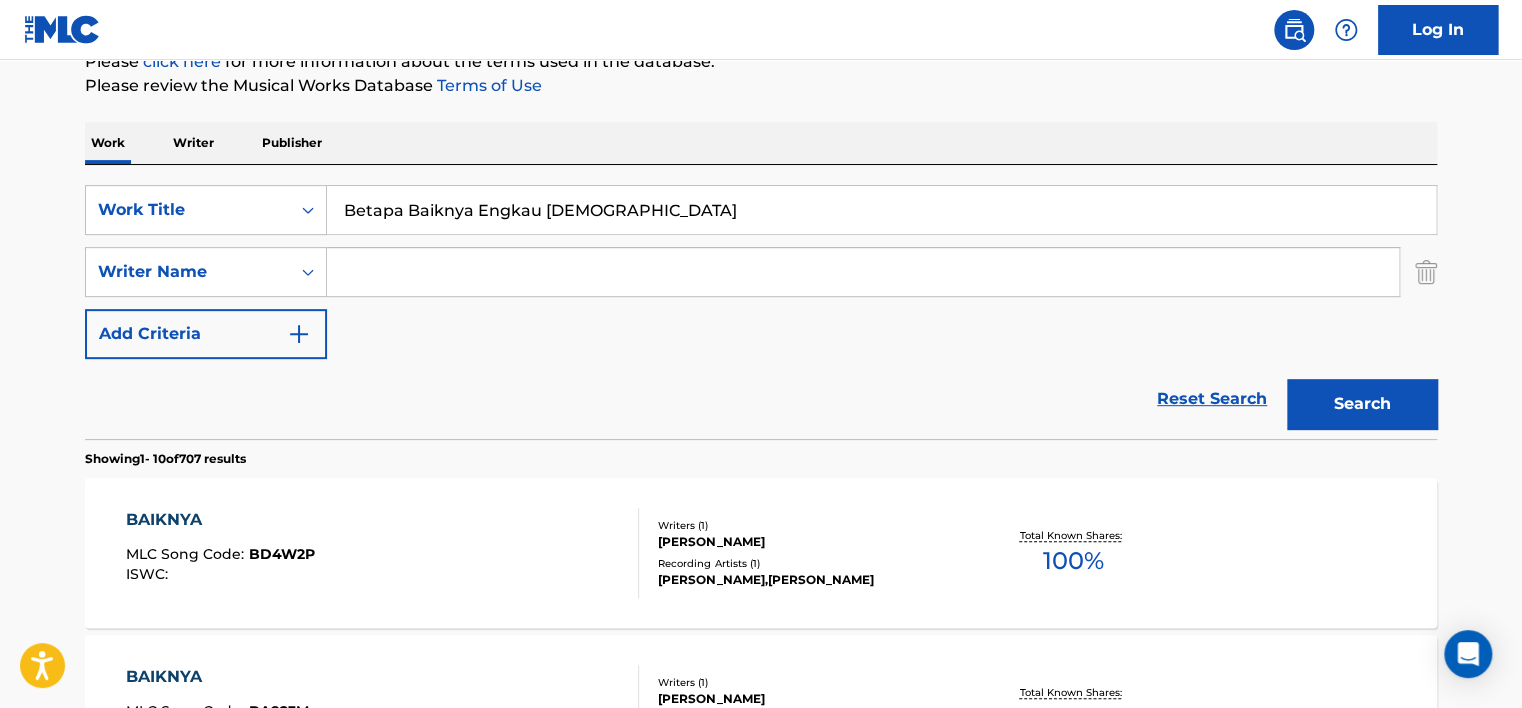 click on "Betapa Baiknya Engkau [DEMOGRAPHIC_DATA]" at bounding box center [881, 210] 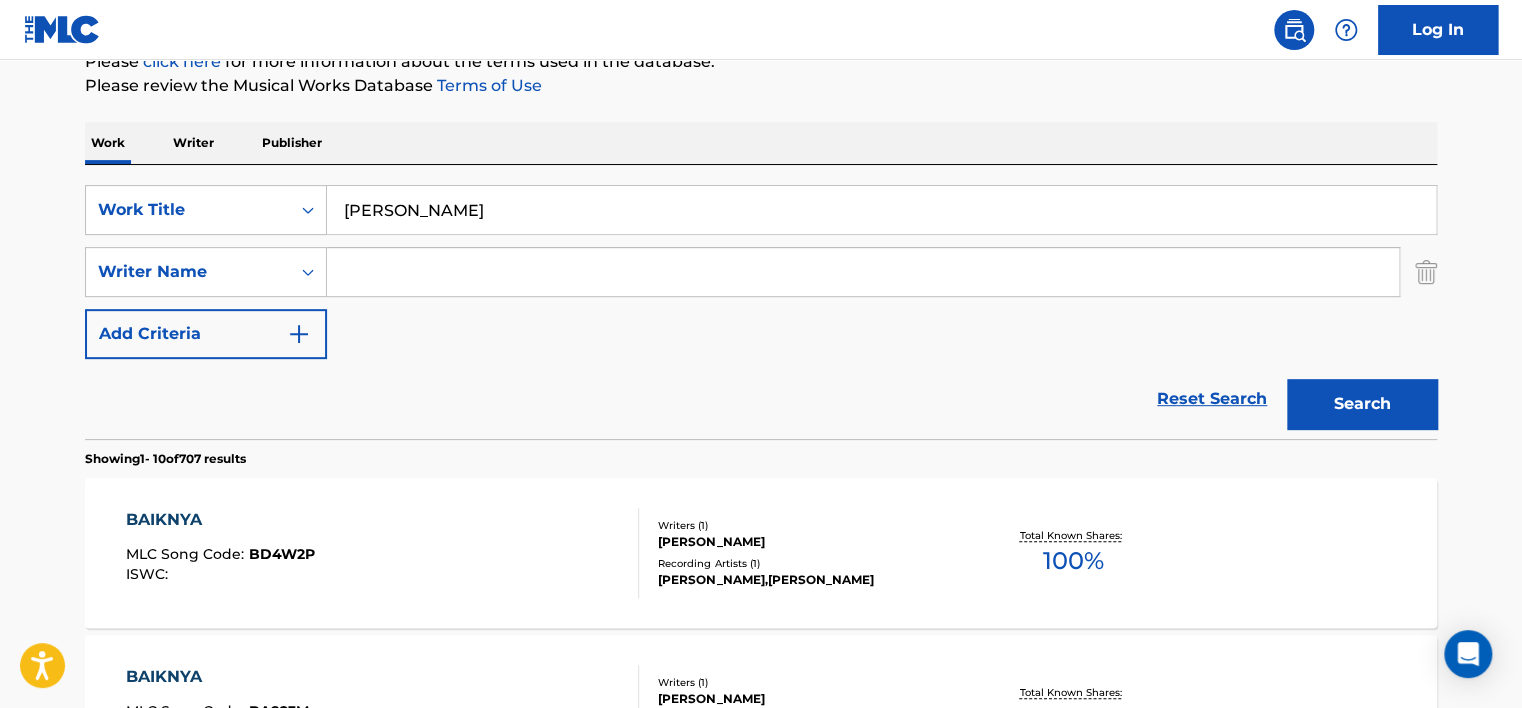 click on "Please   click here   for more information about the terms used in the database." at bounding box center [761, 62] 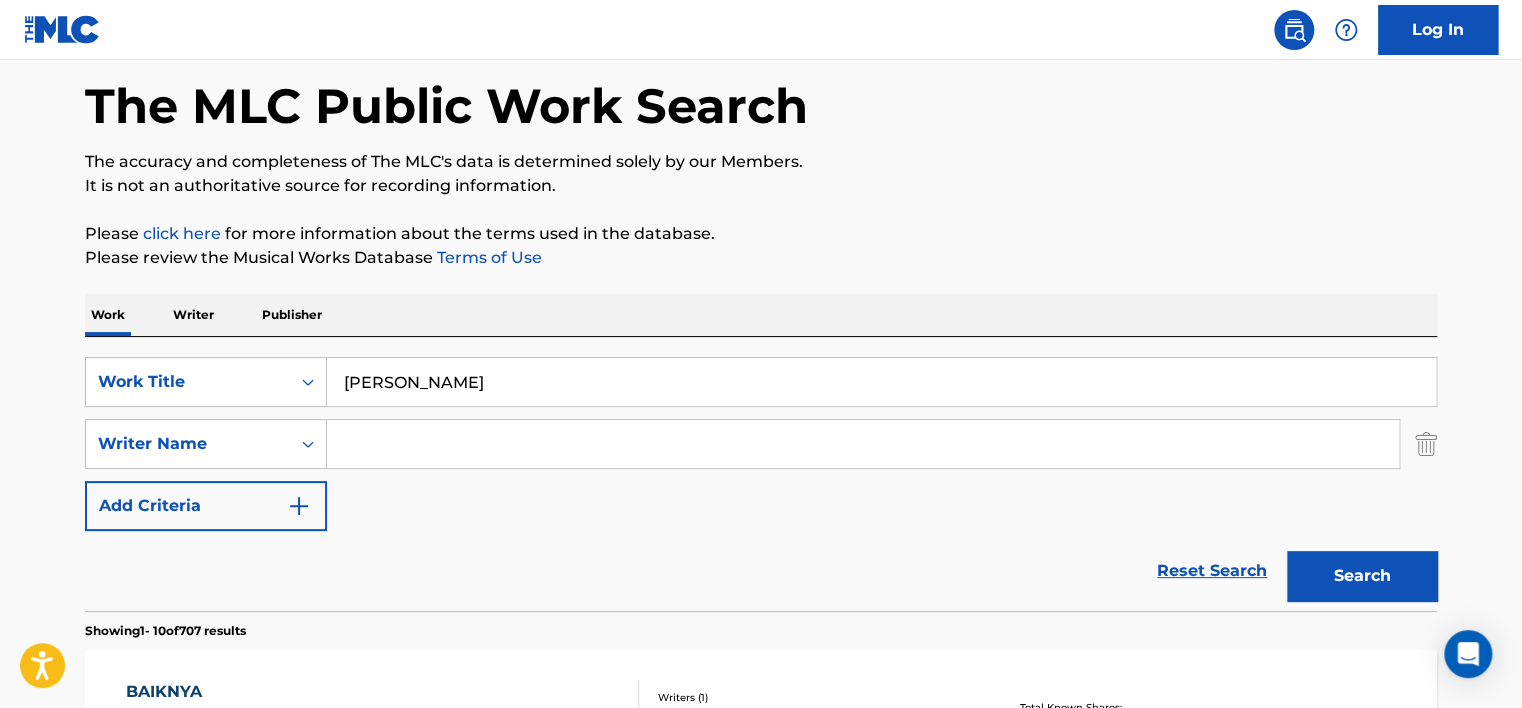 scroll, scrollTop: 60, scrollLeft: 0, axis: vertical 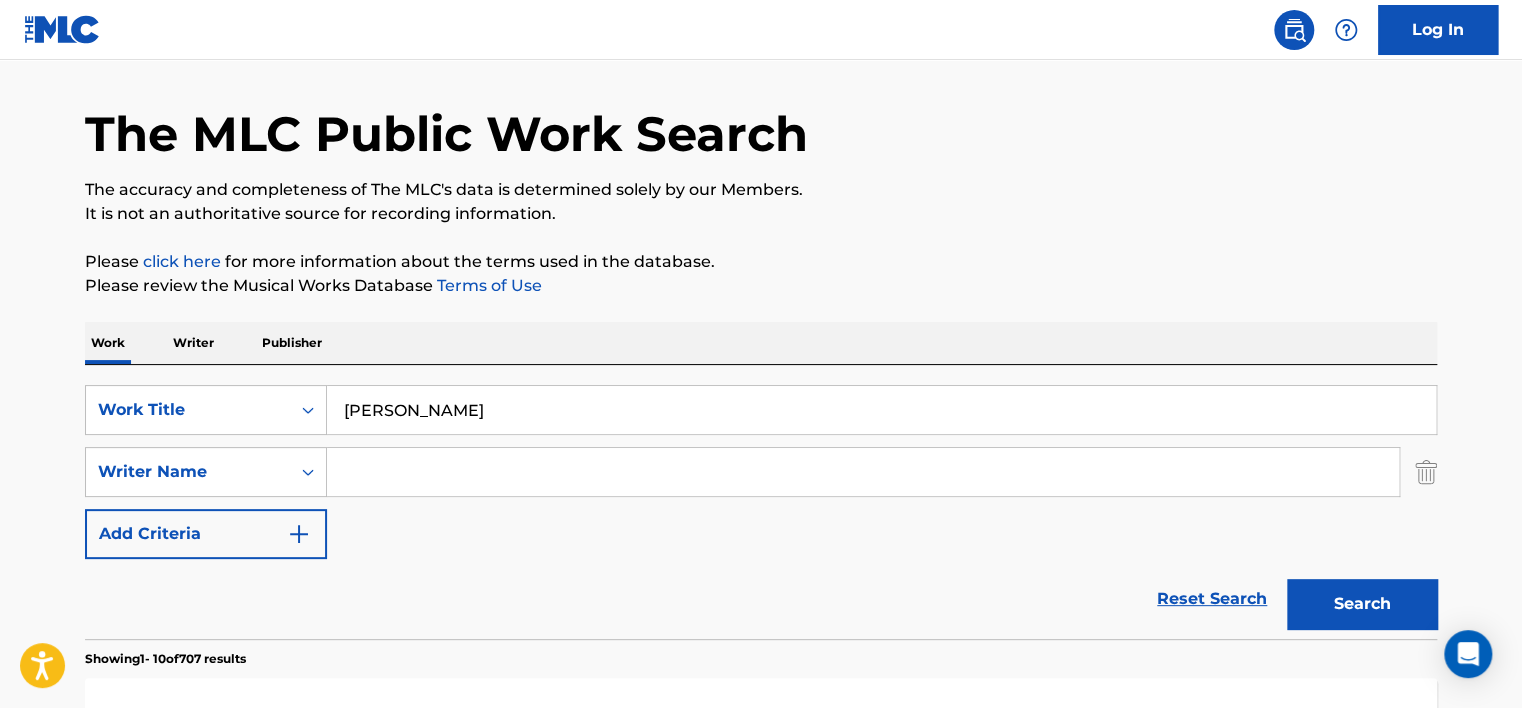 click on "Search" at bounding box center [1362, 604] 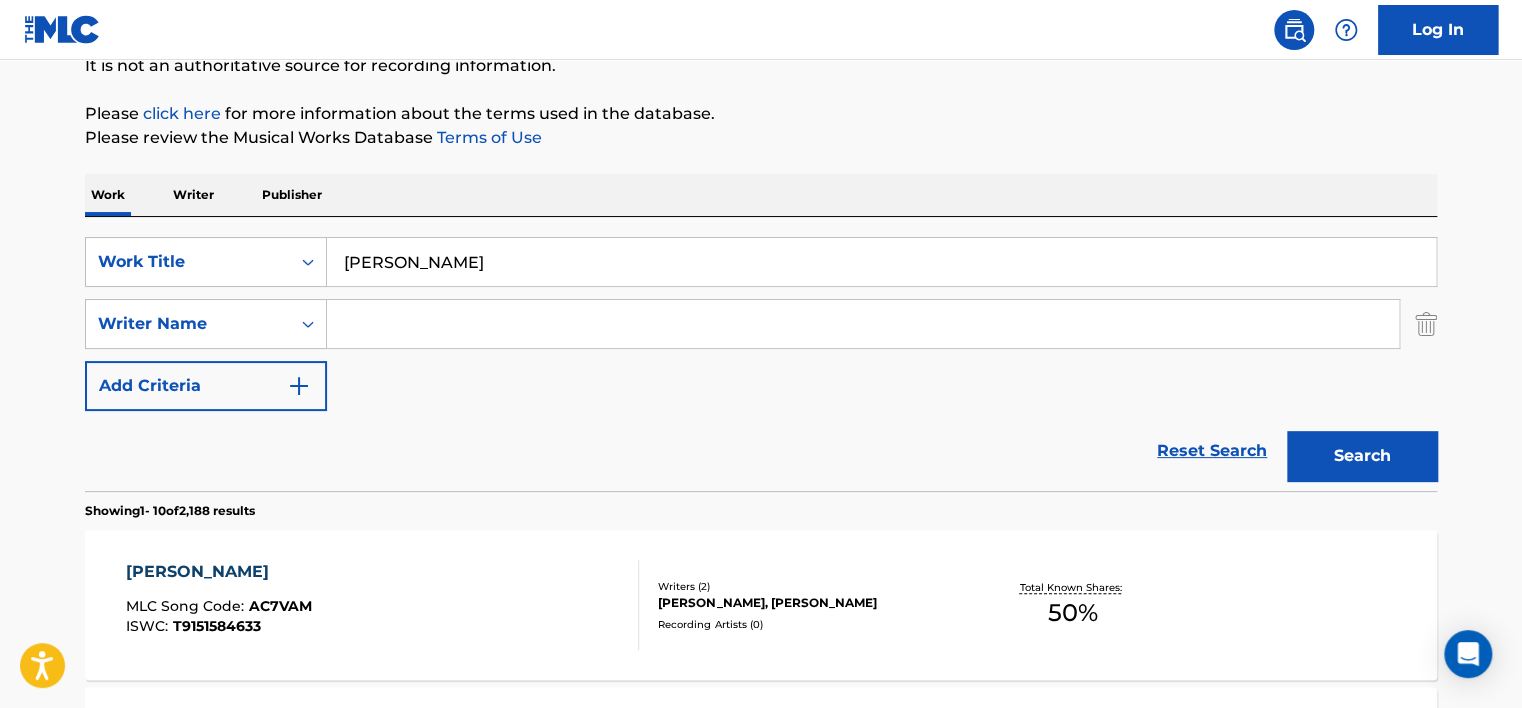 scroll, scrollTop: 200, scrollLeft: 0, axis: vertical 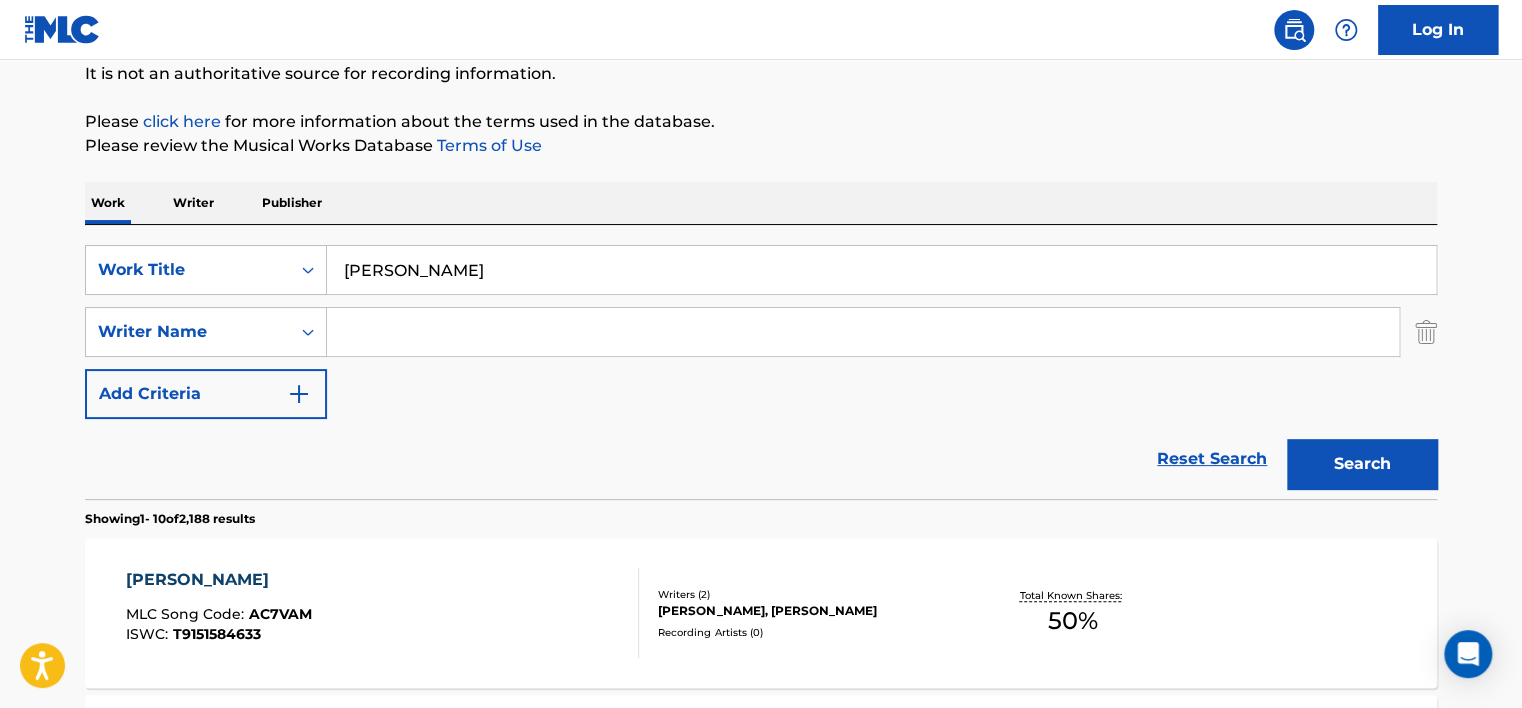 click on "[PERSON_NAME]" at bounding box center (881, 270) 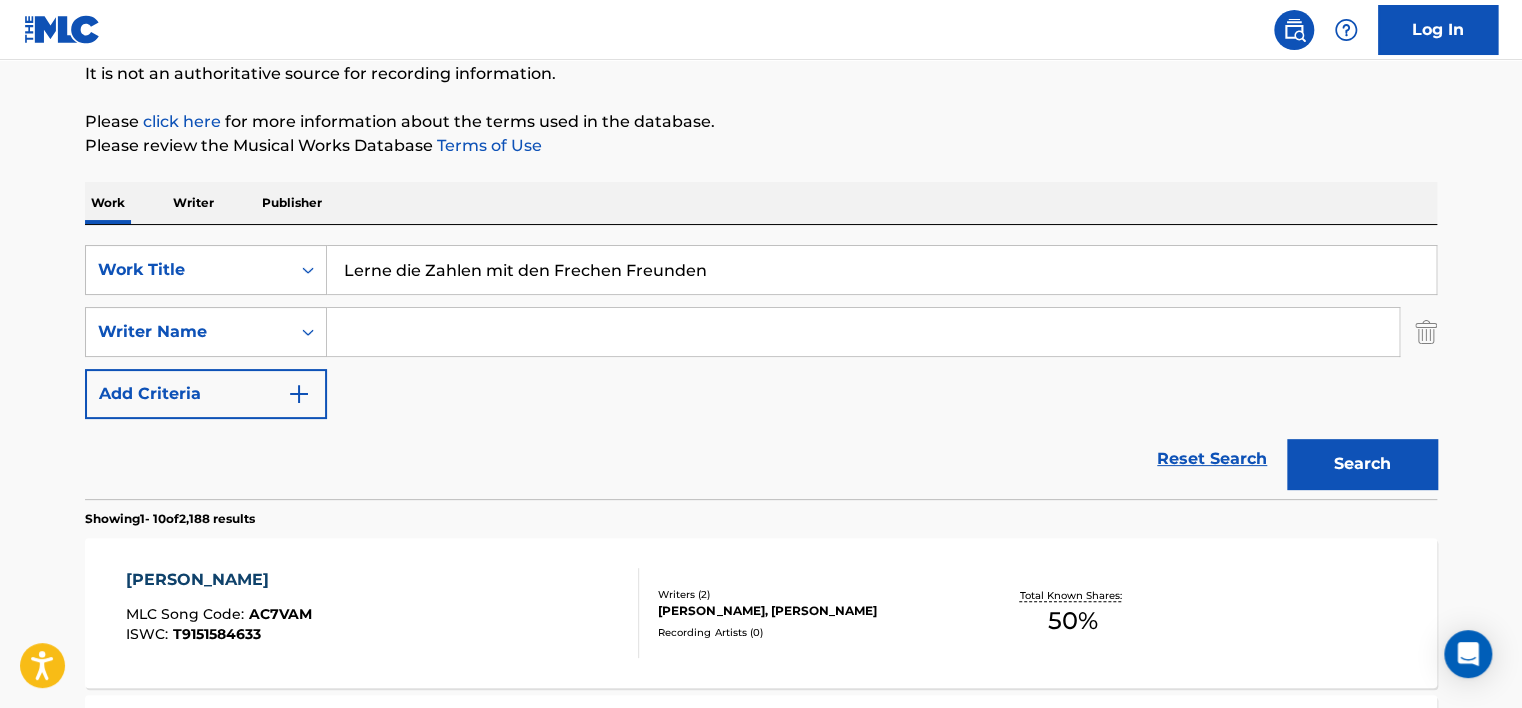click on "Work Writer Publisher" at bounding box center (761, 203) 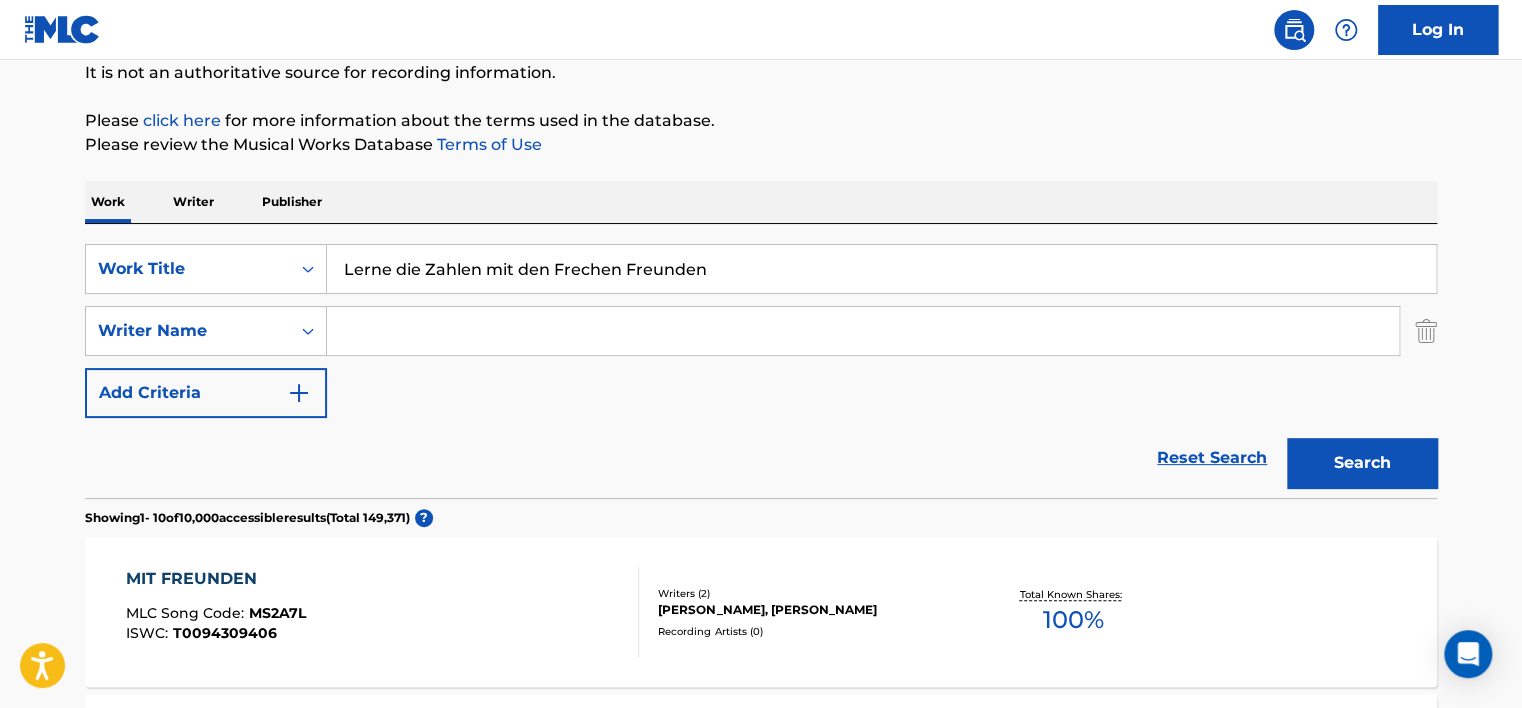 scroll, scrollTop: 200, scrollLeft: 0, axis: vertical 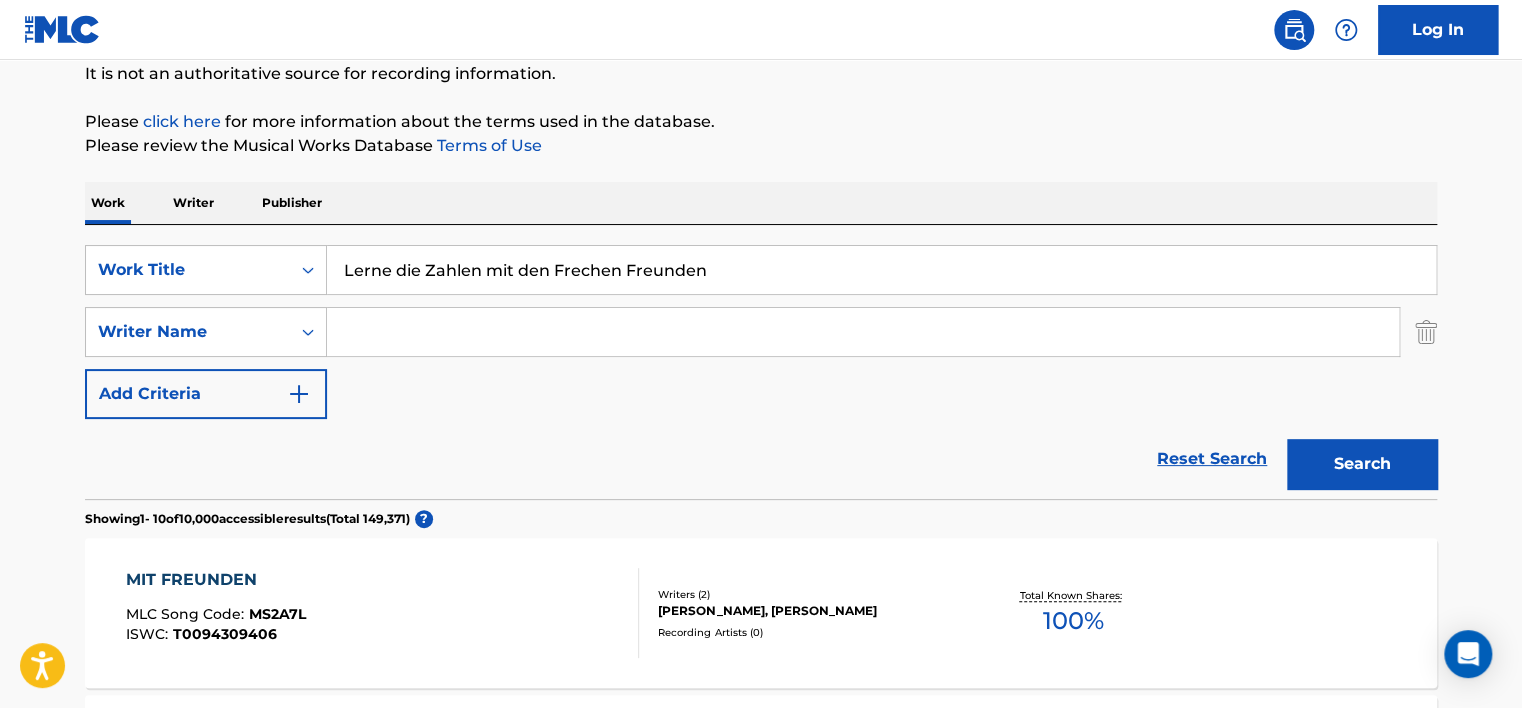click on "Lerne die Zahlen mit den Frechen Freunden" at bounding box center (881, 270) 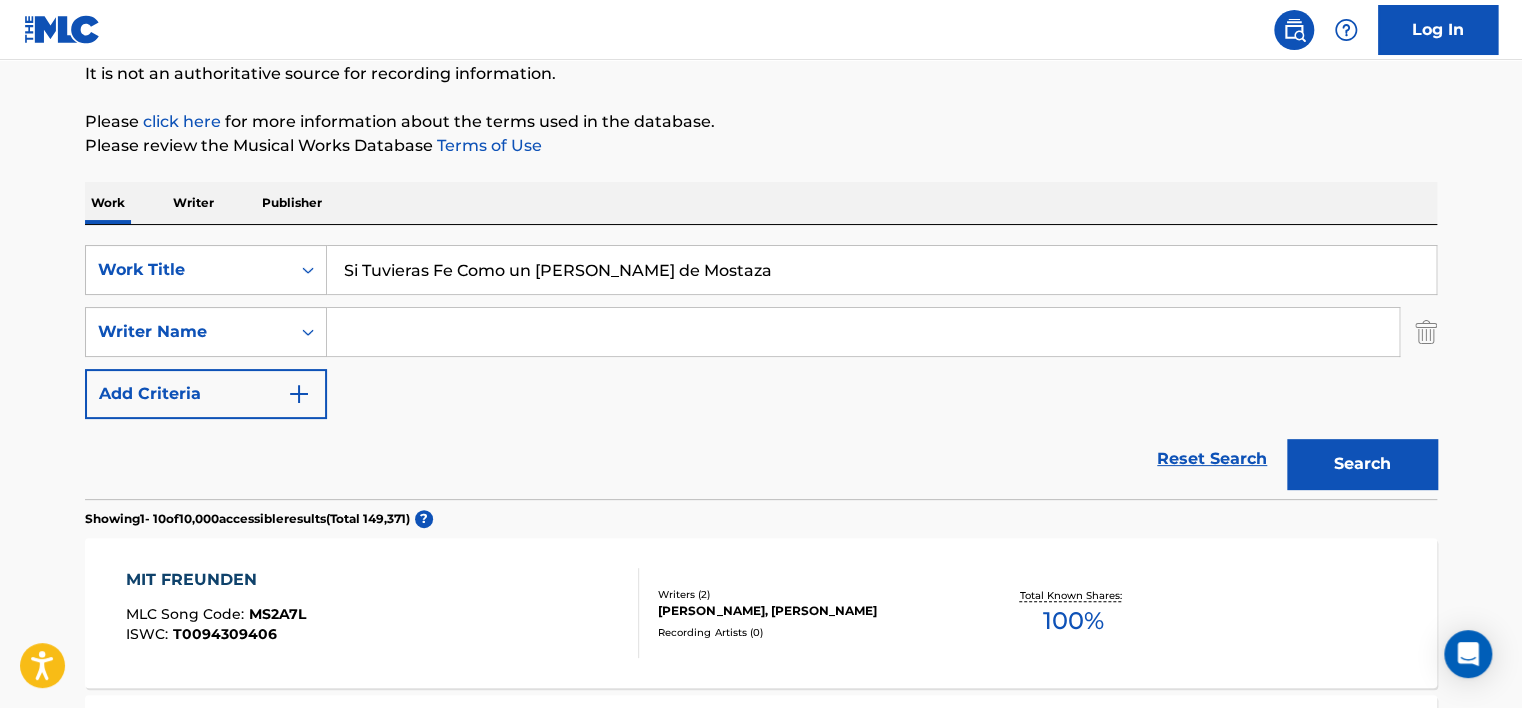 drag, startPoint x: 787, startPoint y: 80, endPoint x: 1091, endPoint y: 337, distance: 398.07663 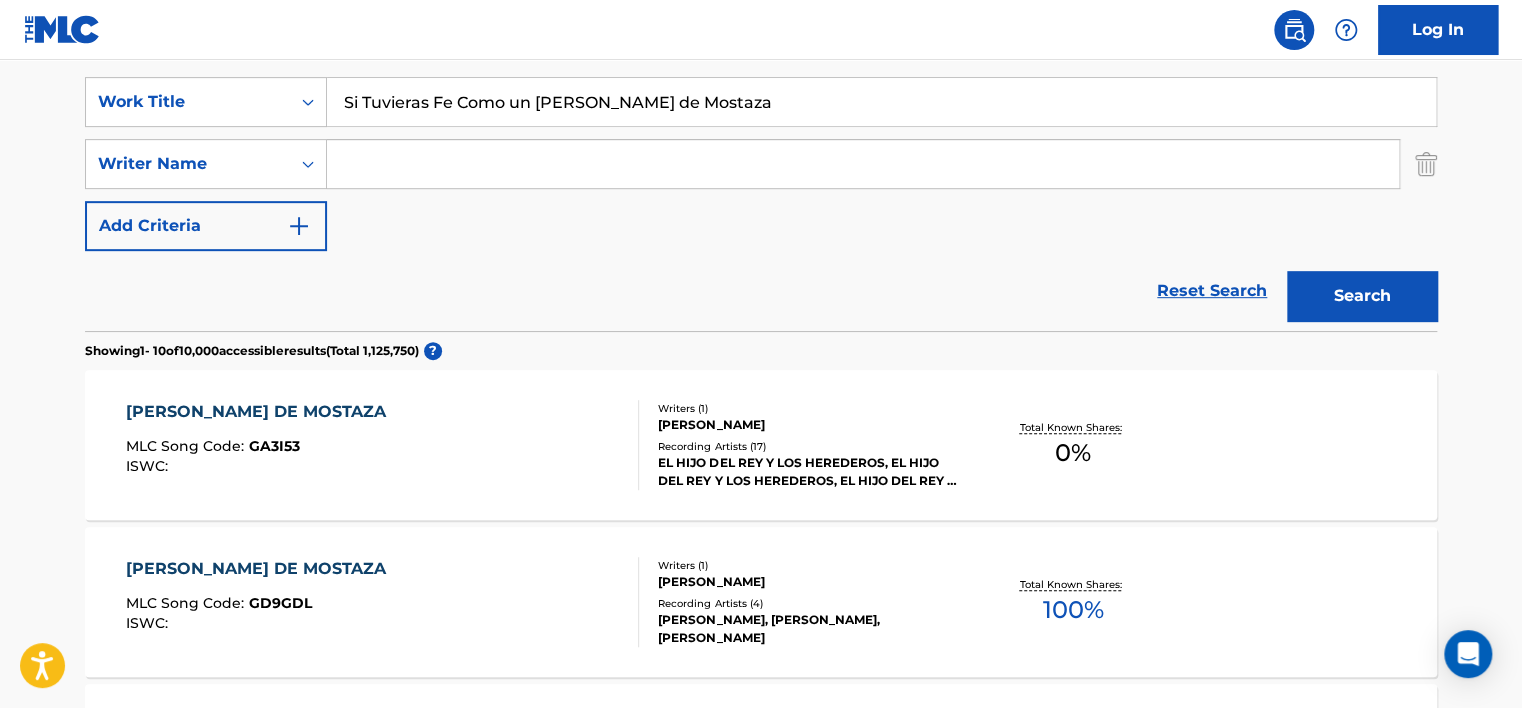 scroll, scrollTop: 100, scrollLeft: 0, axis: vertical 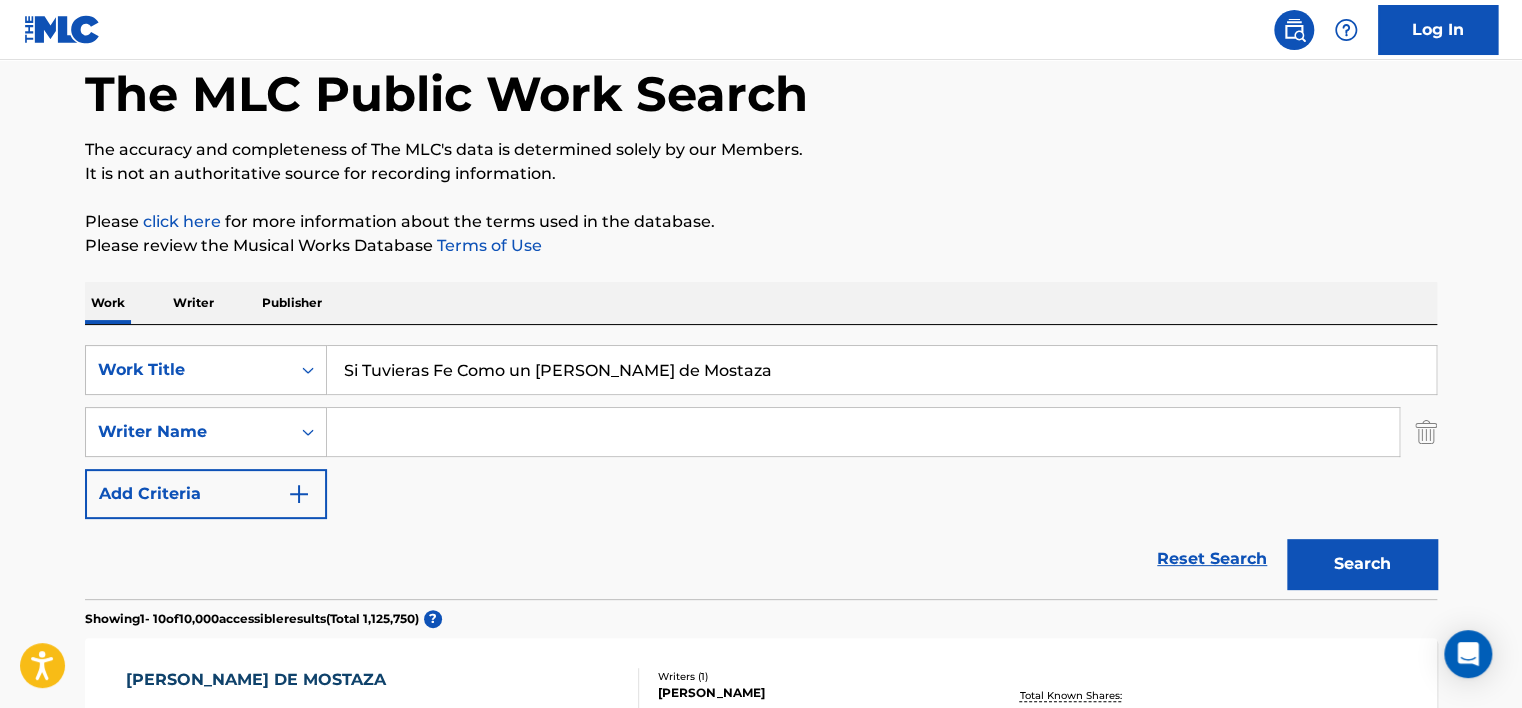drag, startPoint x: 404, startPoint y: 343, endPoint x: 409, endPoint y: 358, distance: 15.811388 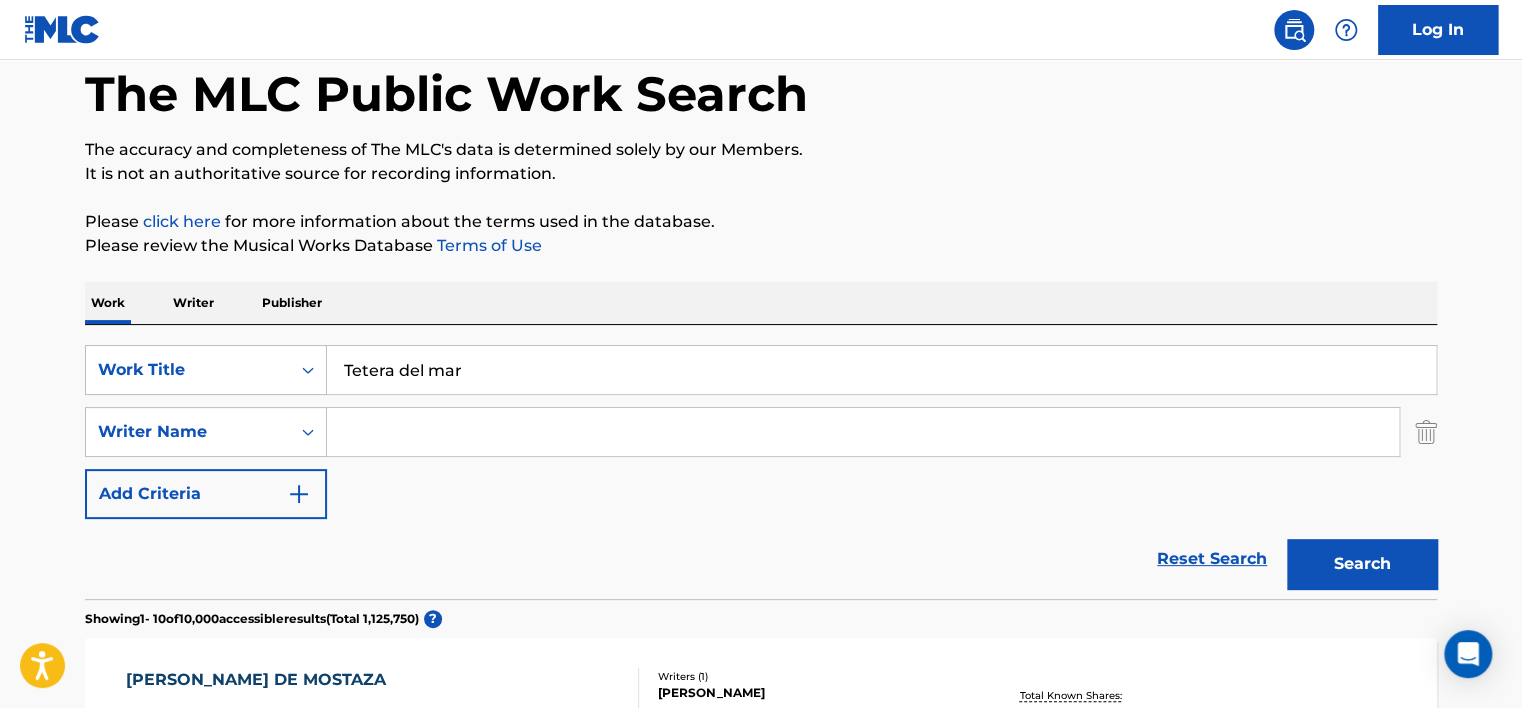 click on "Please   click here   for more information about the terms used in the database." at bounding box center (761, 222) 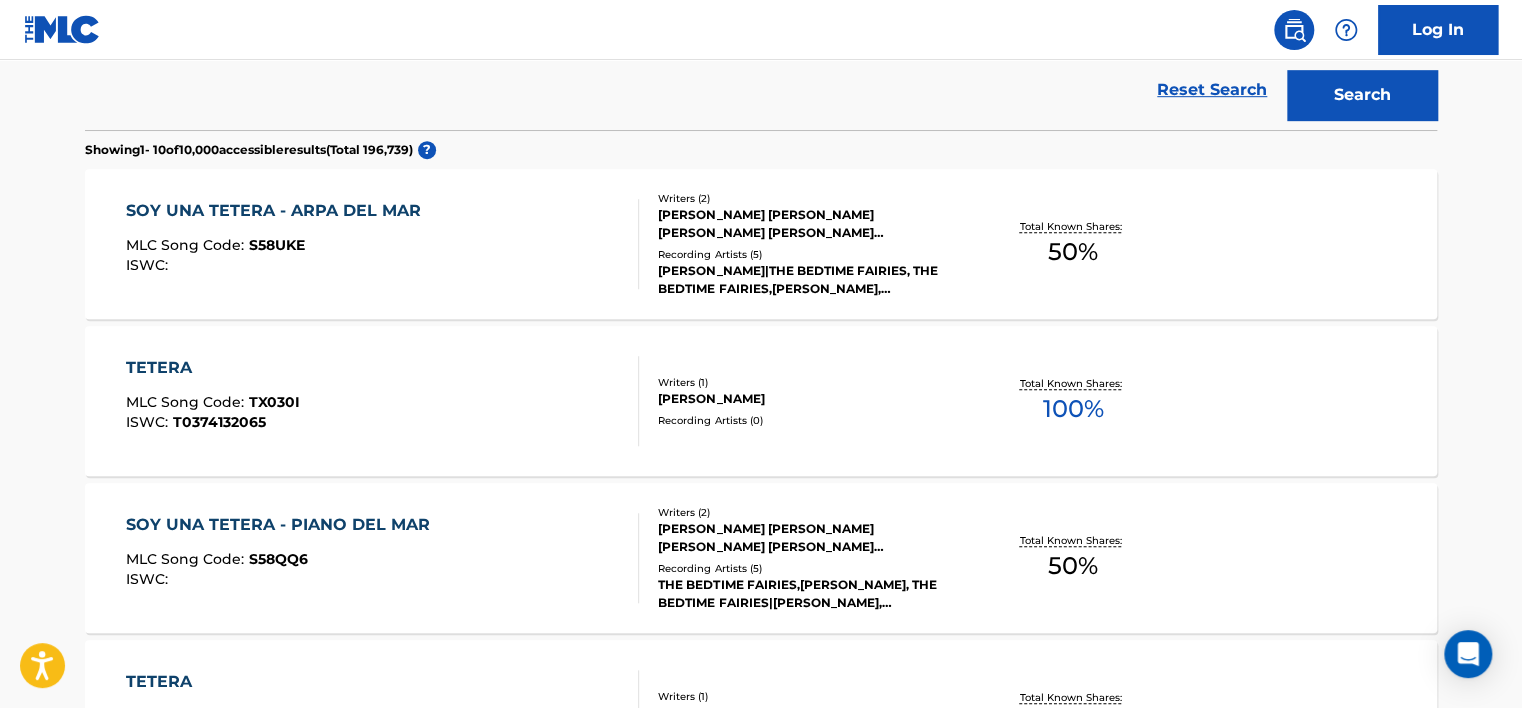 scroll, scrollTop: 300, scrollLeft: 0, axis: vertical 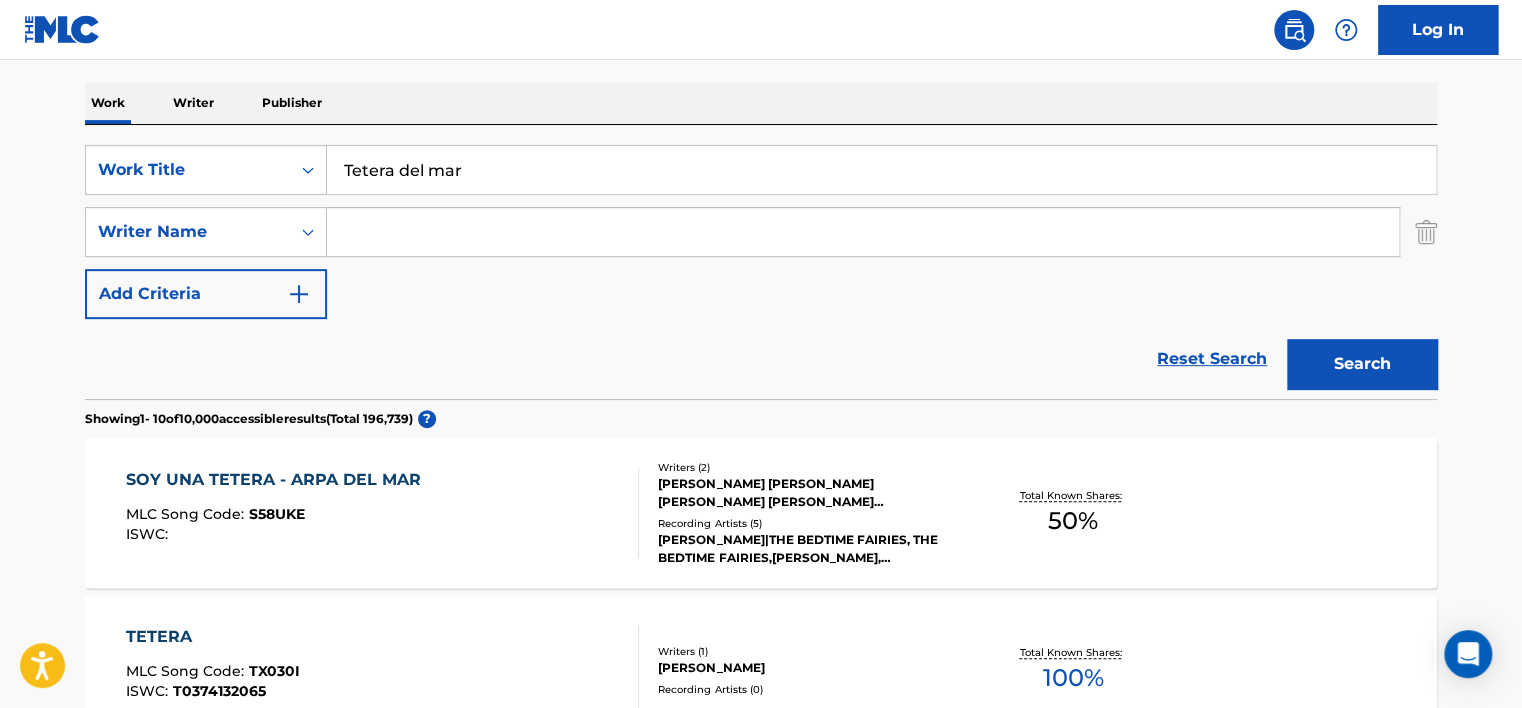 click on "Tetera del mar" at bounding box center (881, 170) 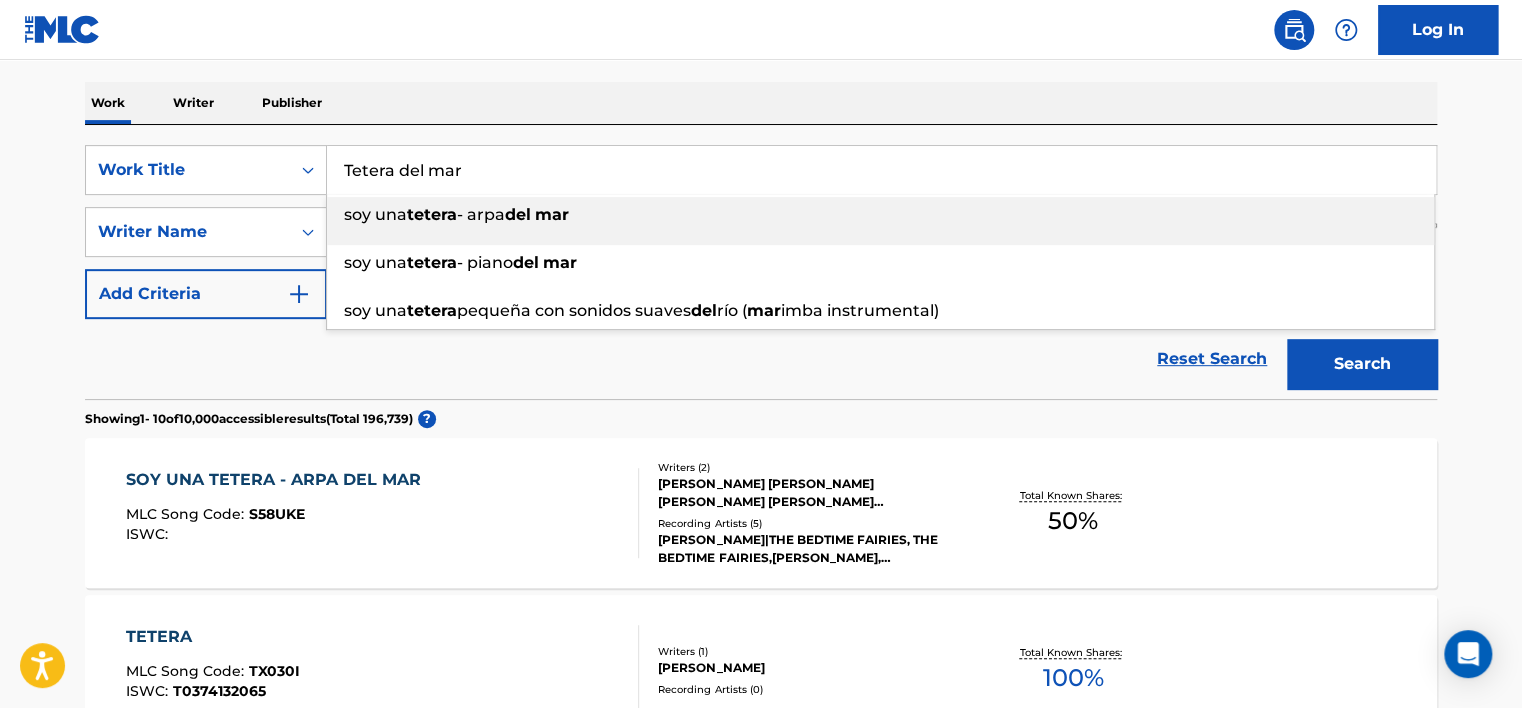 click on "Tetera del mar" at bounding box center (881, 170) 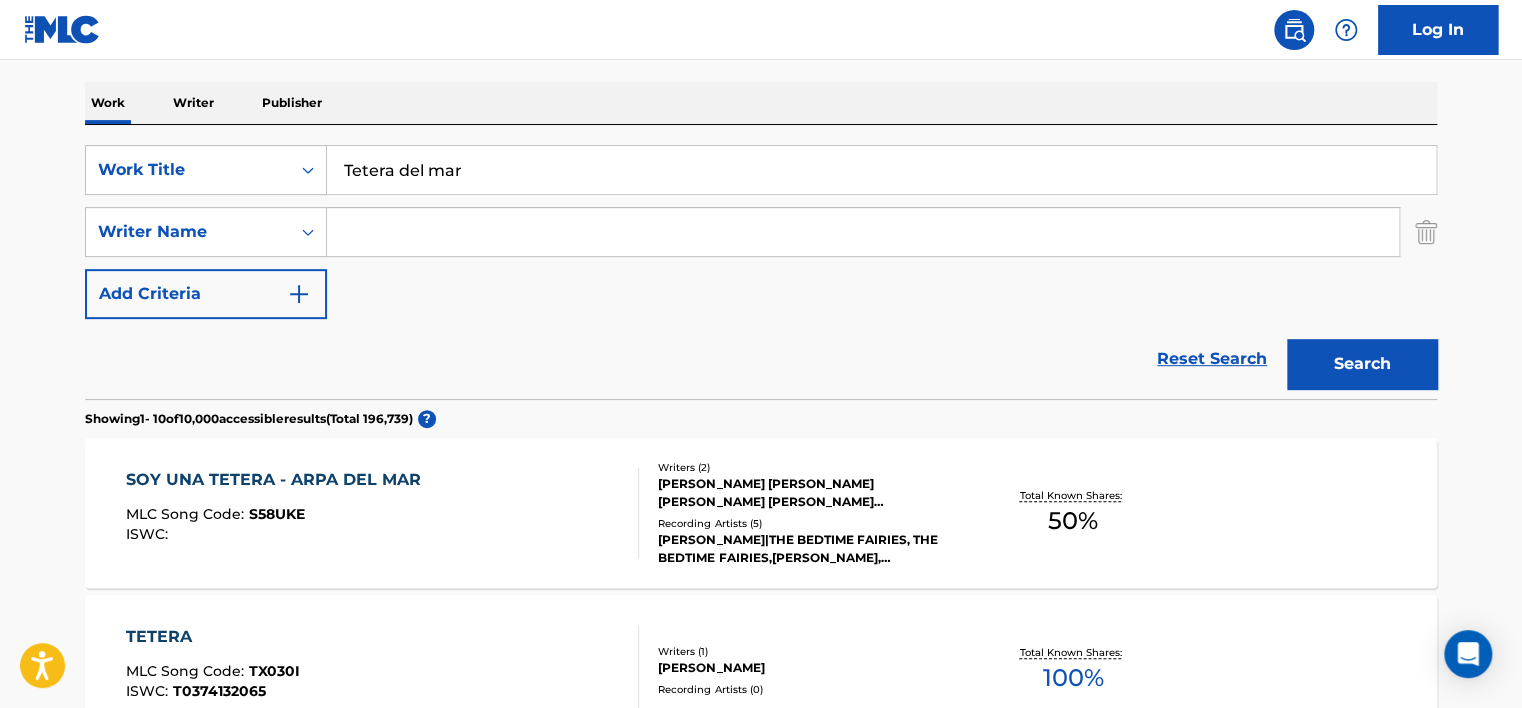 paste on "[PERSON_NAME]" 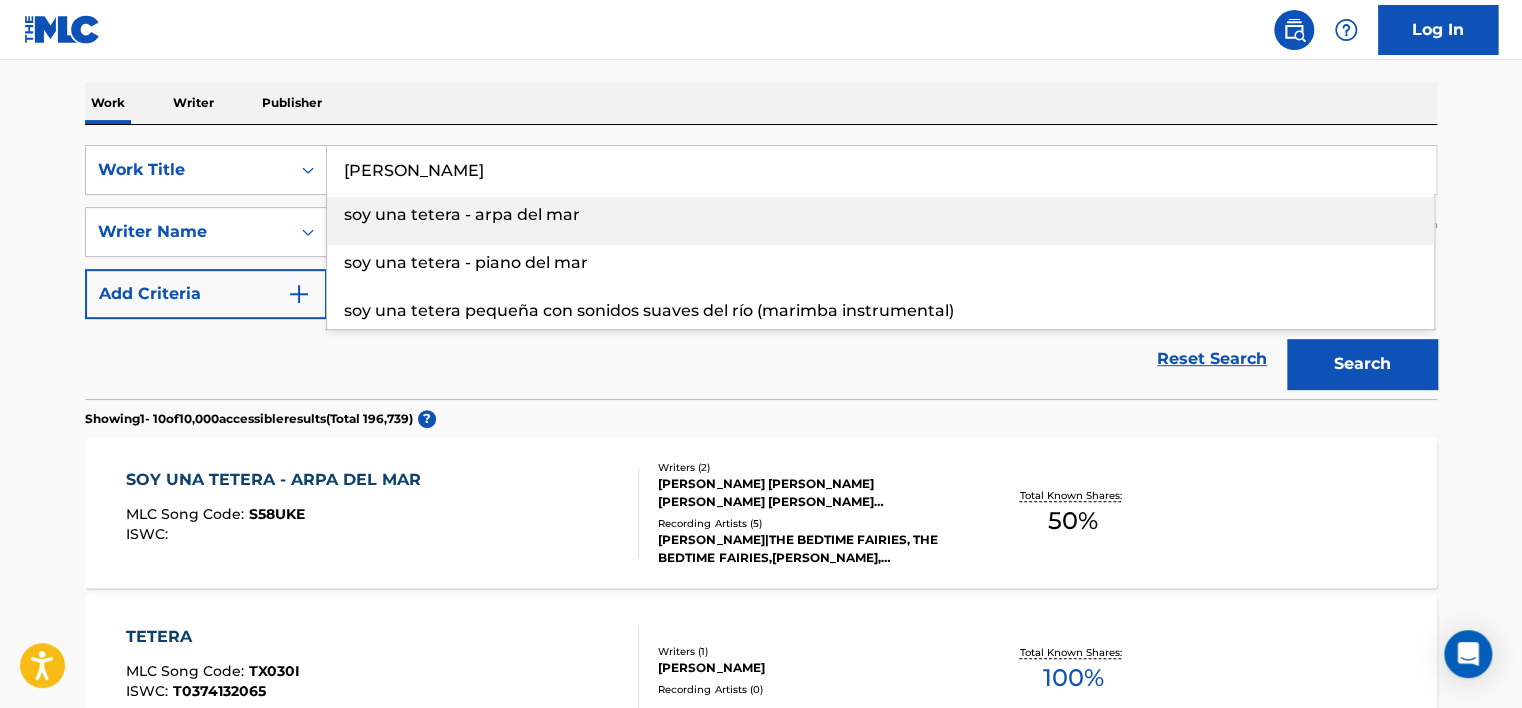 click on "The MLC Public Work Search The accuracy and completeness of The MLC's data is determined solely by our Members. It is not an authoritative source for recording information. Please   click here   for more information about the terms used in the database. Please review the Musical Works Database   Terms of Use Work Writer Publisher SearchWithCriteriad0597e8e-4b23-42a7-9135-b8911a6e1a01 Work Title Wellerman soy una tetera - arpa del mar soy una tetera - piano del mar soy una tetera pequeña con sonidos suaves del río (marimba instrumental) SearchWithCriteria698092e1-8d8f-482e-b826-a3ab82d8ab73 Writer Name Add Criteria Reset Search Search Showing  1  -   10  of  10,000  accessible  results  (Total   196,739 ) ? SOY UNA TETERA - ARPA DEL MAR MLC Song Code : S58UKE ISWC : Writers ( 2 ) [PERSON_NAME] [PERSON_NAME] [PERSON_NAME] [PERSON_NAME] [PERSON_NAME] Recording Artists ( 5 ) Total Known Shares: 50 % TETERA MLC Song Code : TX030I ISWC : T0374132065 Writers ( 1 ) [PERSON_NAME] Recording Artists ( 0 ) 100 % : S58QQ6" at bounding box center (761, 957) 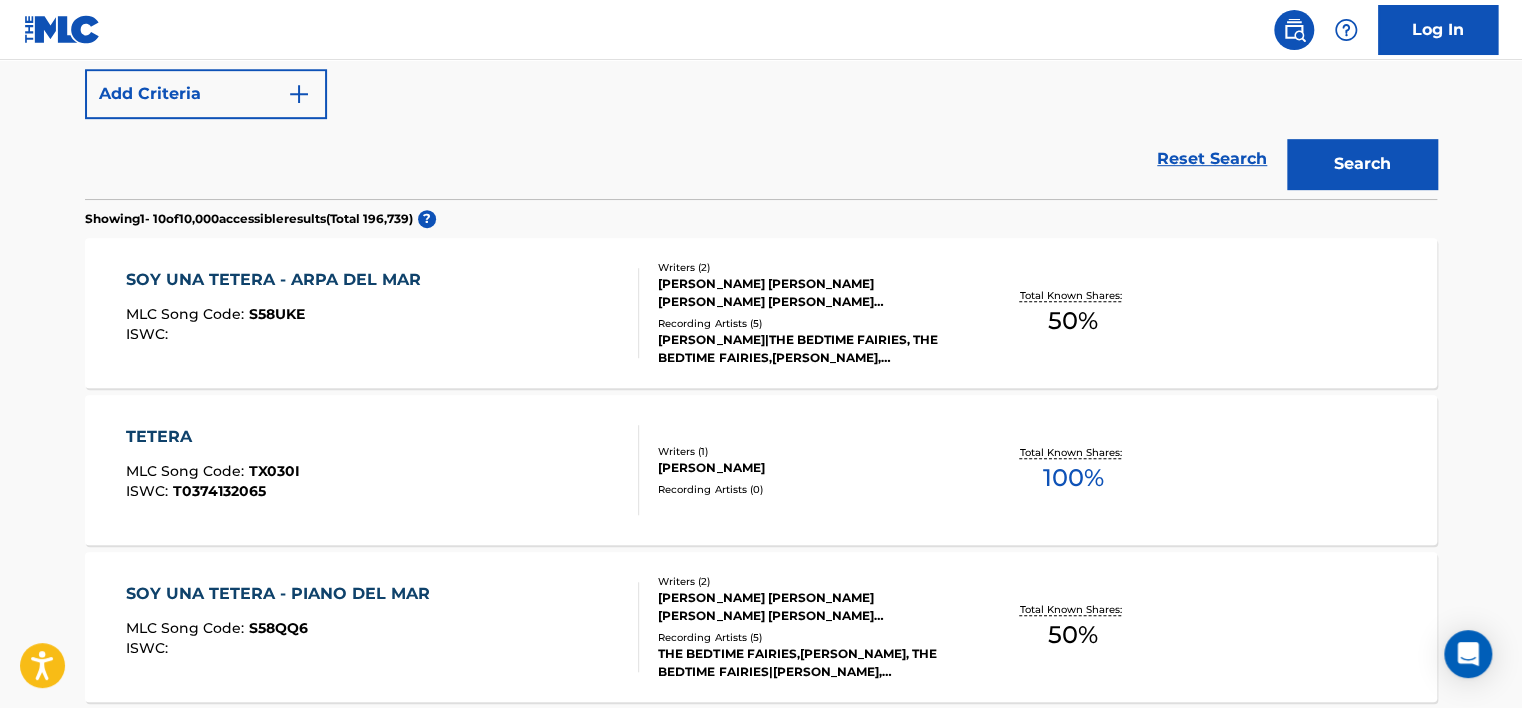 click on "Search" at bounding box center [1362, 164] 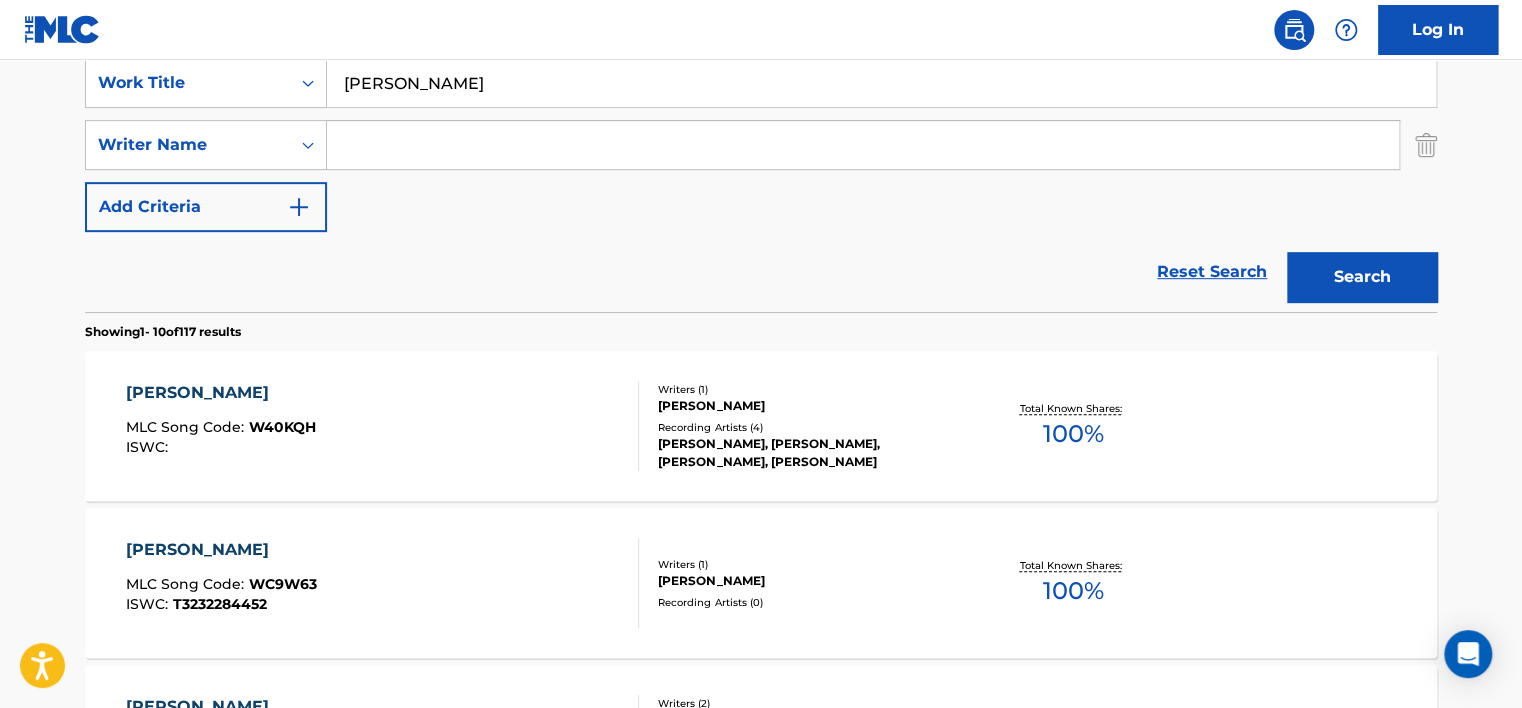scroll, scrollTop: 301, scrollLeft: 0, axis: vertical 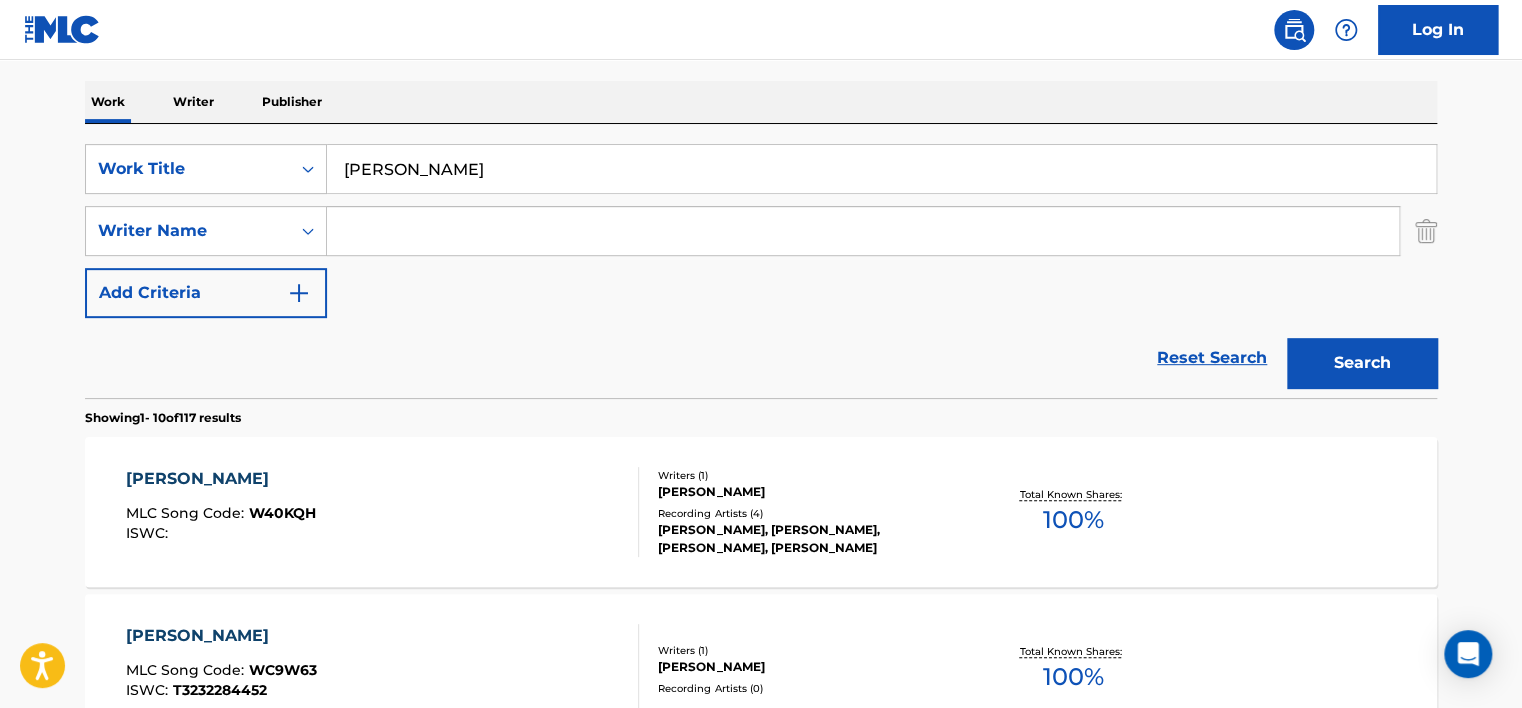 click on "[PERSON_NAME]" at bounding box center [881, 169] 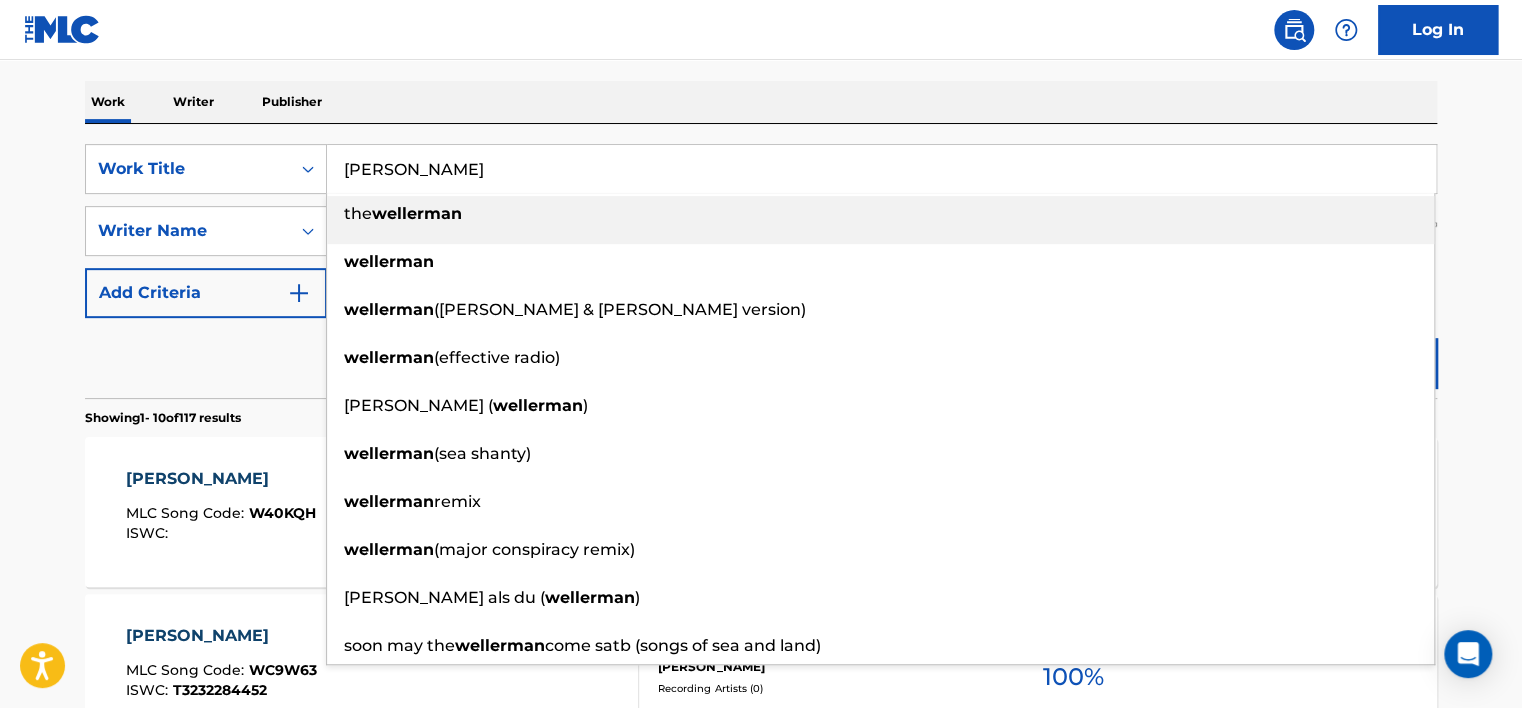 click on "[PERSON_NAME]" at bounding box center (881, 169) 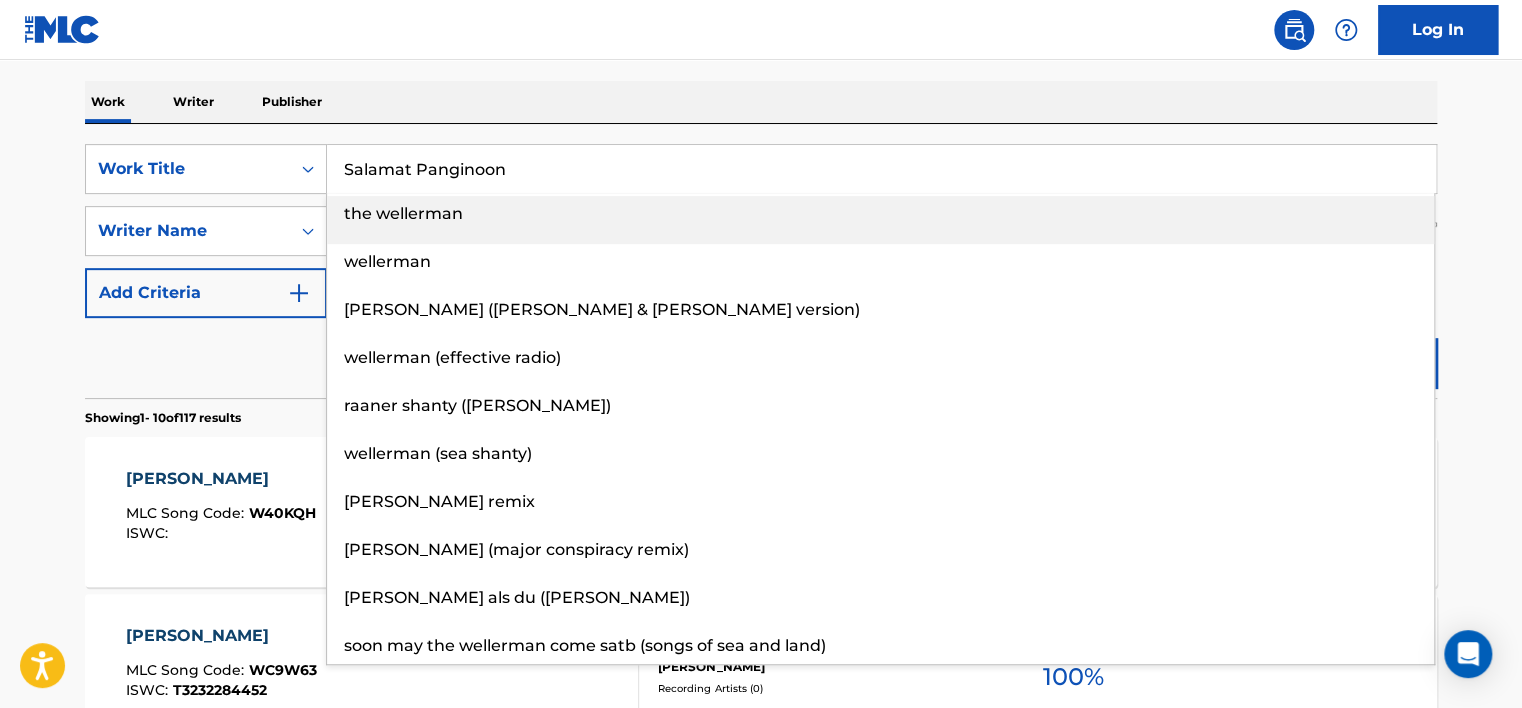 type on "Salamat Panginoon" 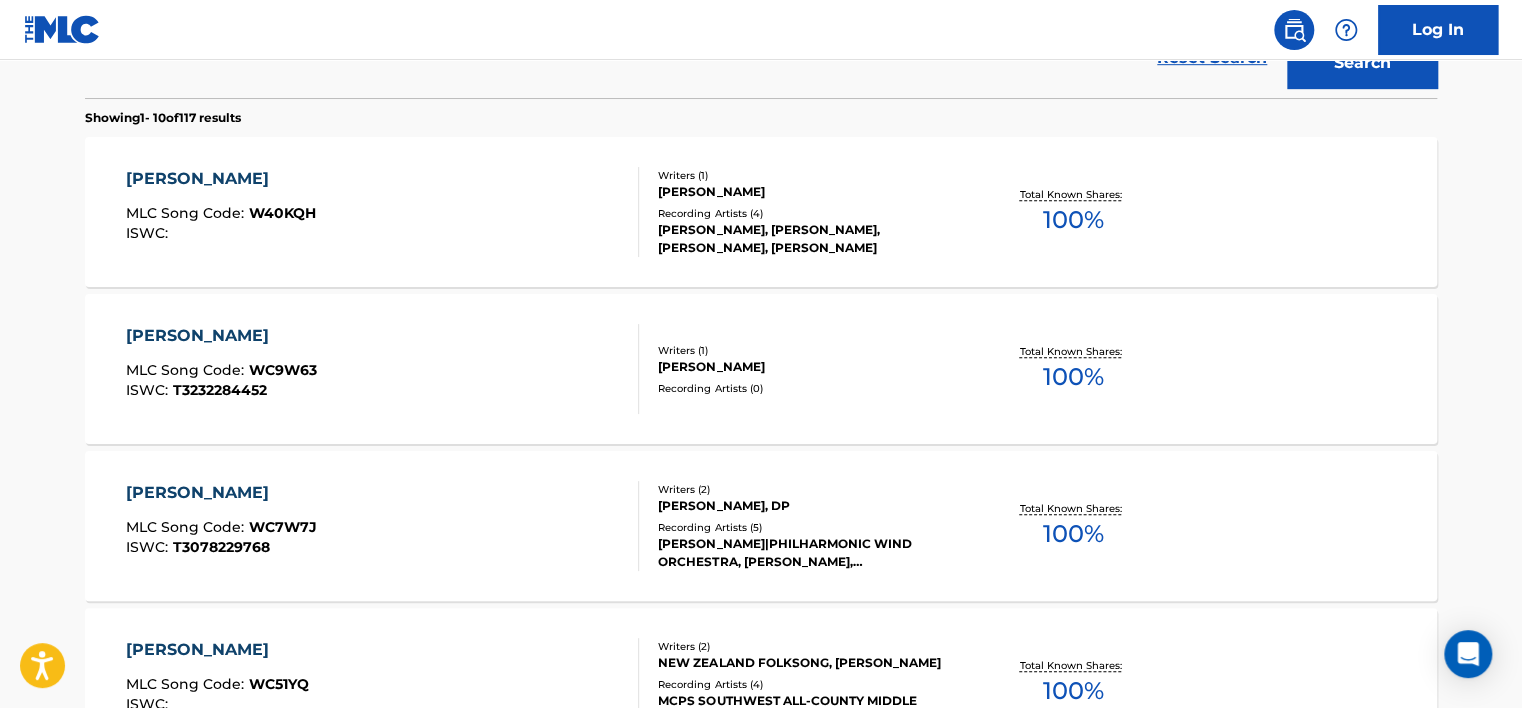 click on "Search" at bounding box center [1362, 63] 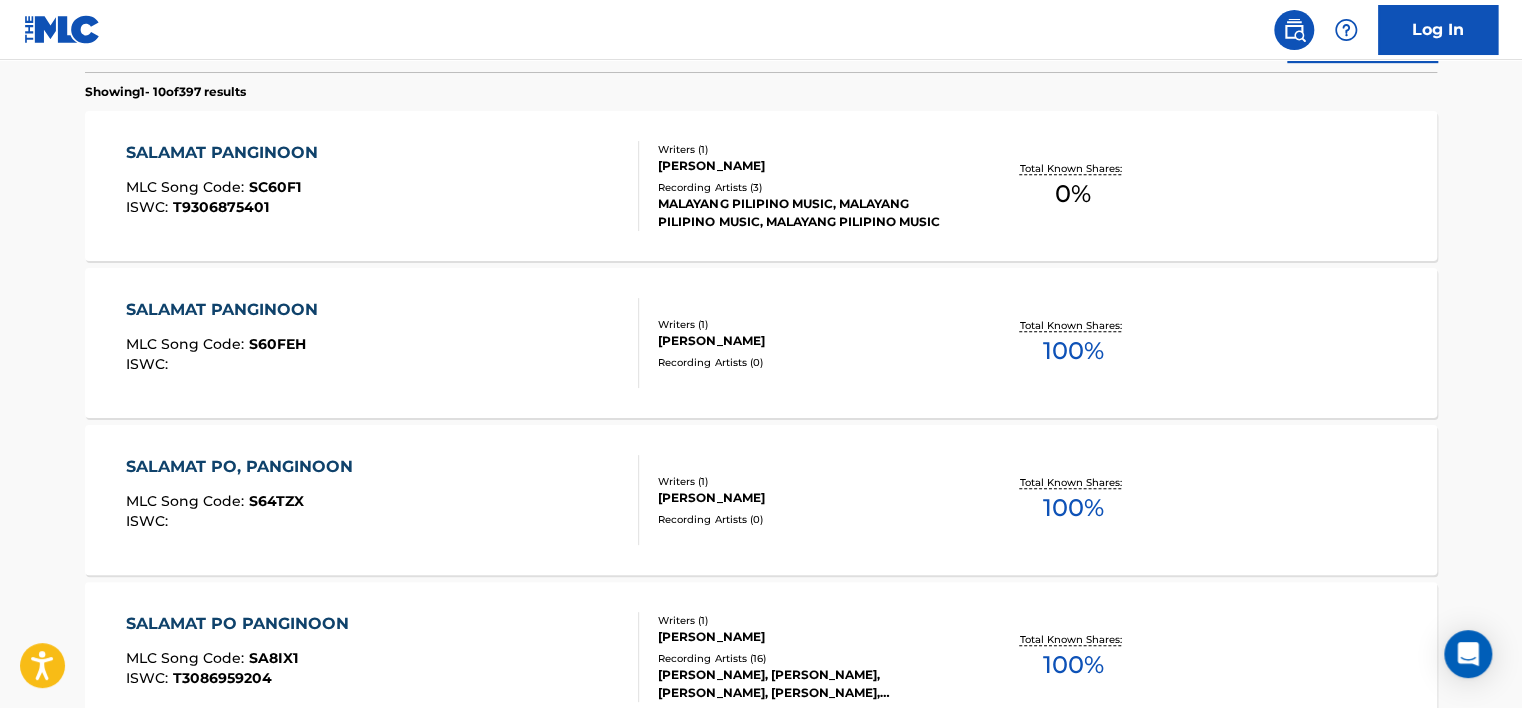 scroll, scrollTop: 601, scrollLeft: 0, axis: vertical 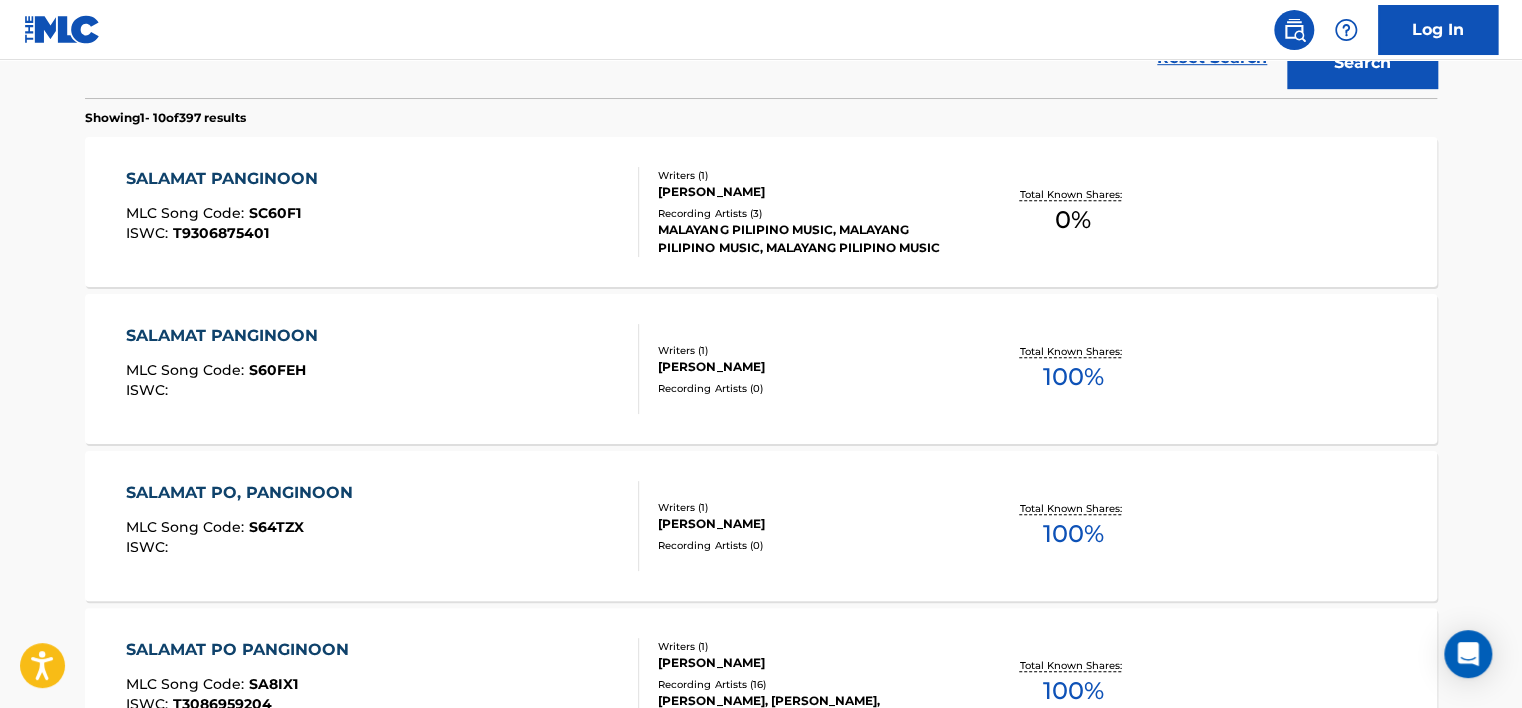 click on "SALAMAT PANGINOON MLC Song Code : SC60F1 ISWC : T9306875401" at bounding box center (383, 212) 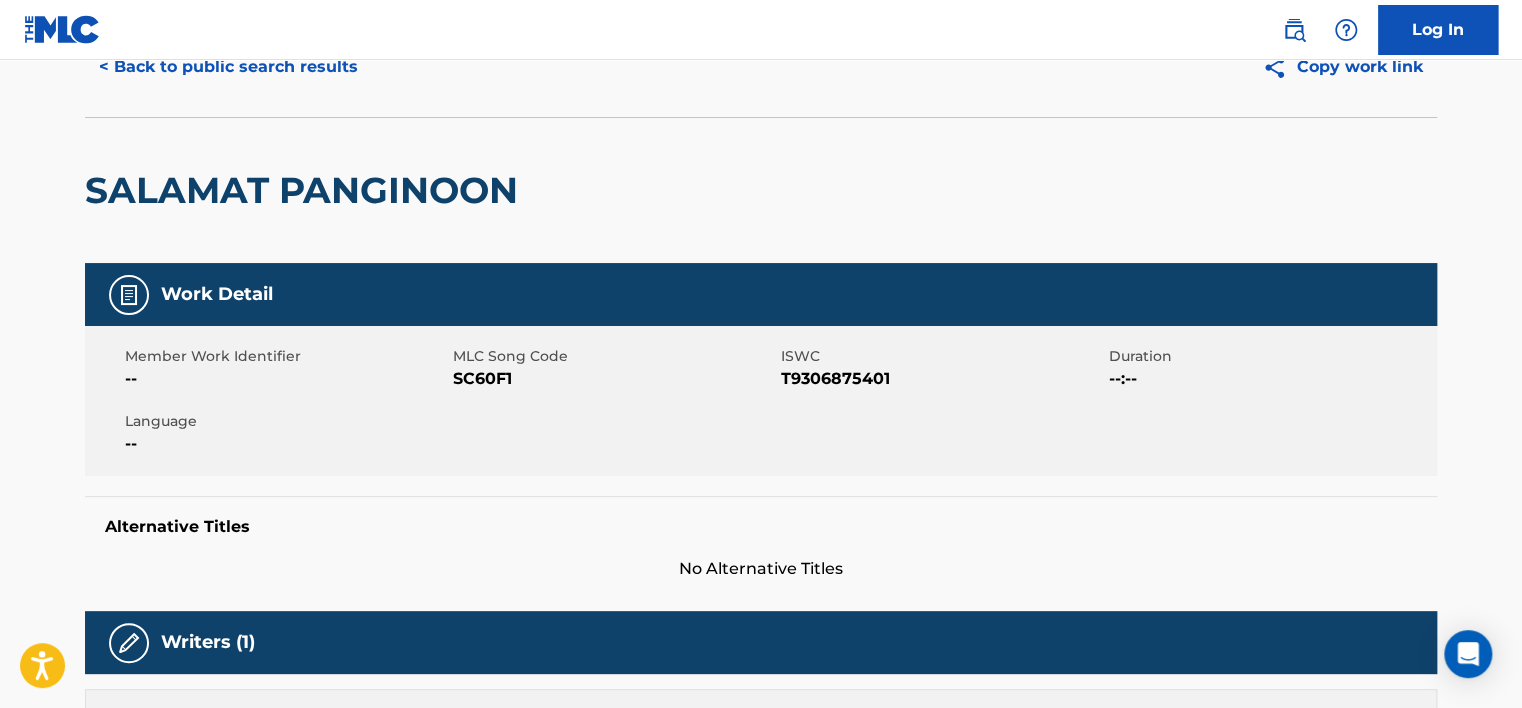 scroll, scrollTop: 100, scrollLeft: 0, axis: vertical 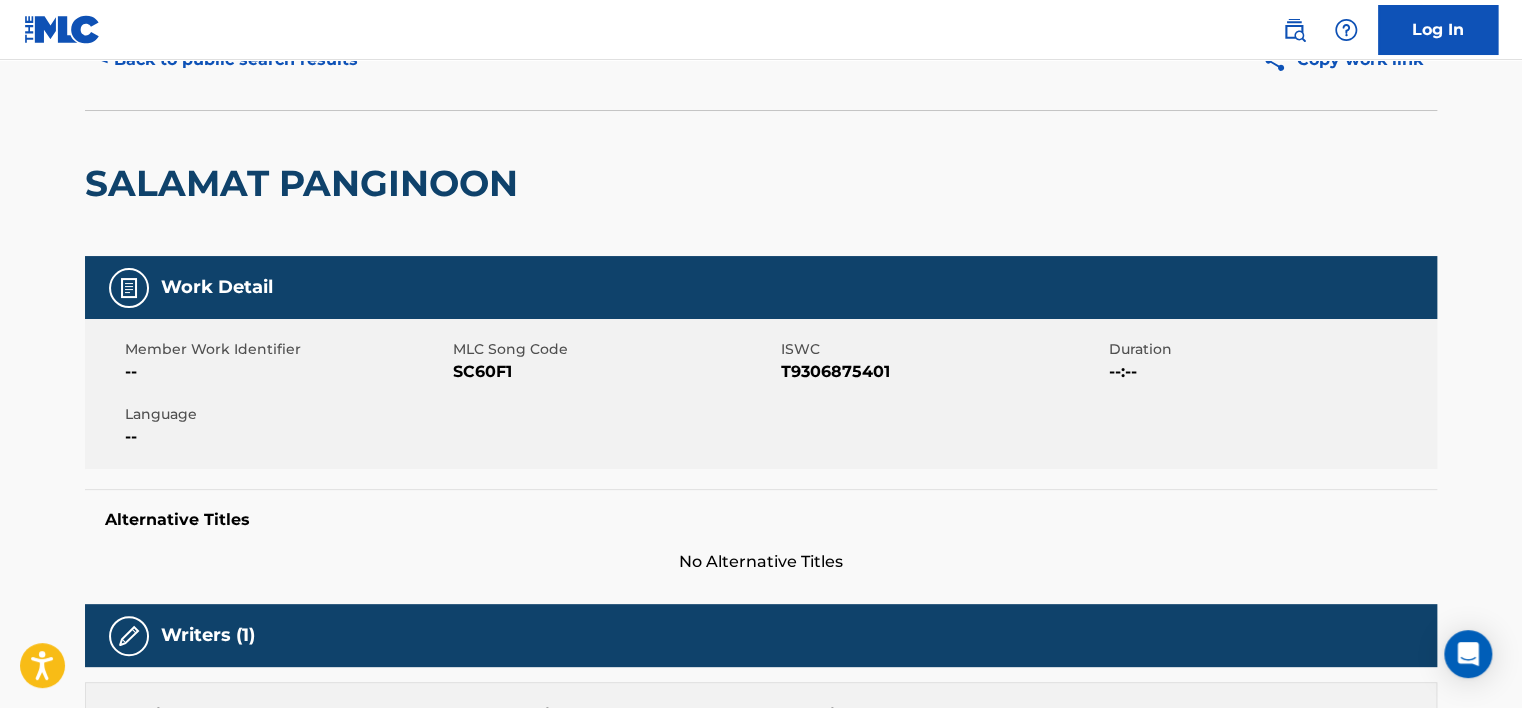 click on "Log In" at bounding box center (761, 30) 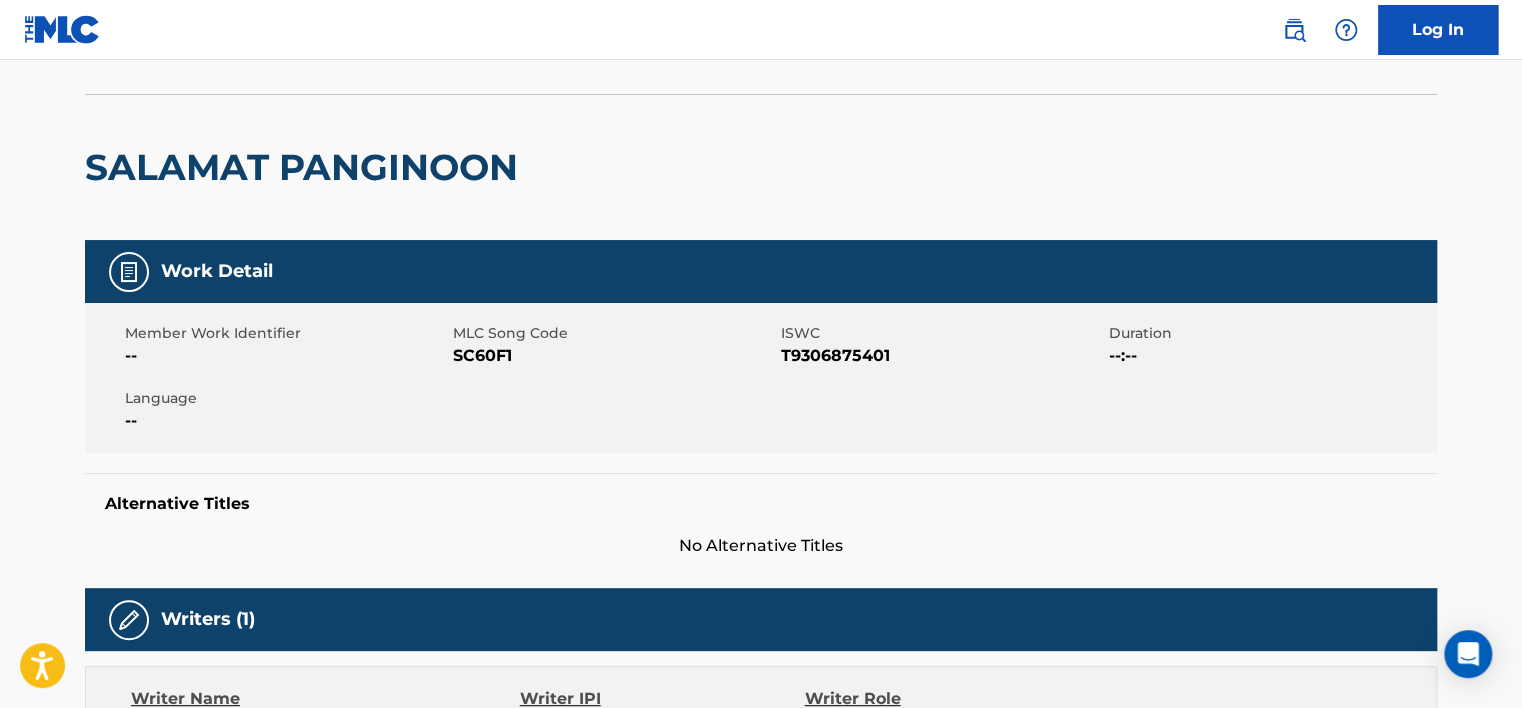 scroll, scrollTop: 0, scrollLeft: 0, axis: both 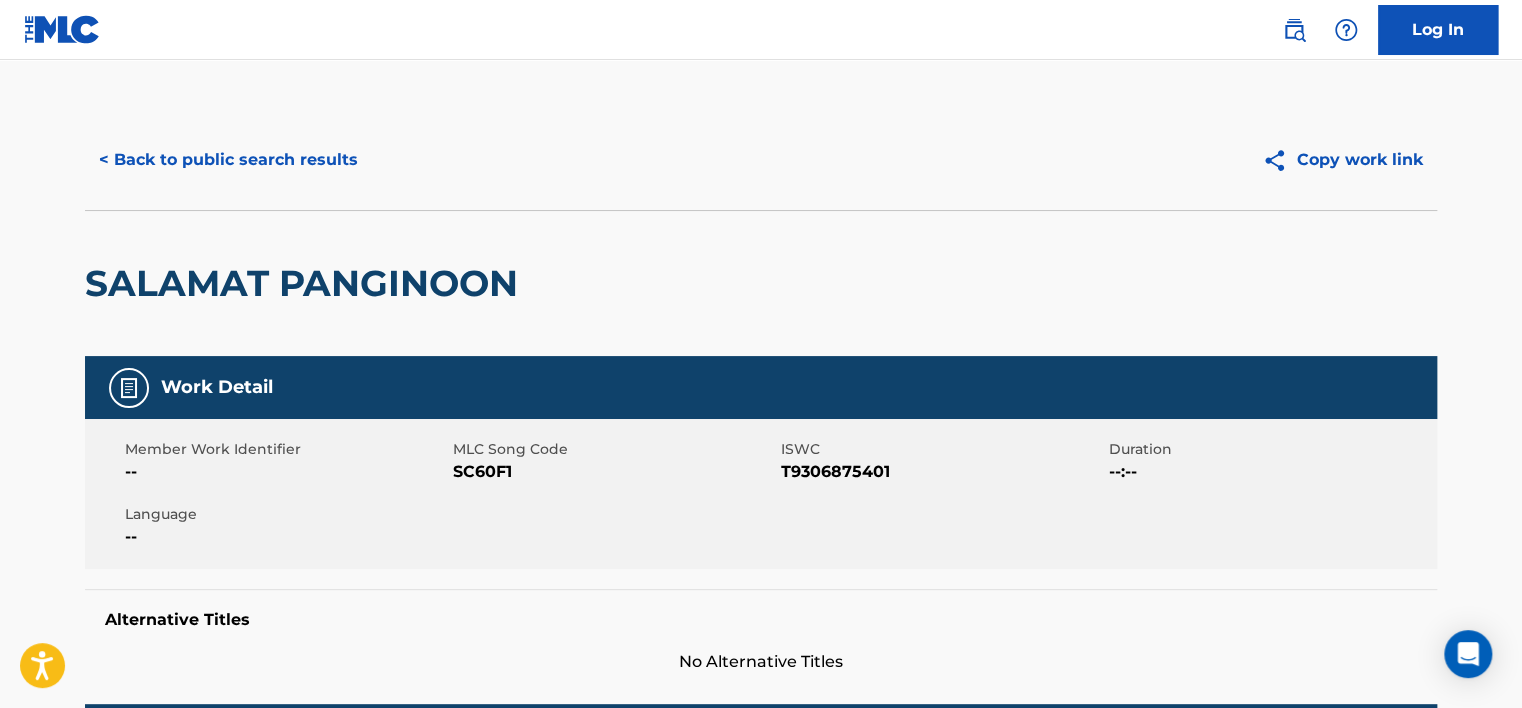 click on "< Back to public search results" at bounding box center (228, 160) 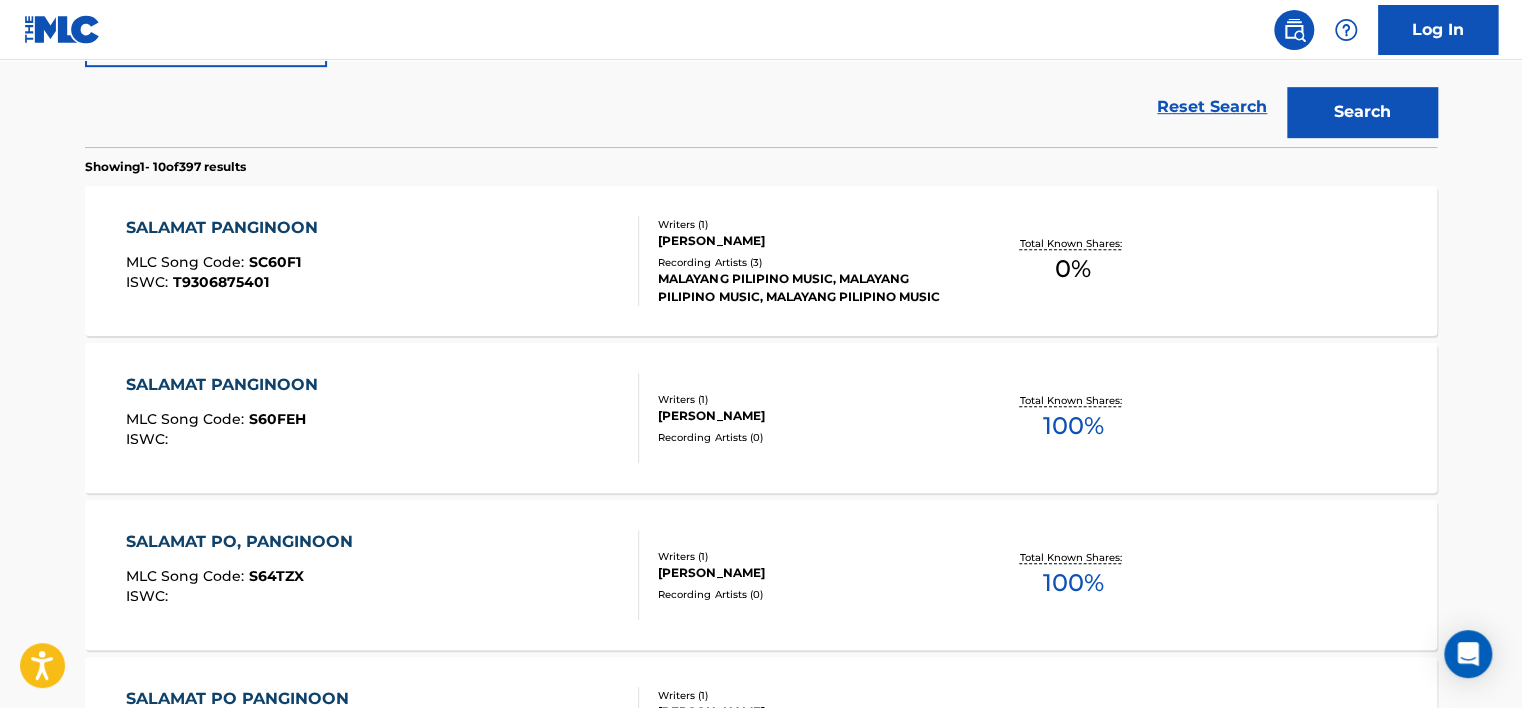 scroll, scrollTop: 615, scrollLeft: 0, axis: vertical 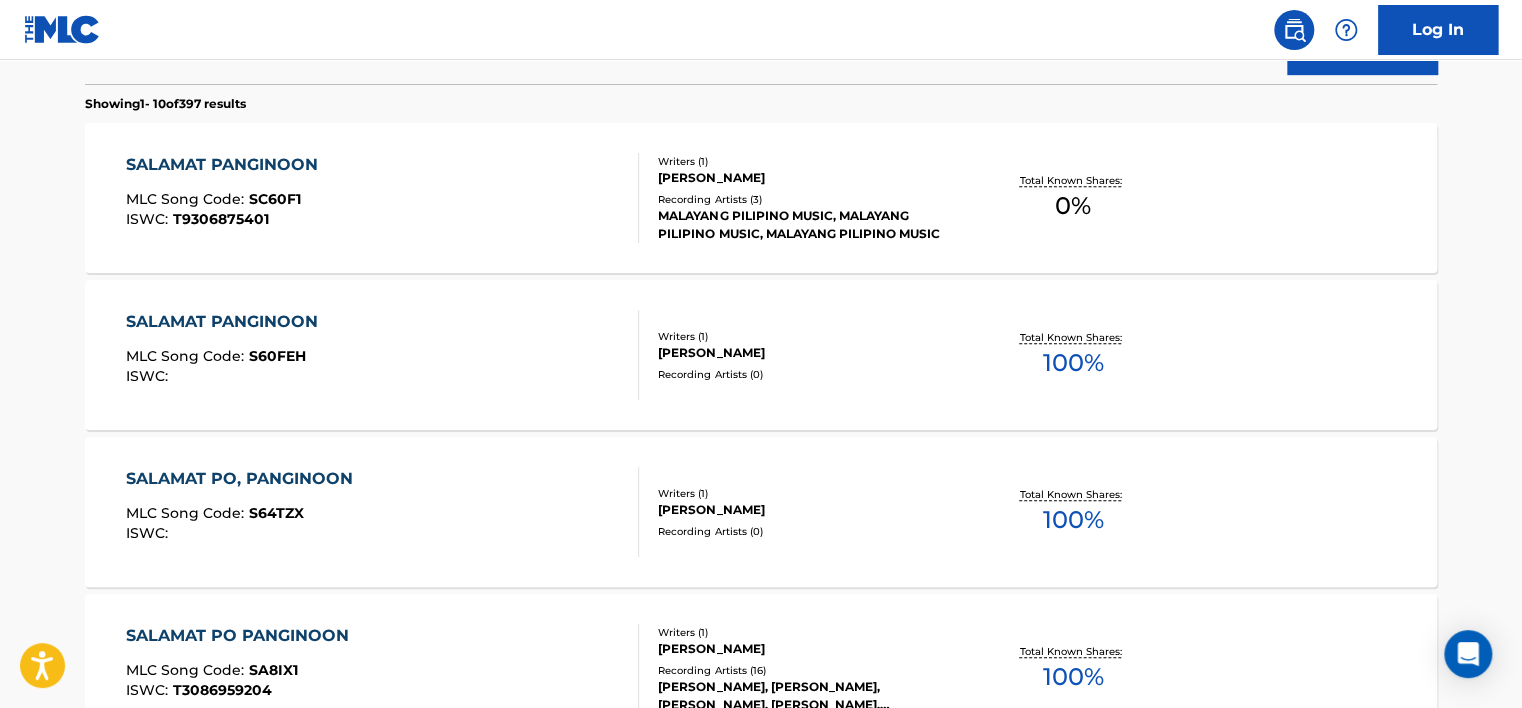 click on "SALAMAT PANGINOON MLC Song Code : S60FEH ISWC :" at bounding box center [383, 355] 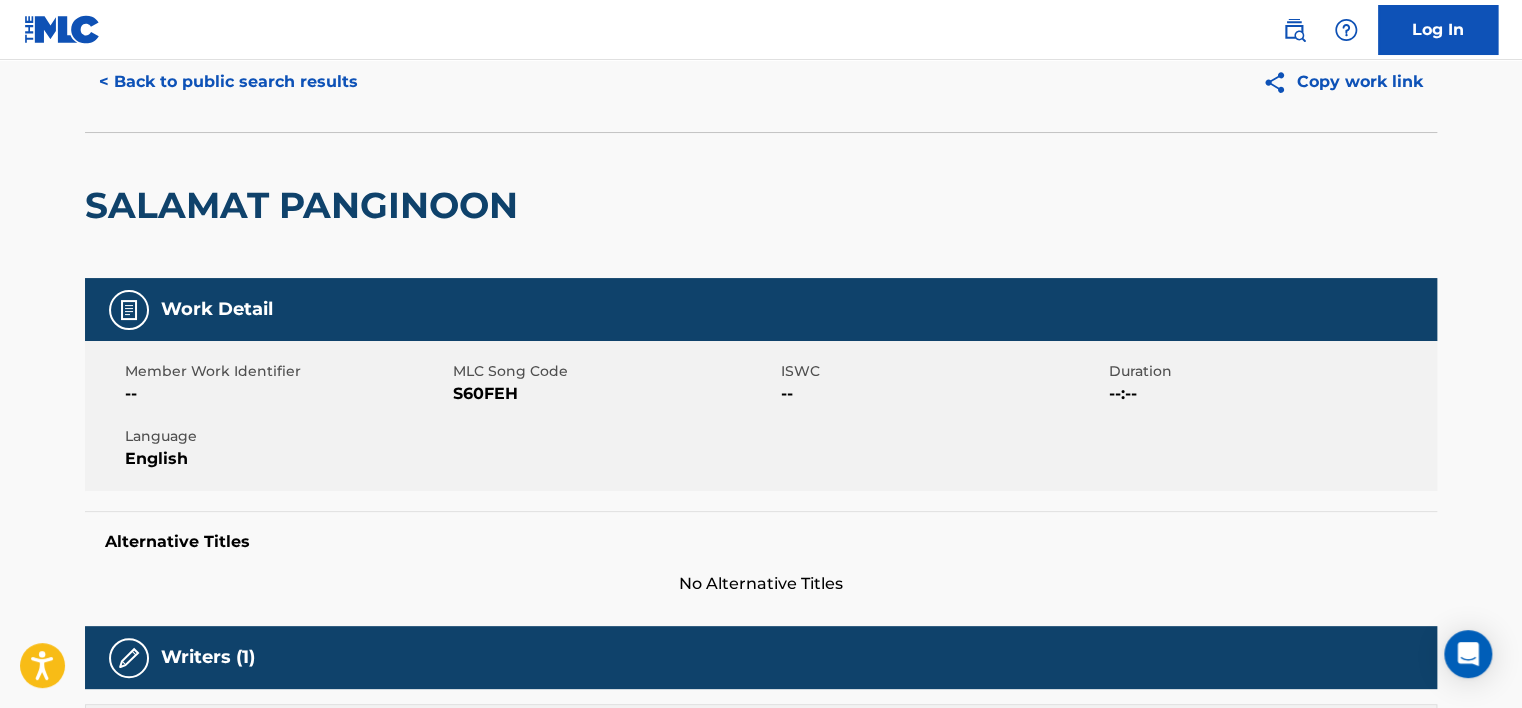 scroll, scrollTop: 0, scrollLeft: 0, axis: both 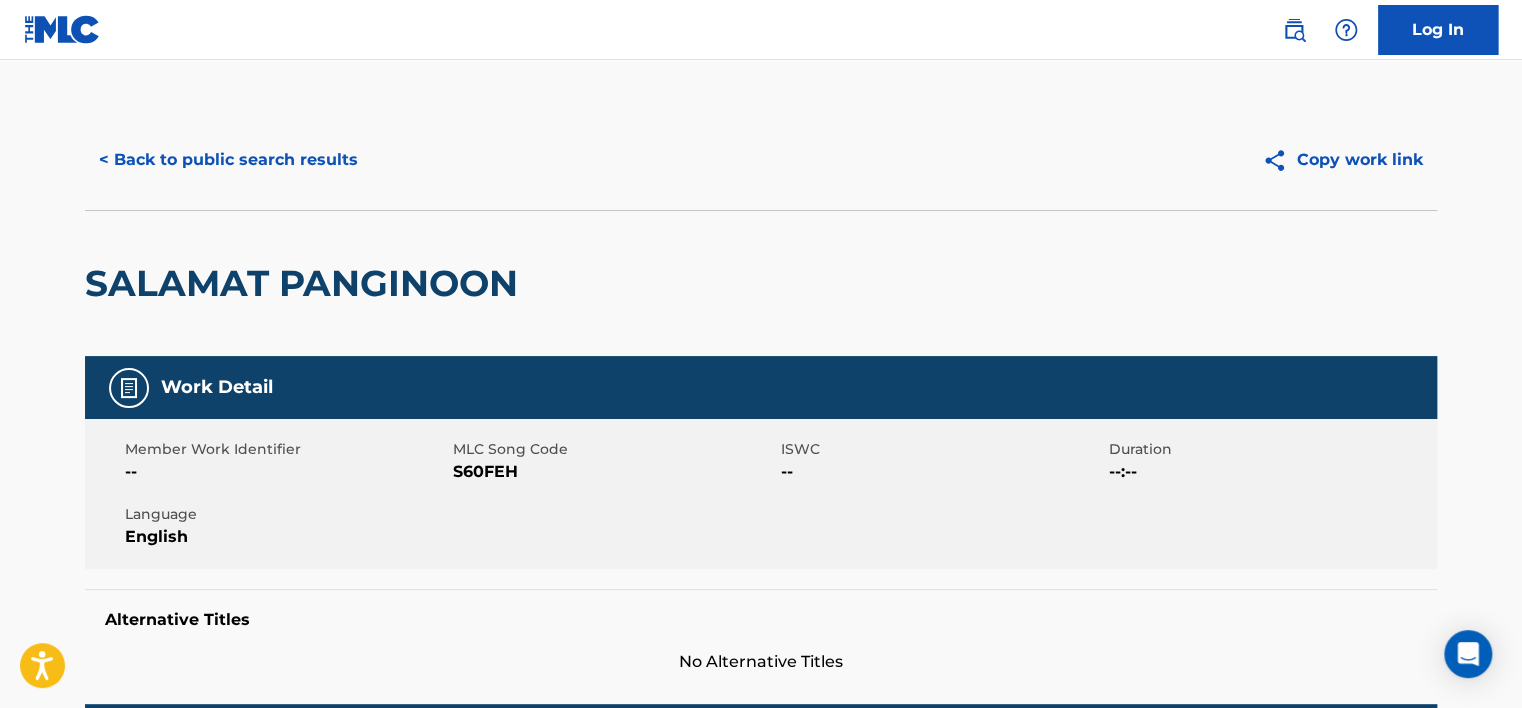 click on "< Back to public search results" at bounding box center [228, 160] 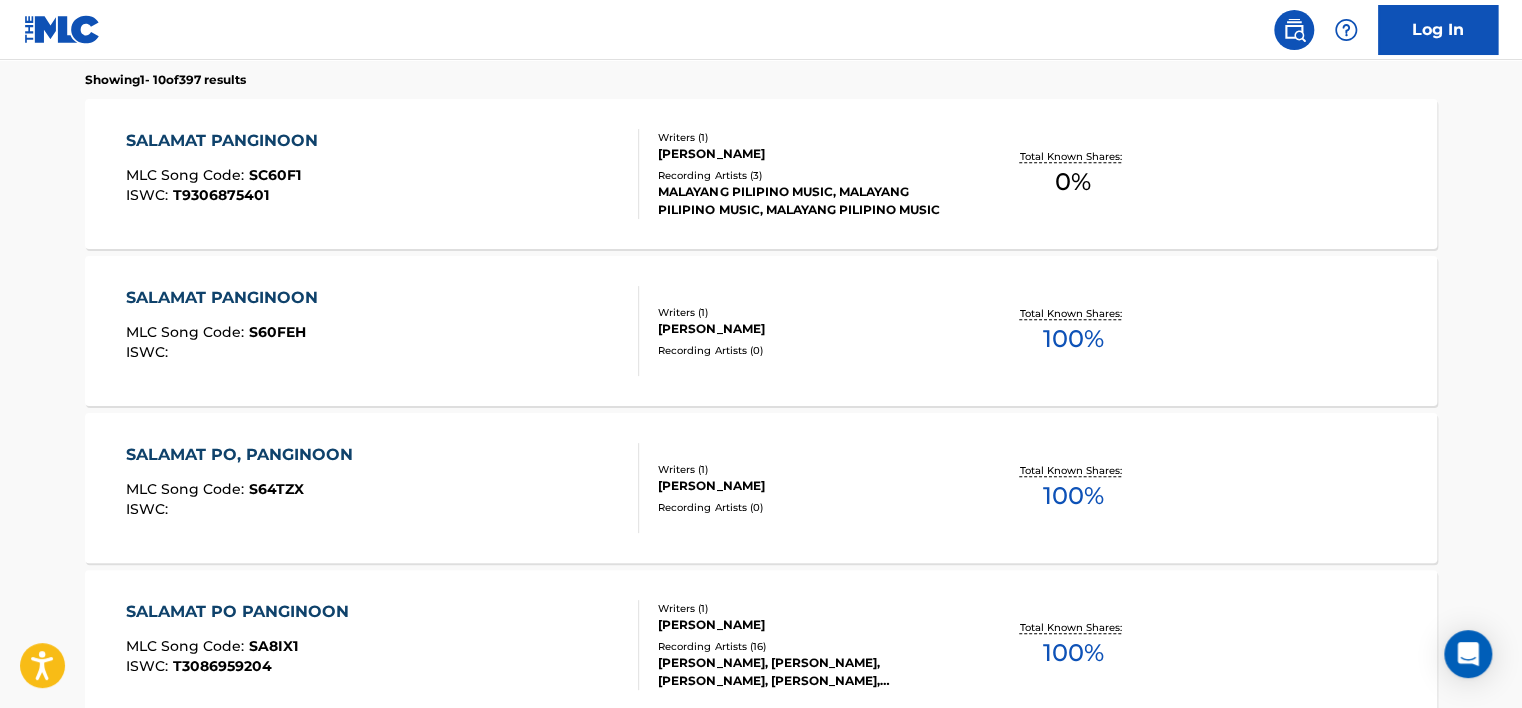 scroll, scrollTop: 628, scrollLeft: 0, axis: vertical 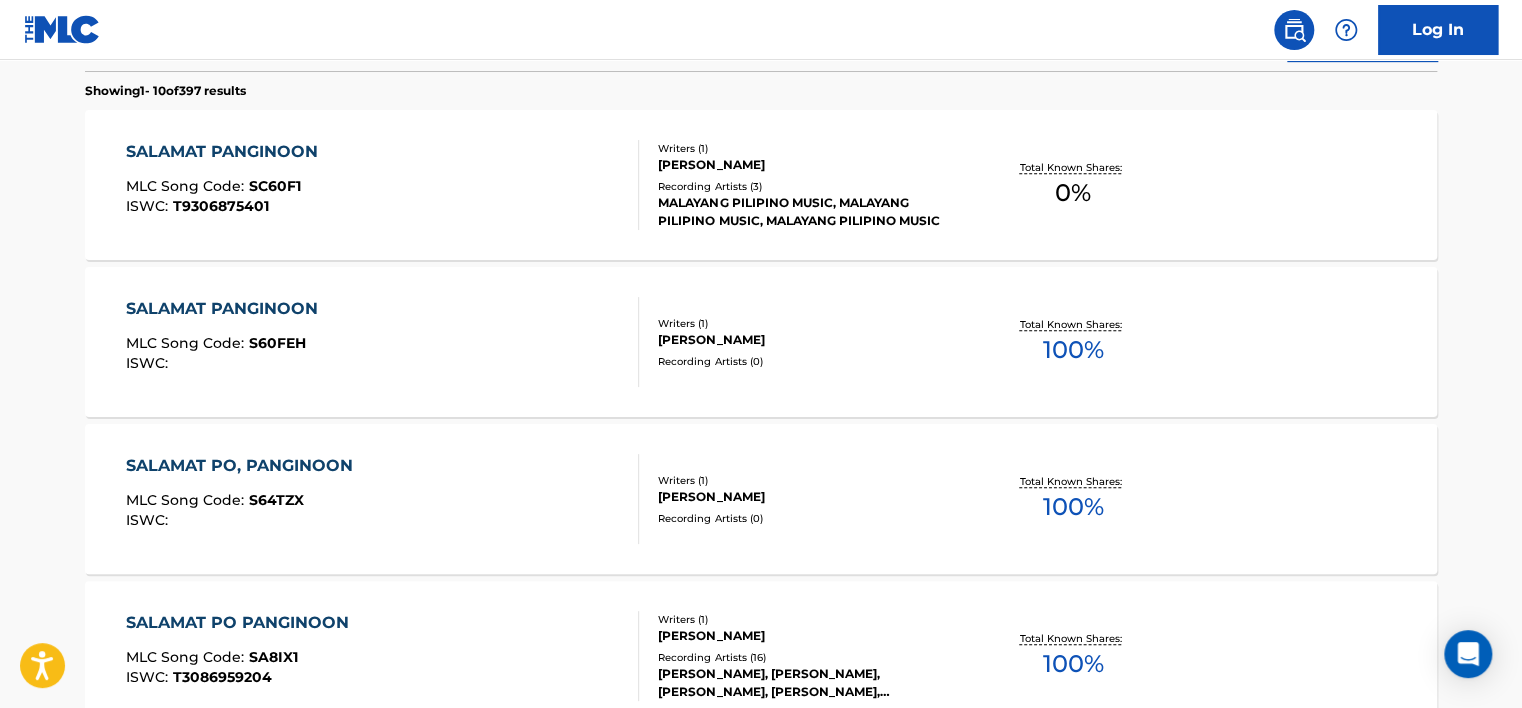 click on "SALAMAT PANGINOON MLC Song Code : S60FEH ISWC :" at bounding box center (383, 342) 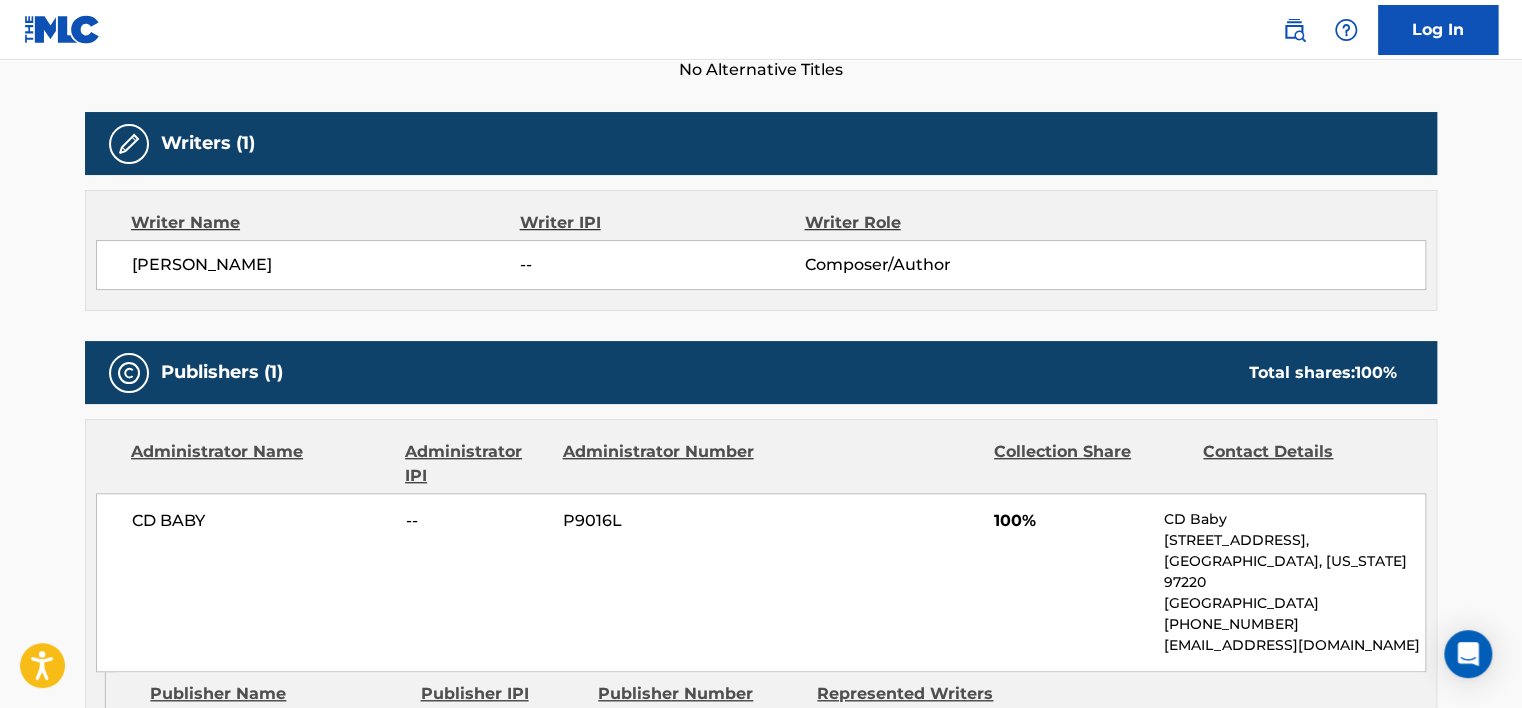 scroll, scrollTop: 500, scrollLeft: 0, axis: vertical 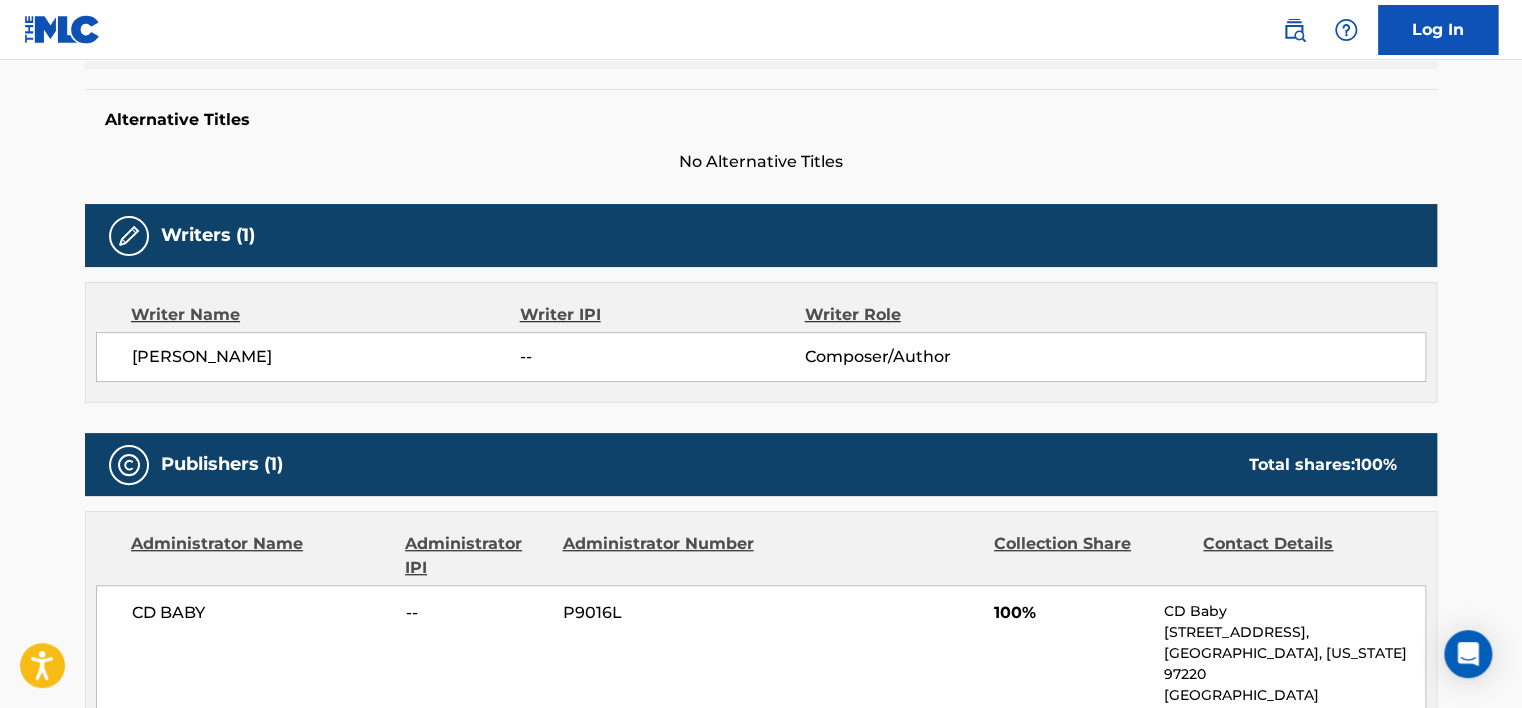 click on "[PERSON_NAME]" at bounding box center (326, 357) 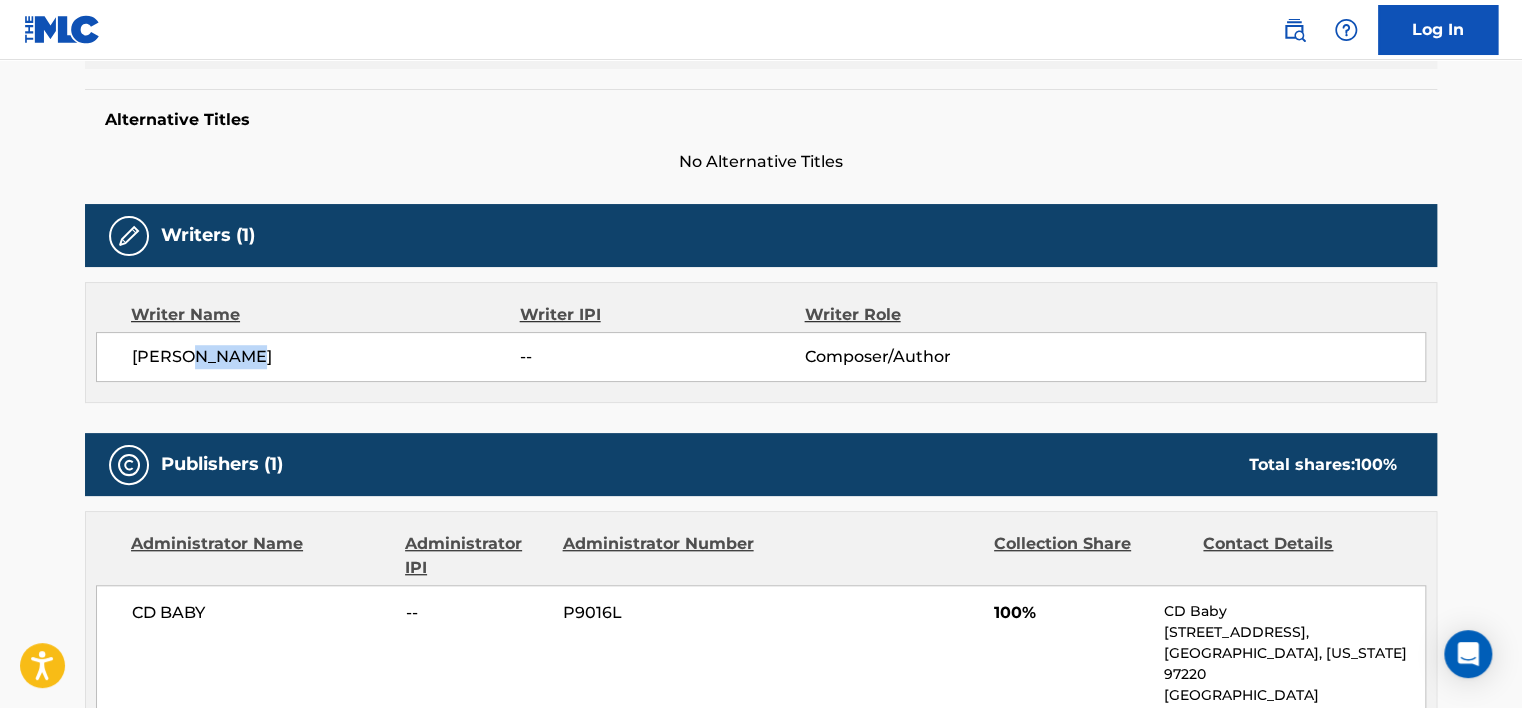 click on "[PERSON_NAME]" at bounding box center [326, 357] 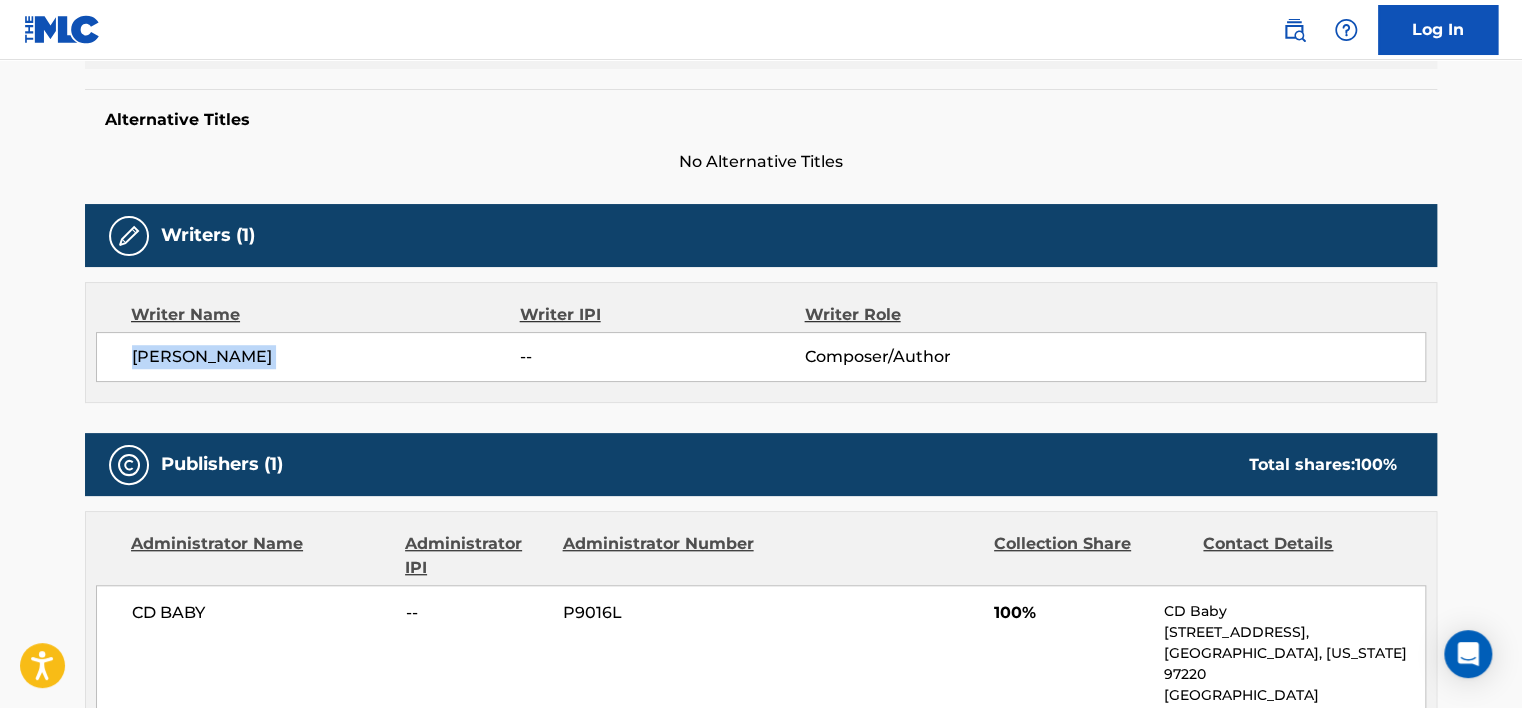 click on "[PERSON_NAME]" at bounding box center [326, 357] 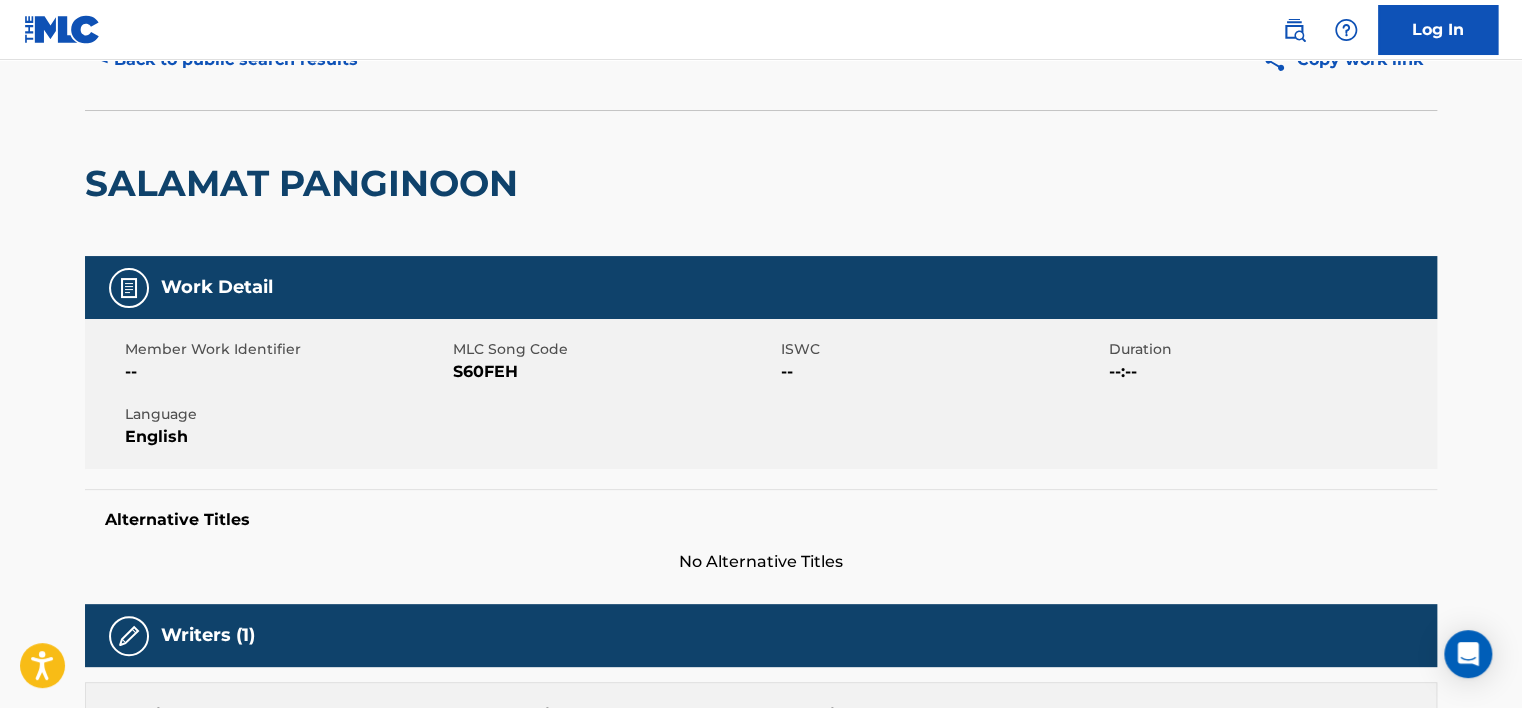 click on "< Back to public search results" at bounding box center [228, 60] 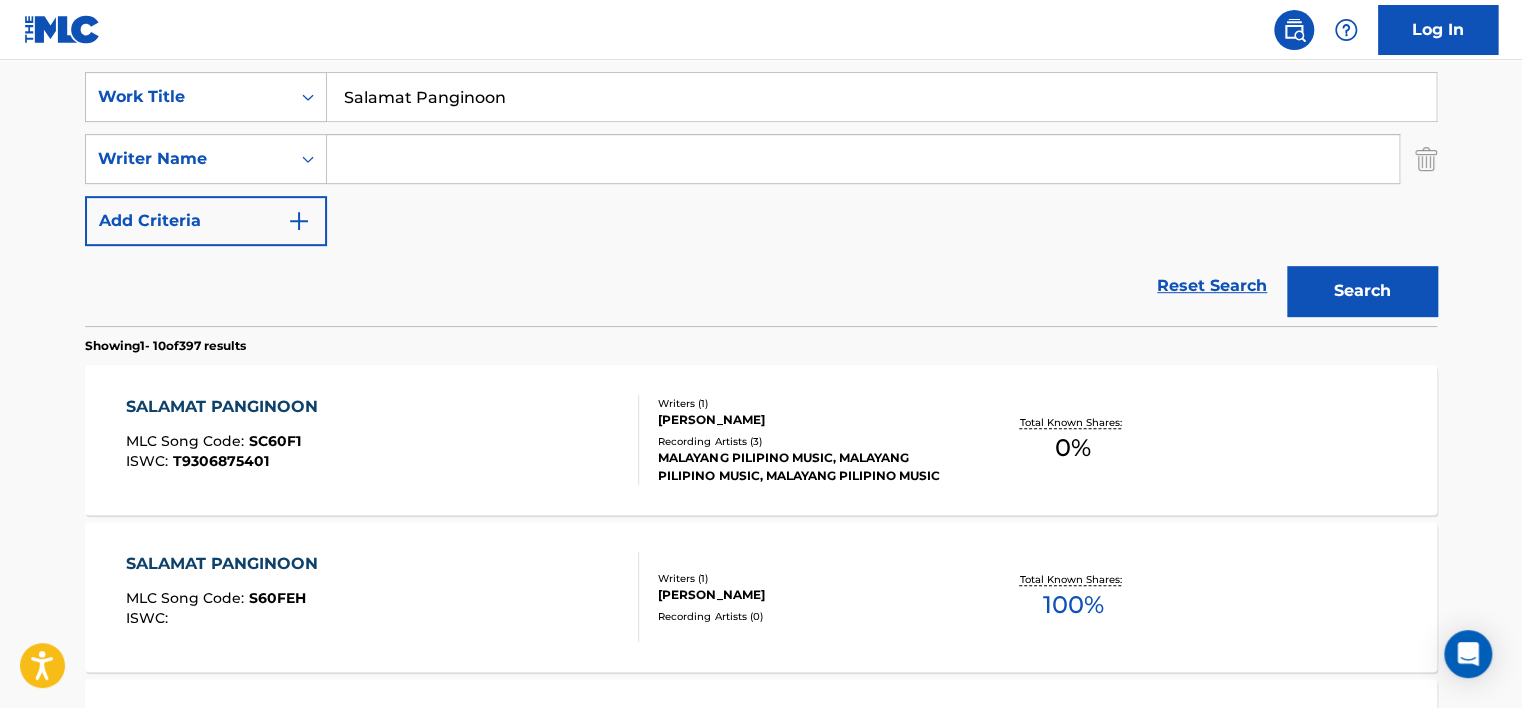 scroll, scrollTop: 0, scrollLeft: 0, axis: both 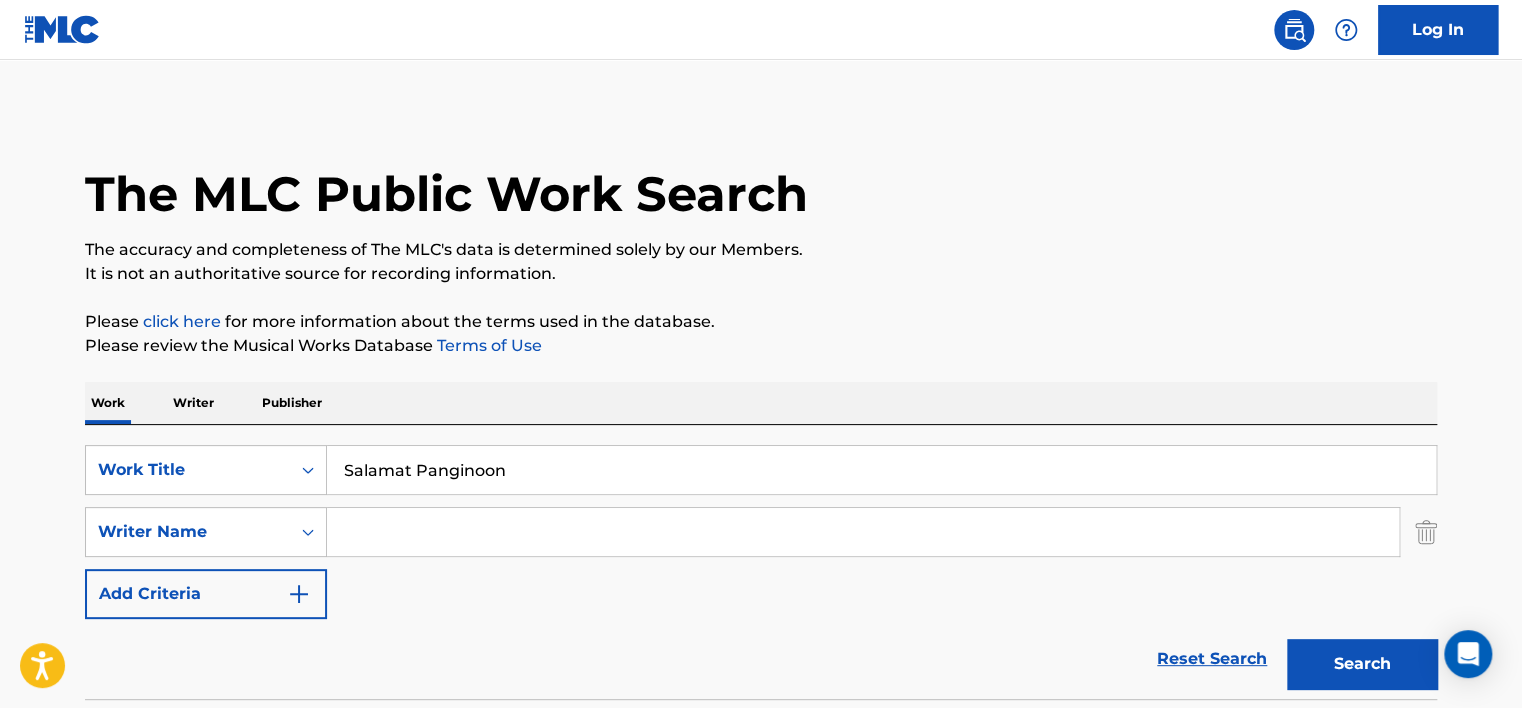 click on "Salamat Panginoon" at bounding box center [881, 470] 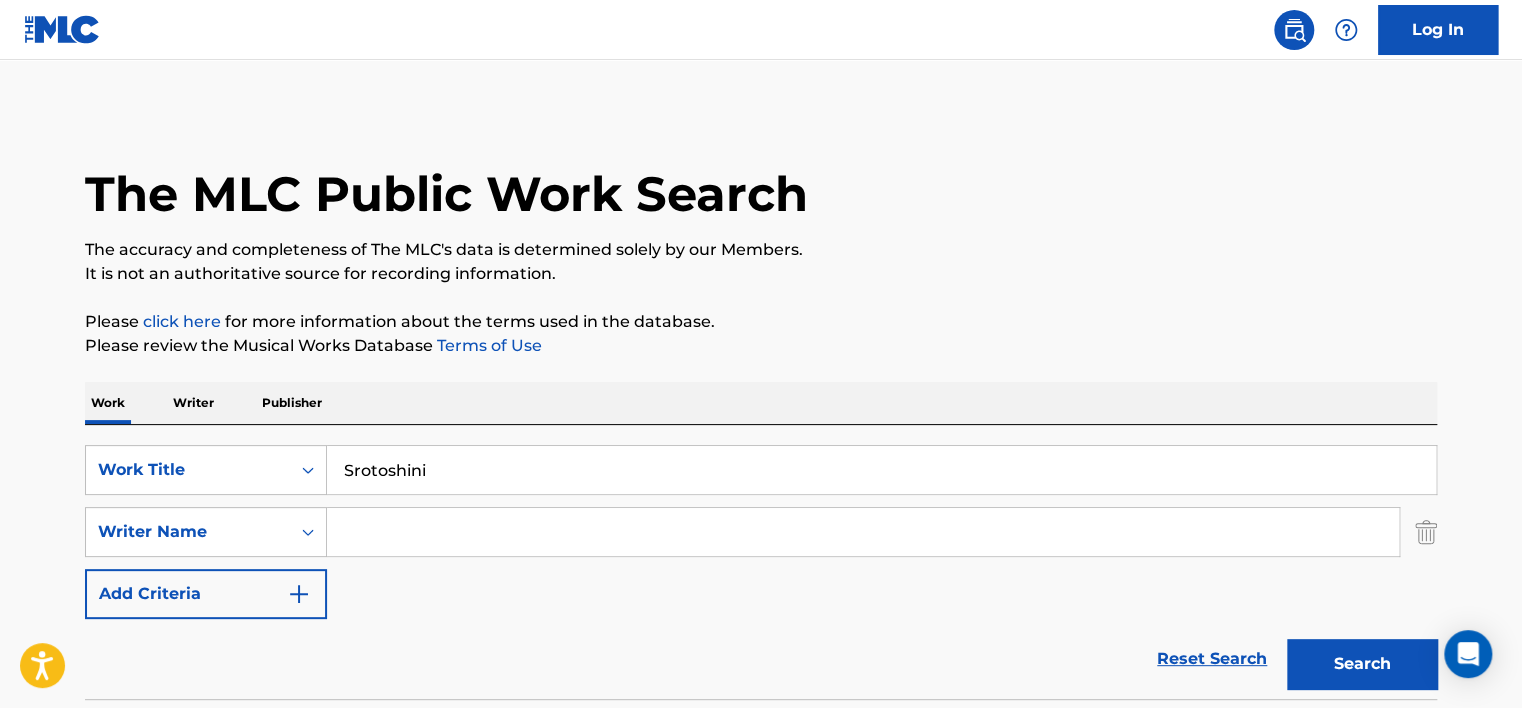 click on "Please   click here   for more information about the terms used in the database." at bounding box center (761, 322) 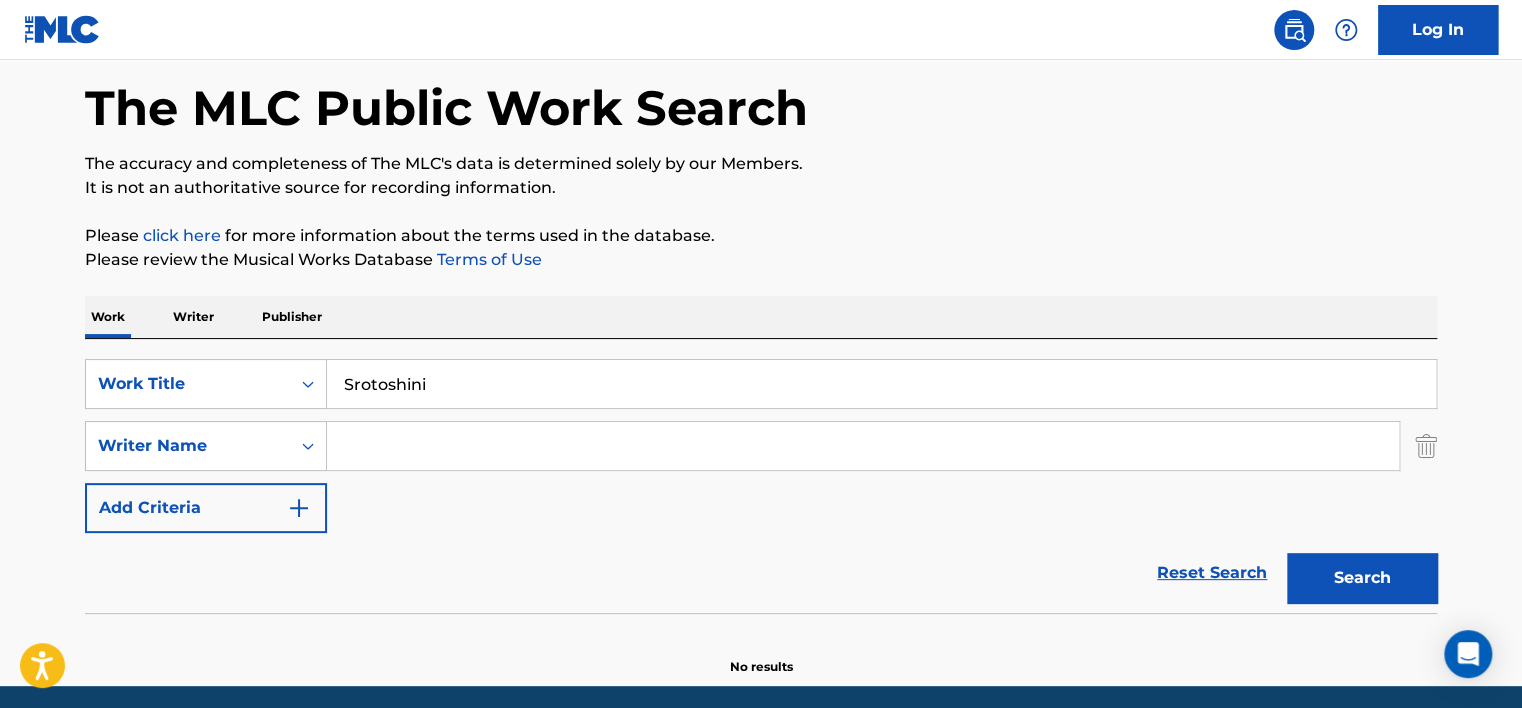scroll, scrollTop: 60, scrollLeft: 0, axis: vertical 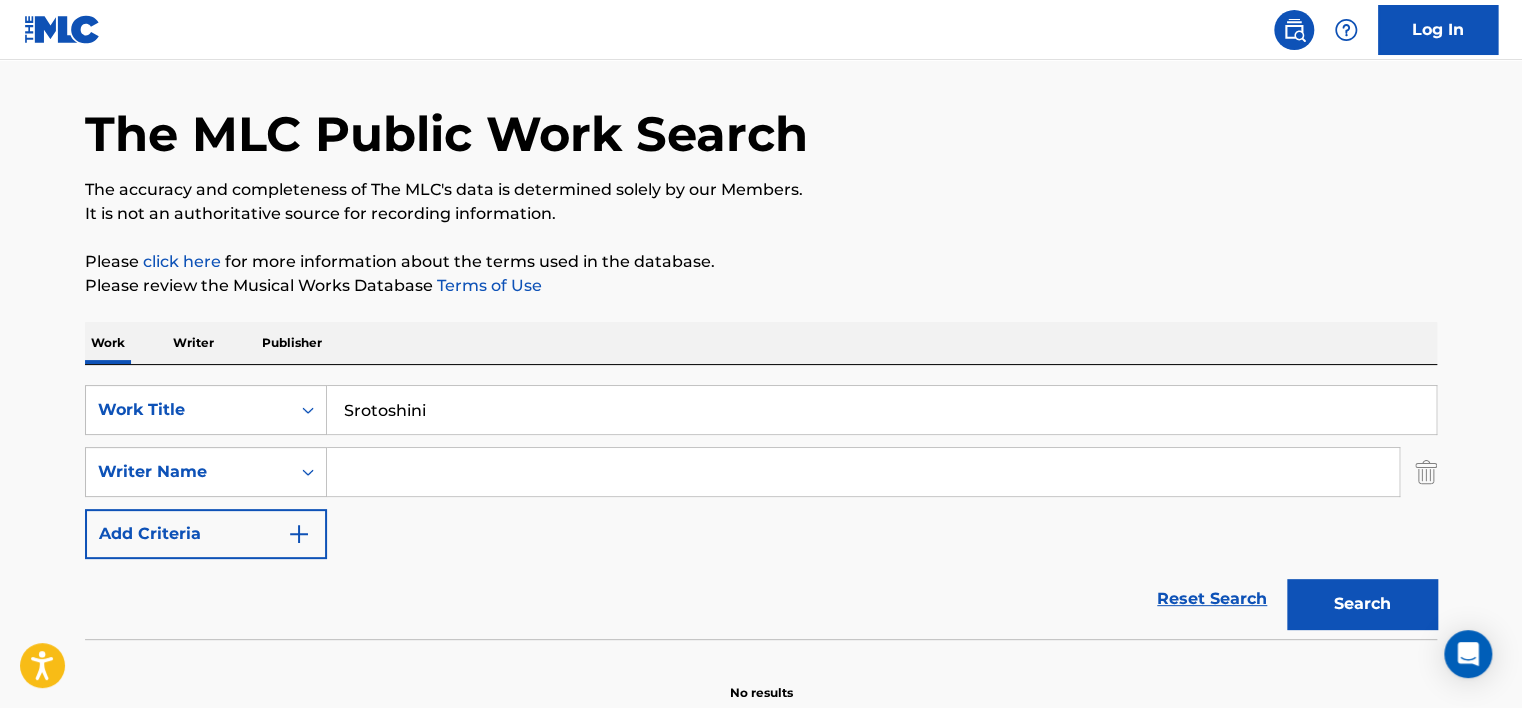 click on "Srotoshini" at bounding box center [881, 410] 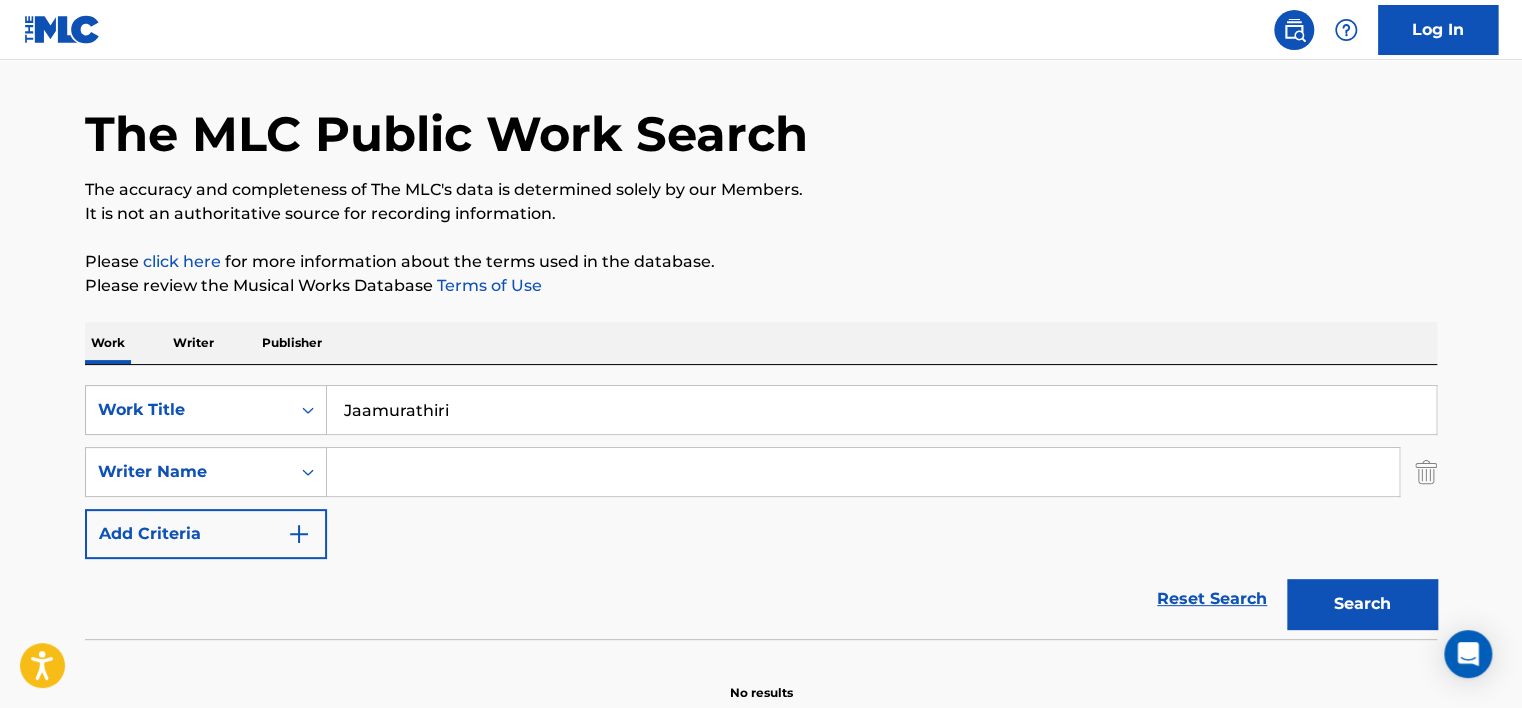 drag, startPoint x: 833, startPoint y: 264, endPoint x: 868, endPoint y: 280, distance: 38.483765 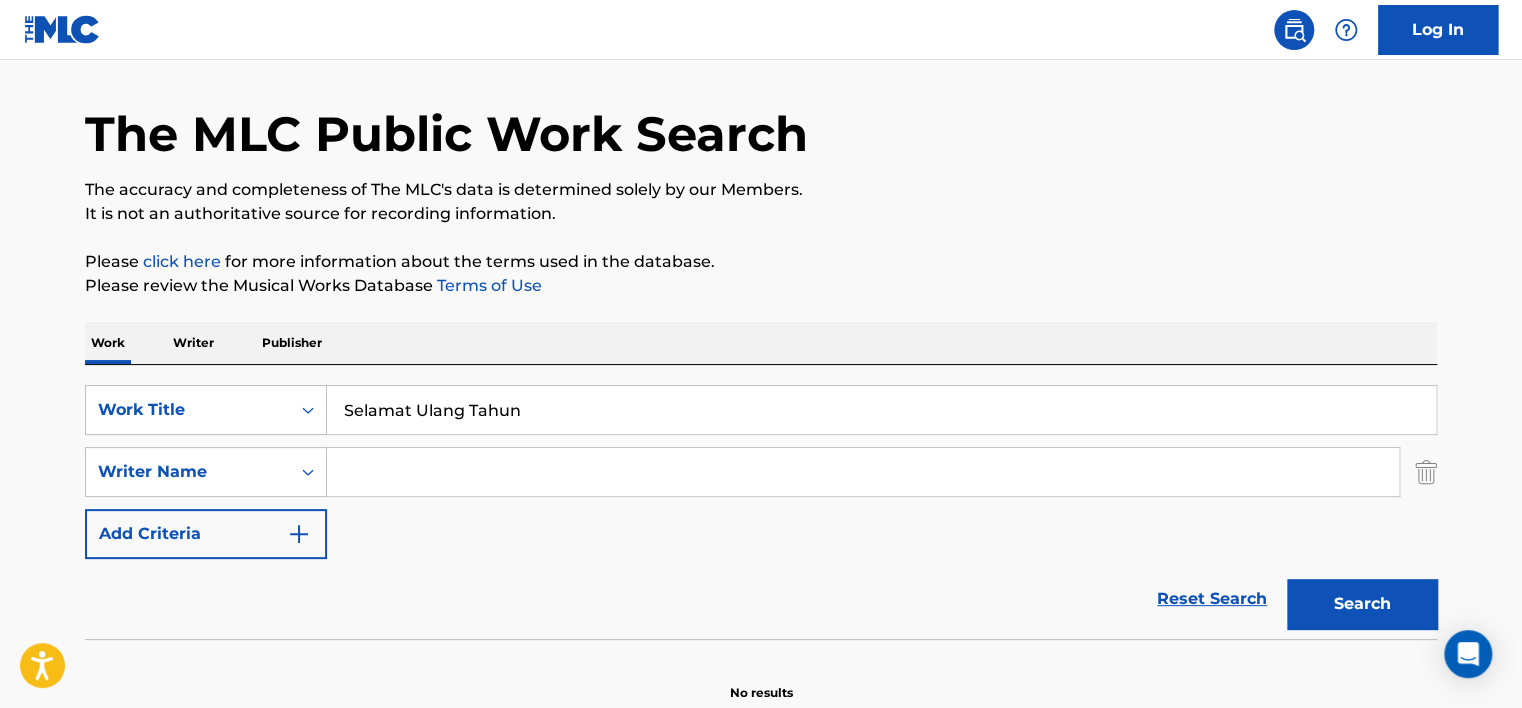 type on "Selamat Ulang Tahun" 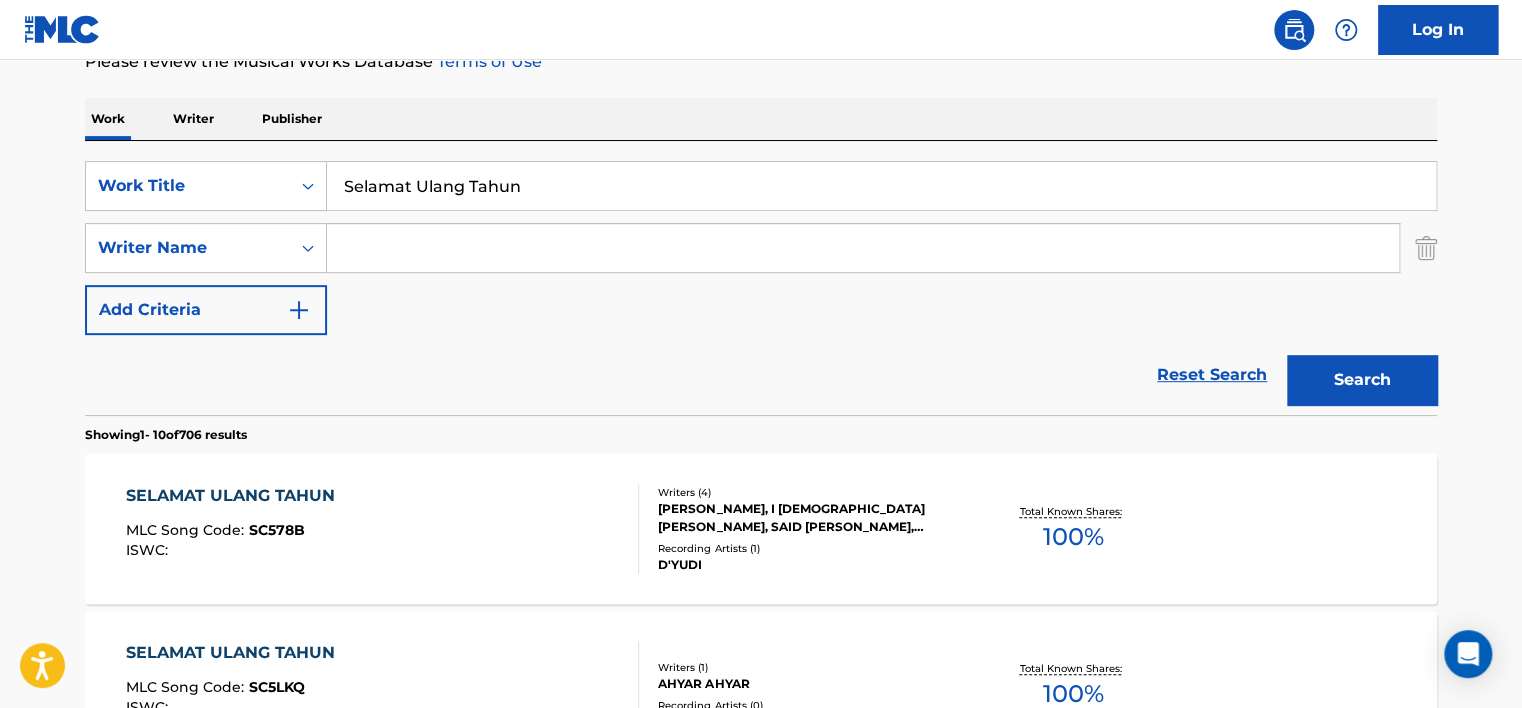 scroll, scrollTop: 300, scrollLeft: 0, axis: vertical 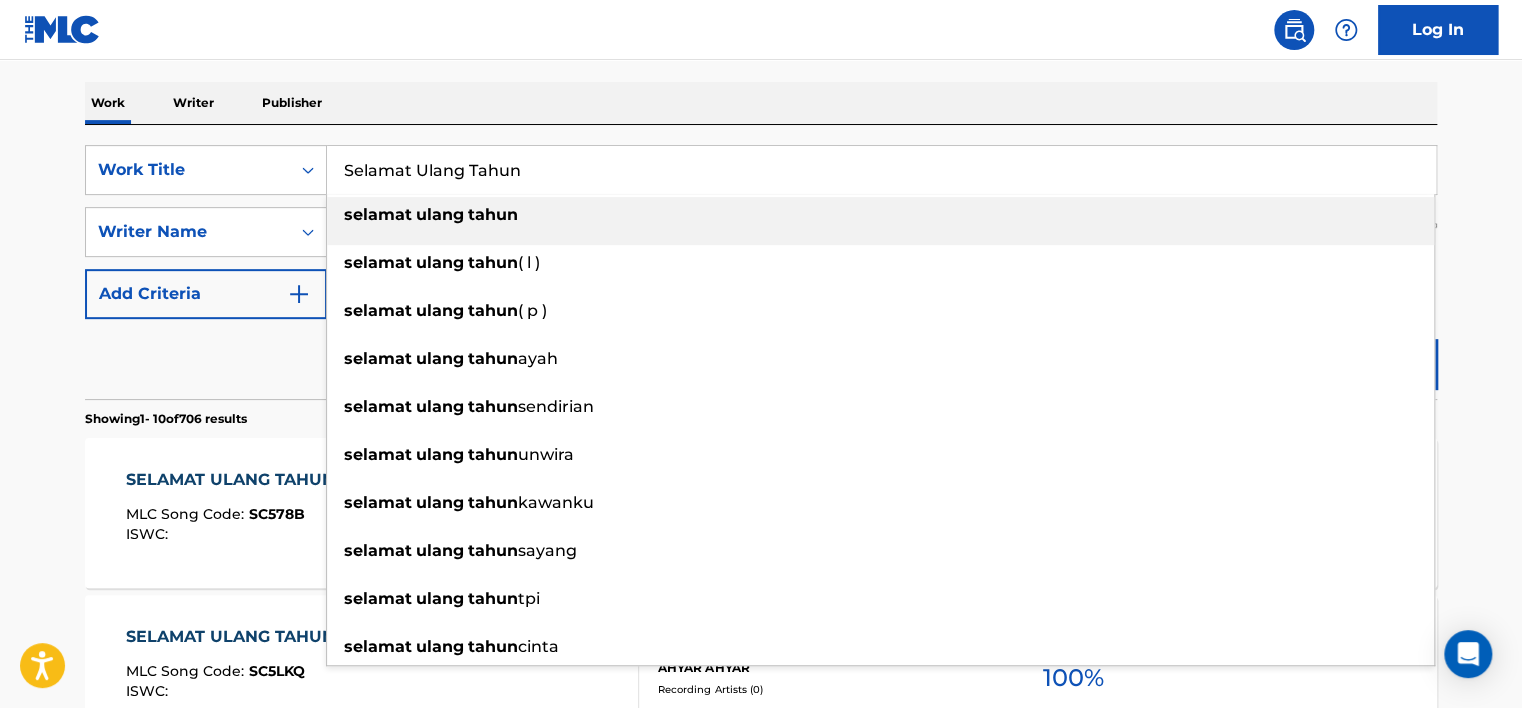 click on "The MLC Public Work Search The accuracy and completeness of The MLC's data is determined solely by our Members. It is not an authoritative source for recording information. Please   click here   for more information about the terms used in the database. Please review the Musical Works Database   Terms of Use Work Writer Publisher SearchWithCriteriad0597e8e-4b23-42a7-9135-b8911a6e1a01 Work Title Selamat Ulang Tahun selamat   ulang   tahun selamat   ulang   tahun  ( l ) selamat   ulang   tahun  ( p ) selamat   ulang   tahun  ayah selamat   ulang   tahun  sendirian selamat   ulang   tahun  unwira selamat   ulang   tahun  kawanku selamat   ulang   tahun  sayang selamat   ulang   tahun  tpi selamat   ulang   tahun  cinta SearchWithCriteria698092e1-8d8f-482e-b826-a3ab82d8ab73 Writer Name Add Criteria Reset Search Search Showing  1  -   10  of  706   results   SELAMAT ULANG TAHUN MLC Song Code : SC578B ISWC : Writers ( 4 ) [PERSON_NAME], I DEWA [PERSON_NAME], SAID [PERSON_NAME], [PERSON_NAME] Recording Artists ( 1" at bounding box center [761, 957] 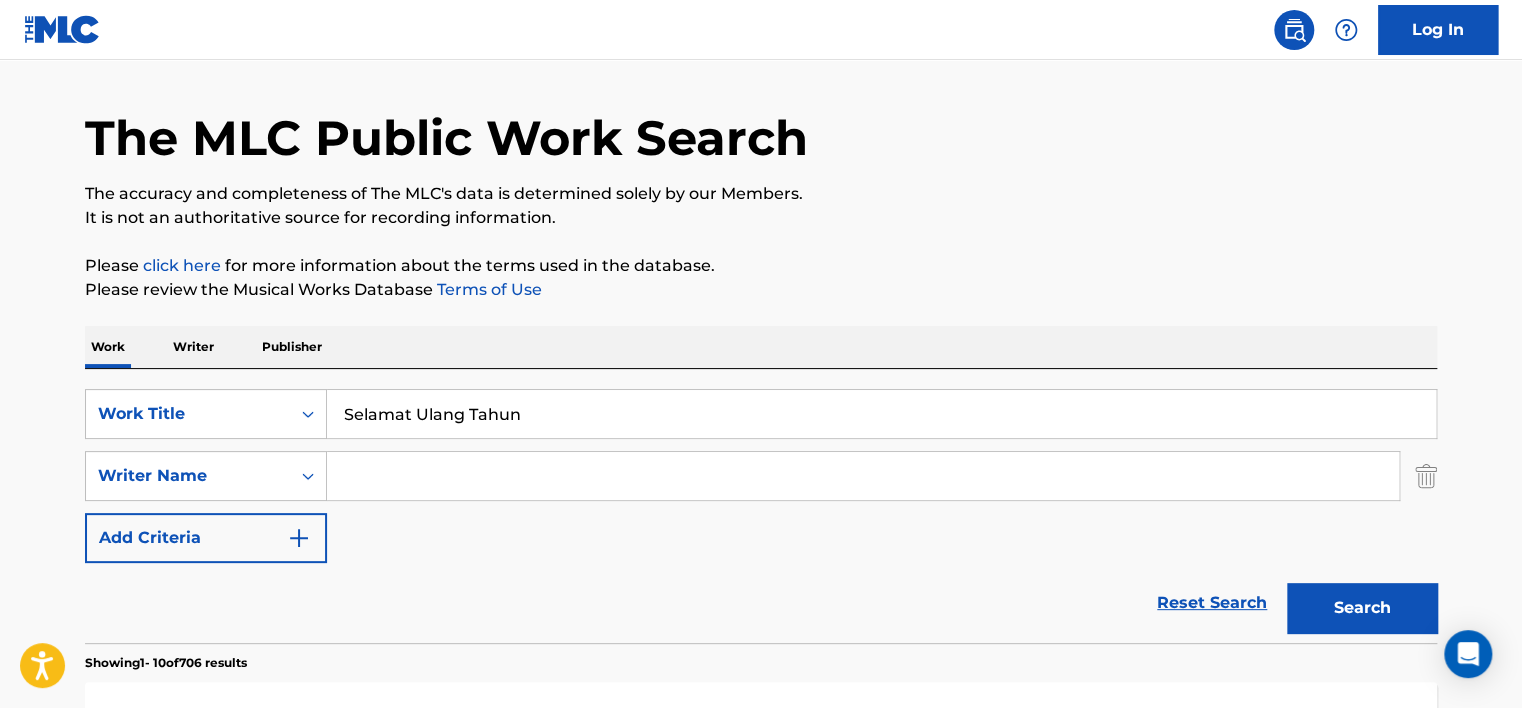 scroll, scrollTop: 0, scrollLeft: 0, axis: both 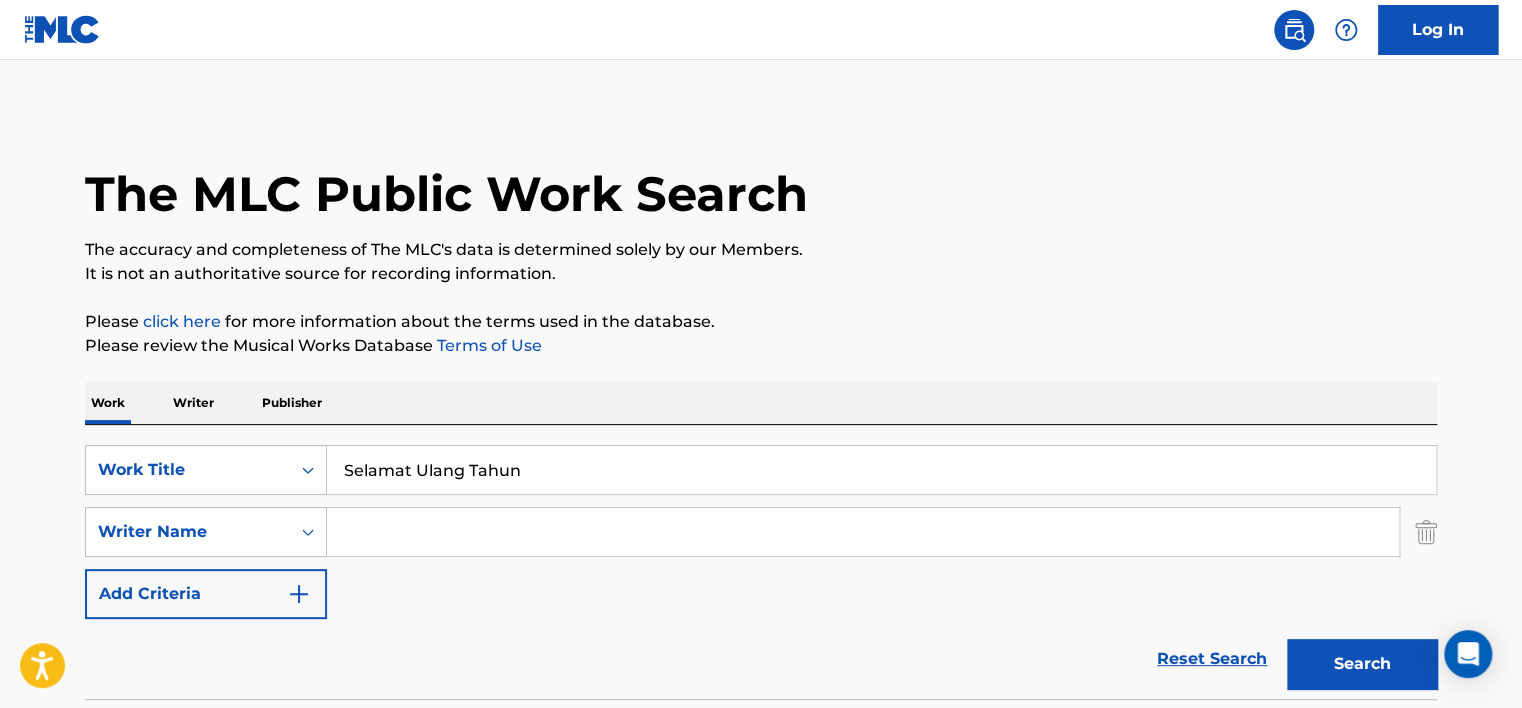 click on "Selamat Ulang Tahun" at bounding box center (881, 470) 